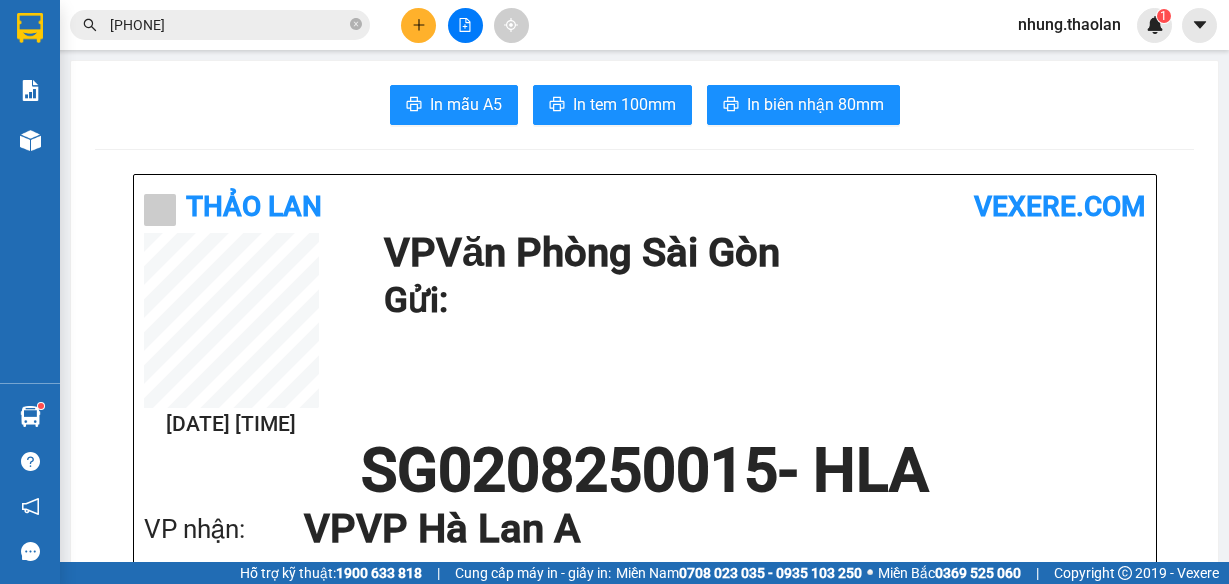 scroll, scrollTop: 0, scrollLeft: 0, axis: both 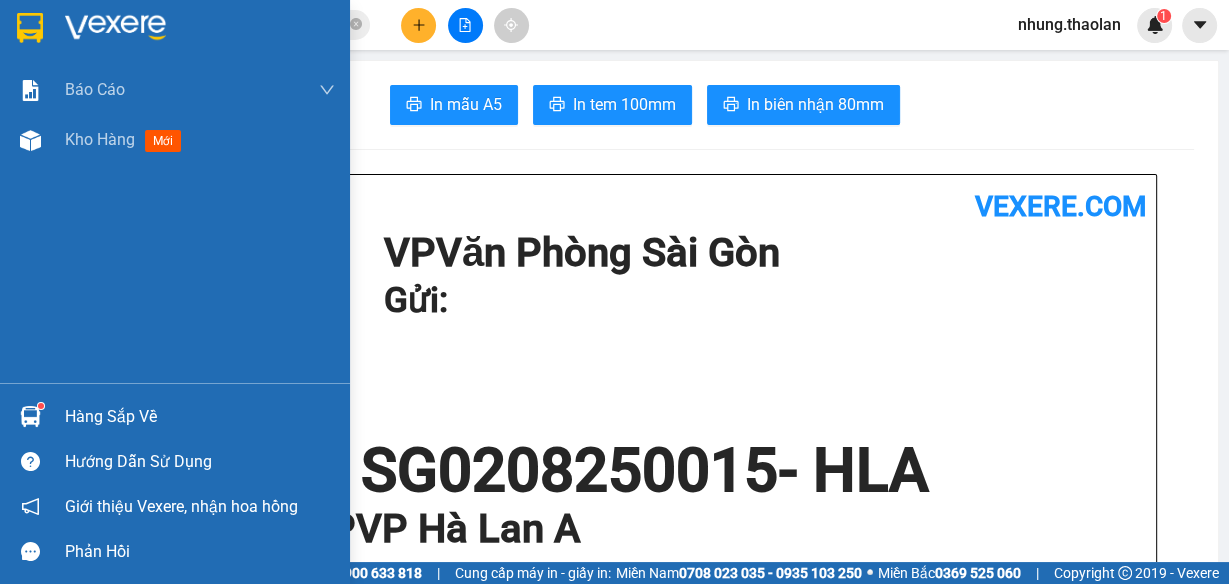 drag, startPoint x: 87, startPoint y: 146, endPoint x: 182, endPoint y: 187, distance: 103.4698 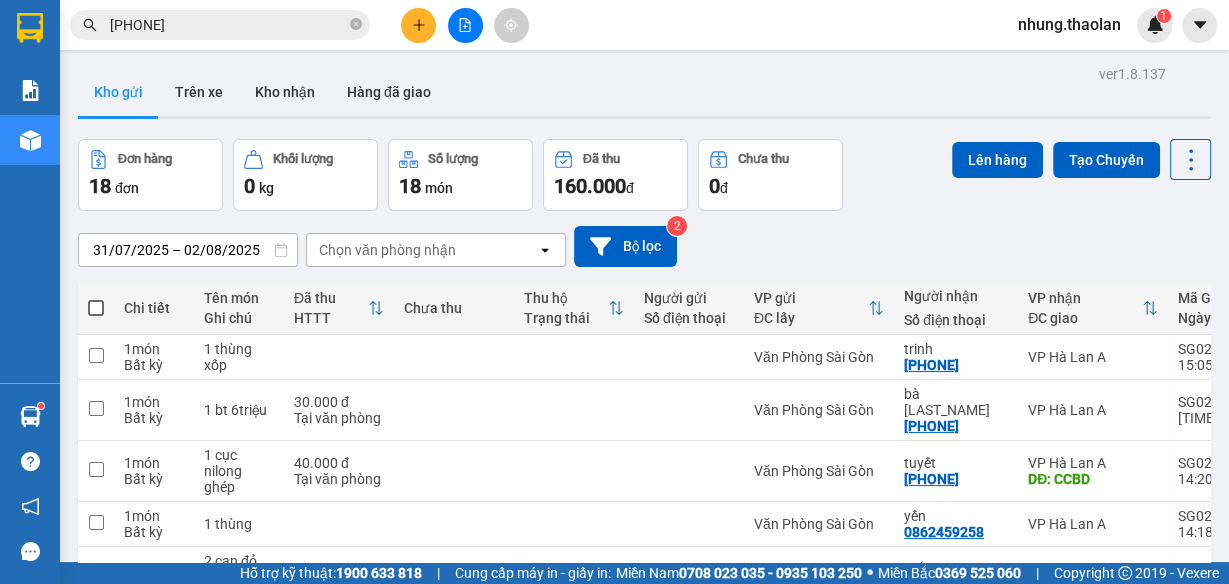 click 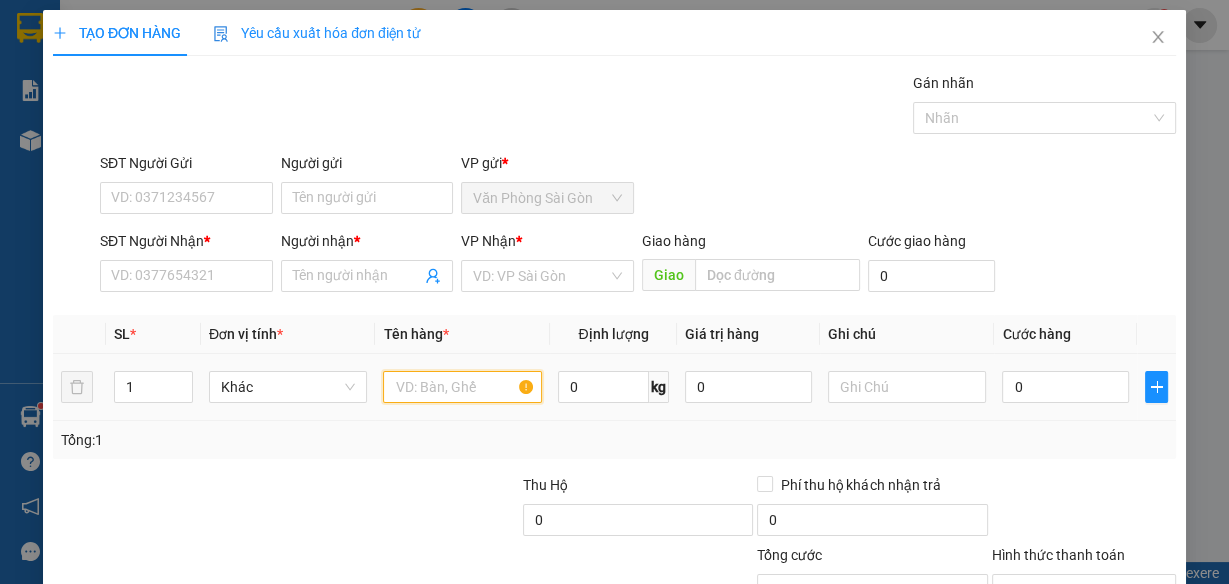 click at bounding box center [462, 387] 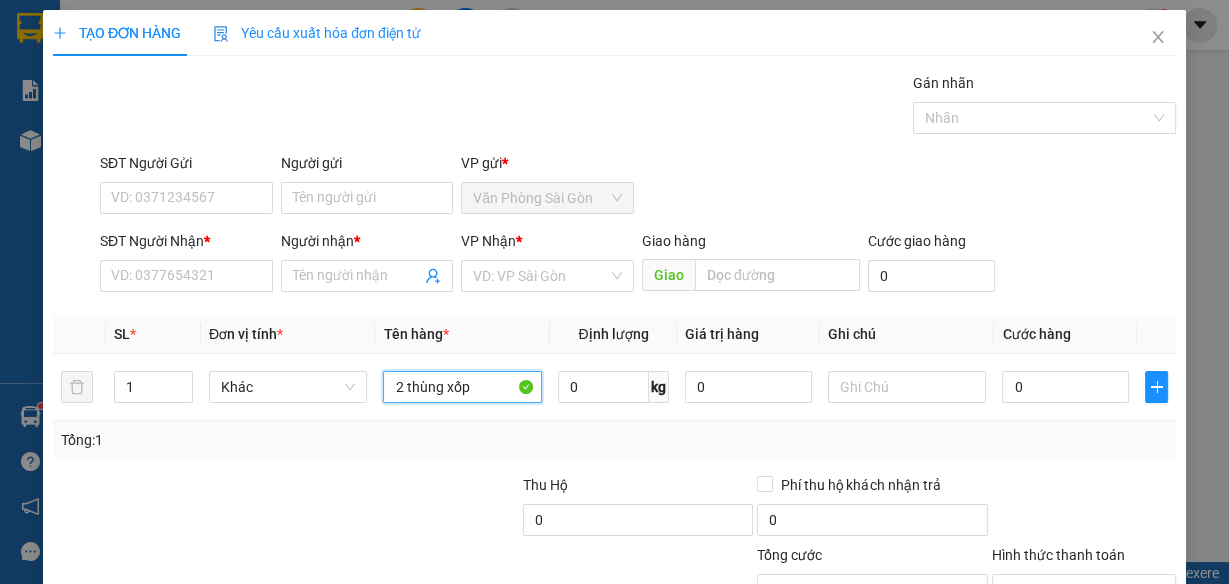 type on "2 thùng xốp" 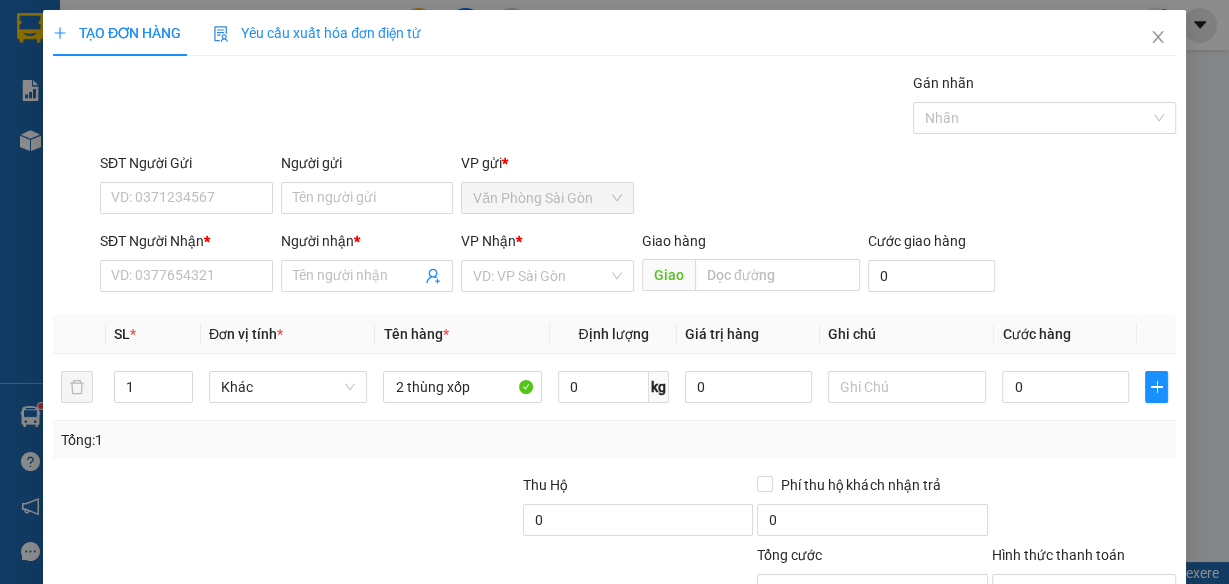 click on "SĐT Người Nhận  * VD: 0377654321" at bounding box center [186, 265] 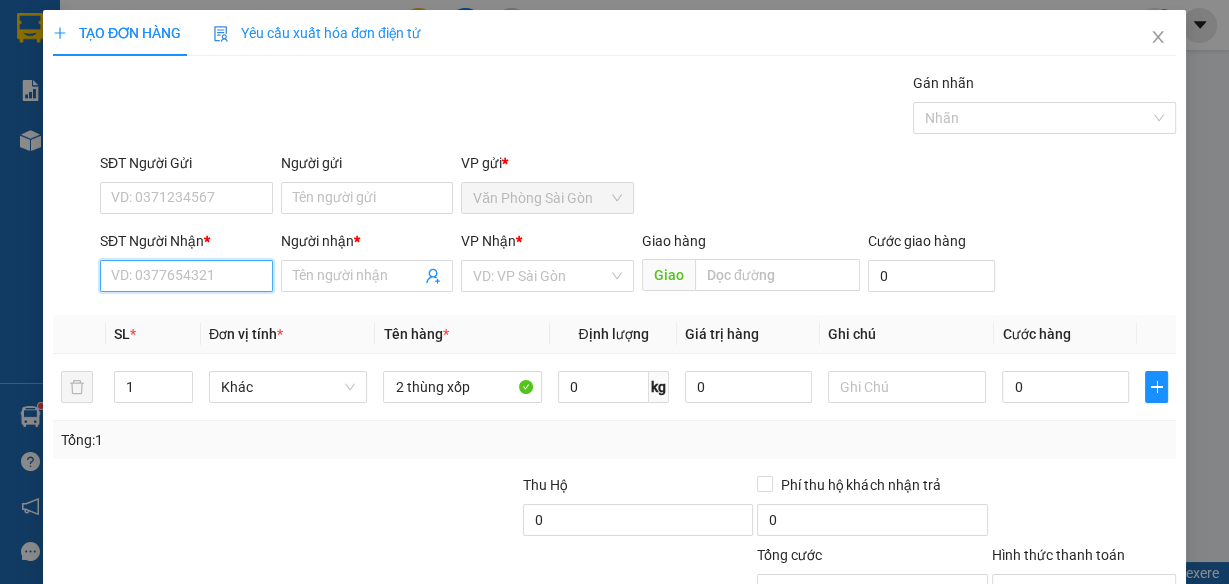 click on "SĐT Người Nhận  *" at bounding box center (186, 276) 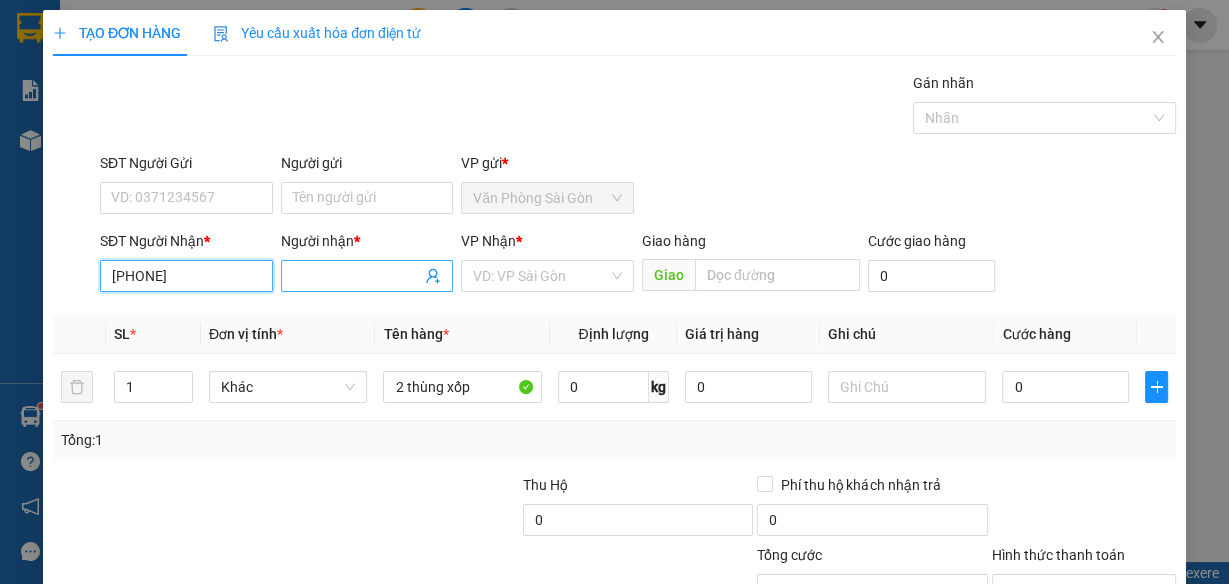 type on "[PHONE]" 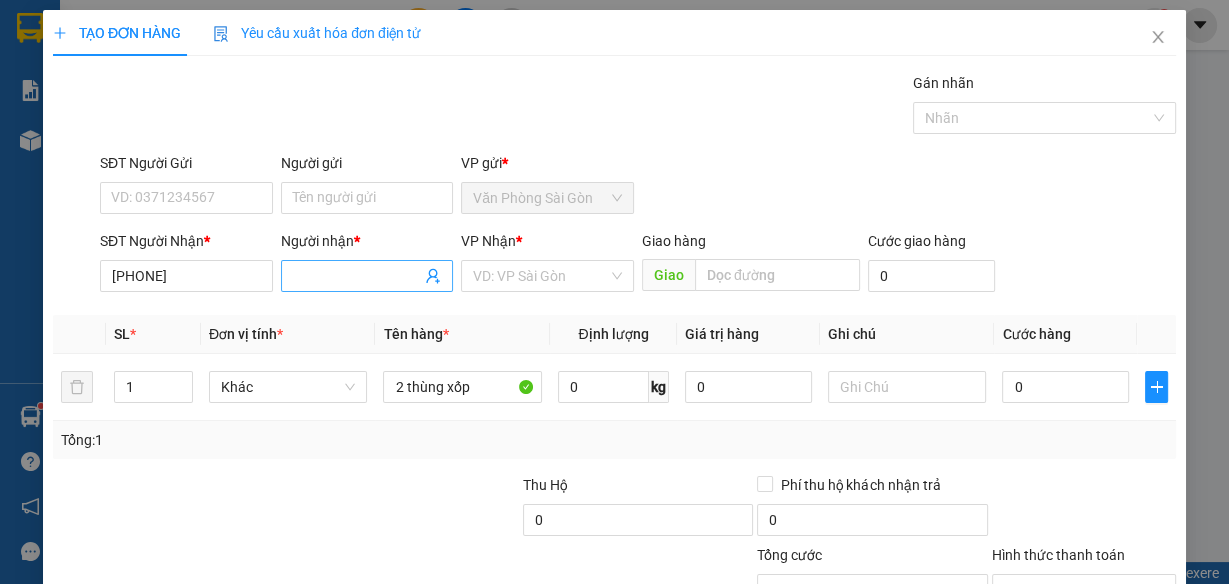 click on "Người nhận  *" at bounding box center (357, 276) 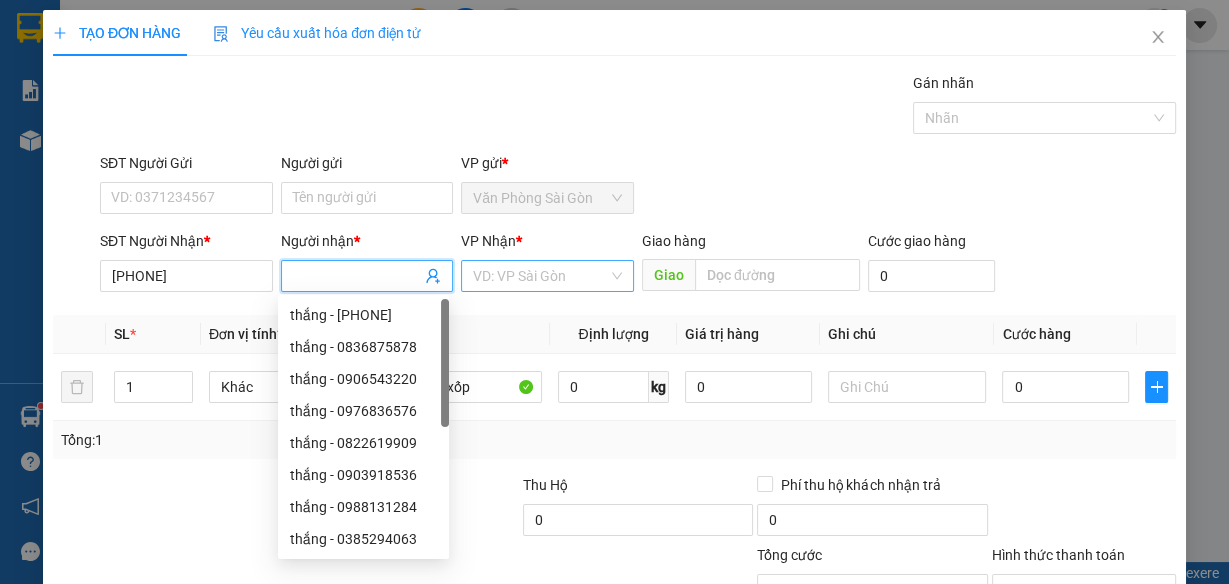click at bounding box center [540, 276] 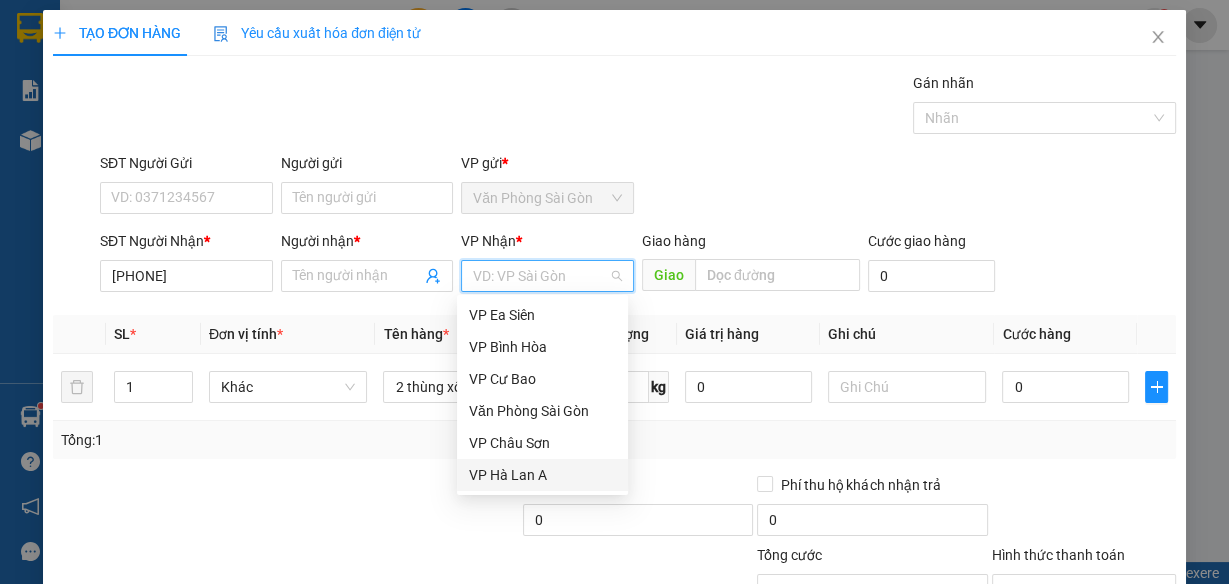 click on "VP Hà Lan A" at bounding box center [542, 475] 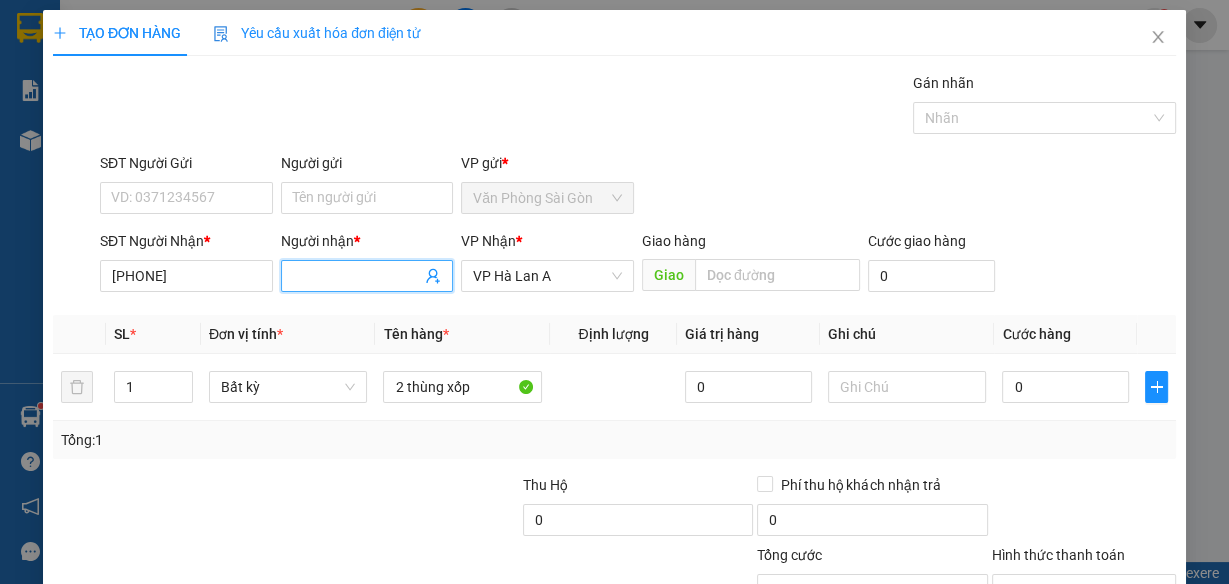 click at bounding box center [367, 276] 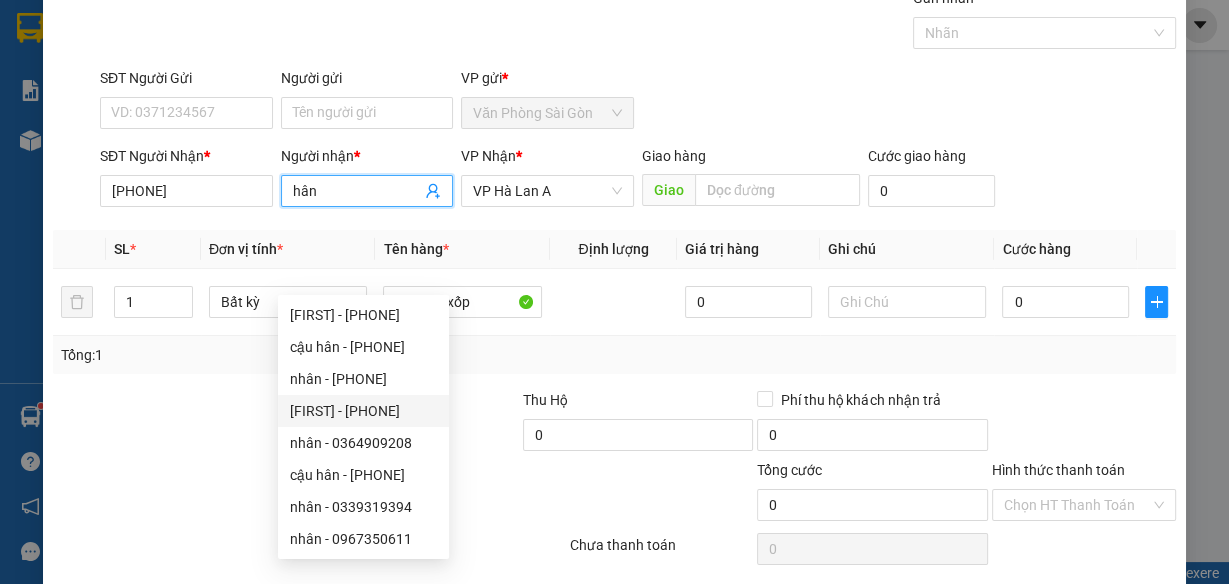 scroll, scrollTop: 153, scrollLeft: 0, axis: vertical 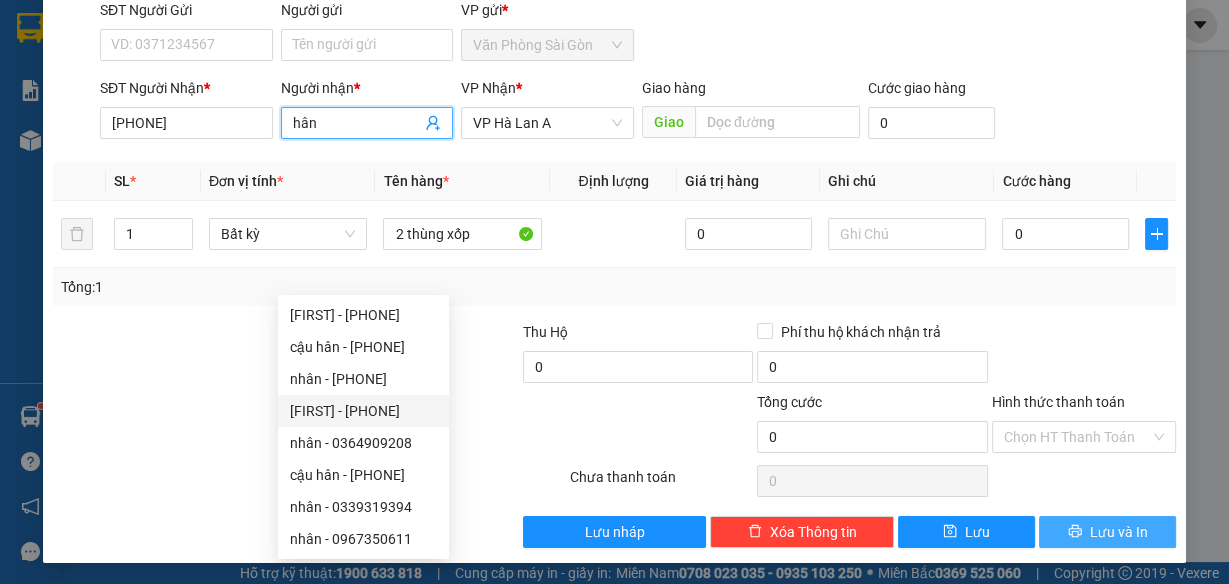 type on "hân" 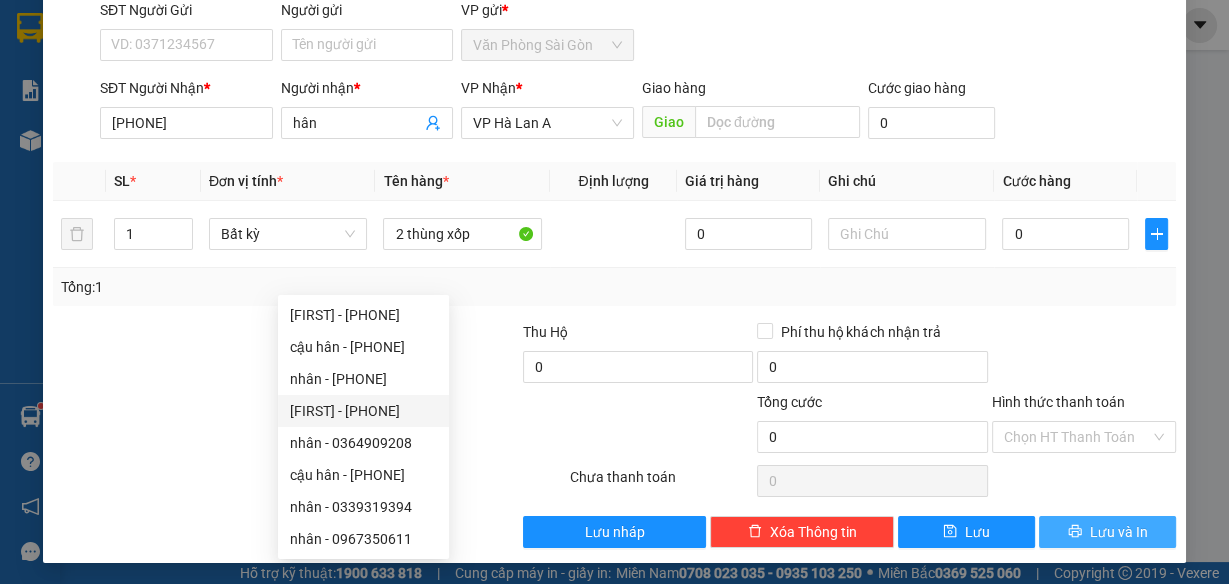 click on "Lưu và In" at bounding box center [1119, 532] 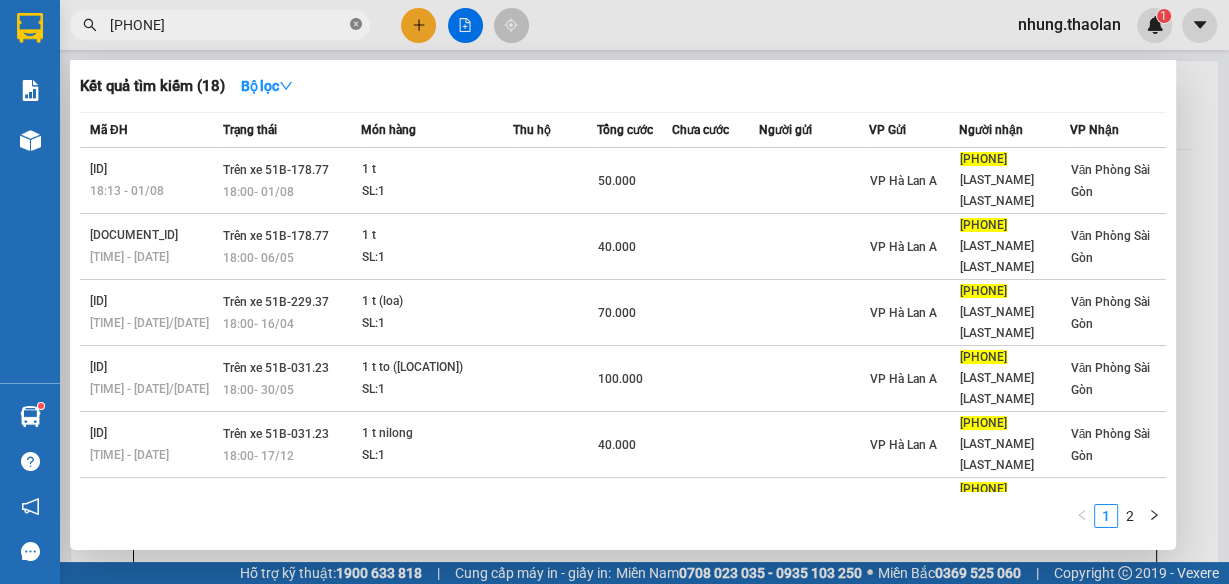 click 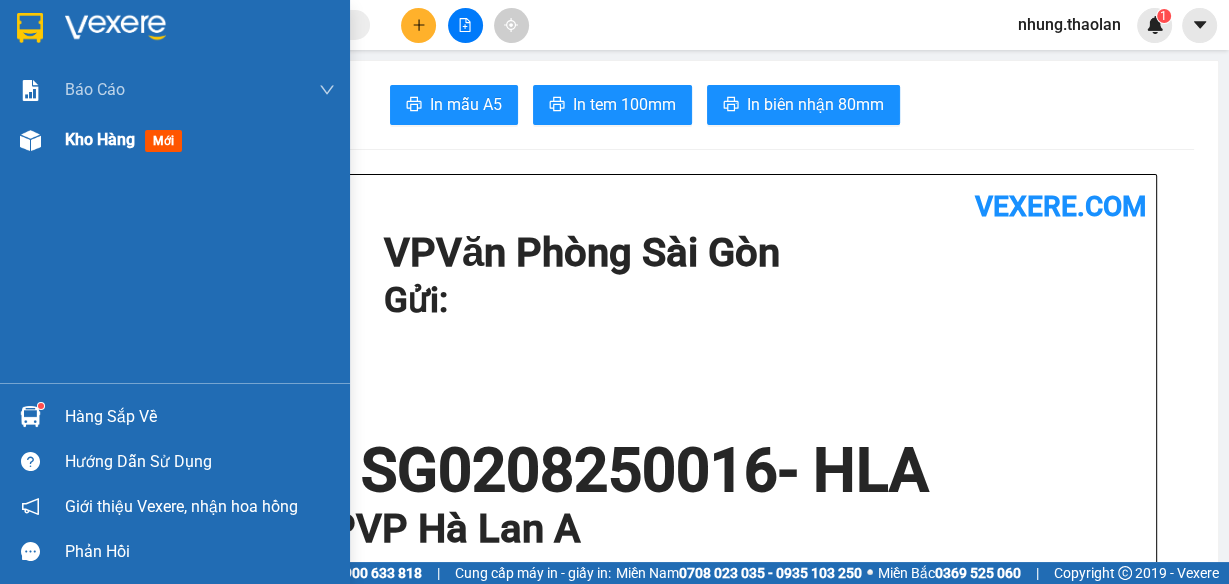 click on "mới" at bounding box center (163, 141) 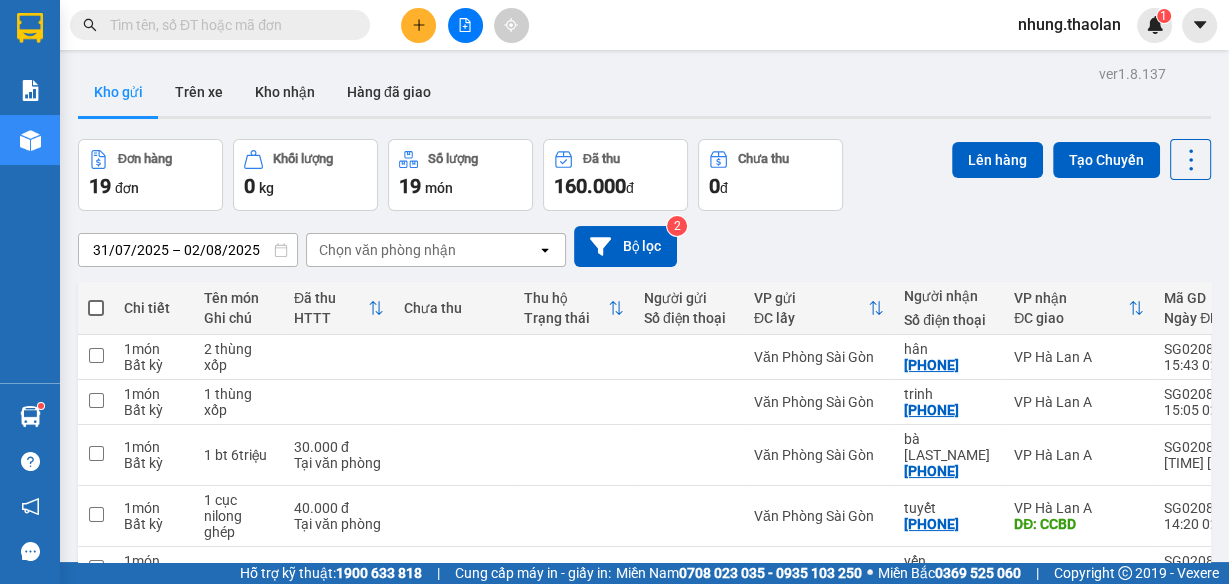 click 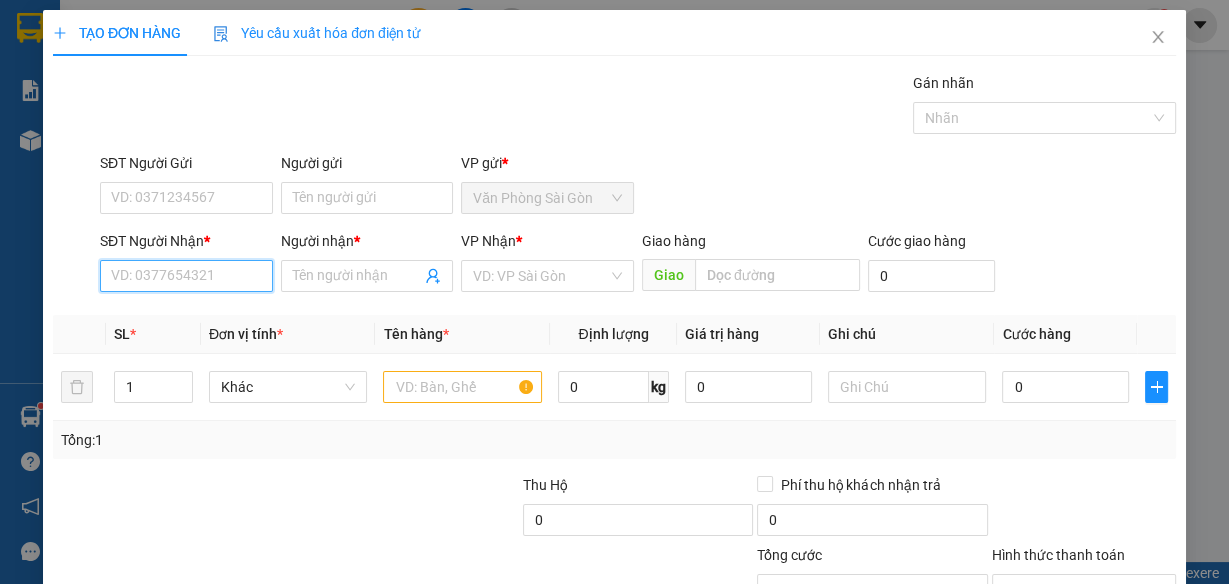 click on "SĐT Người Nhận  *" at bounding box center [186, 276] 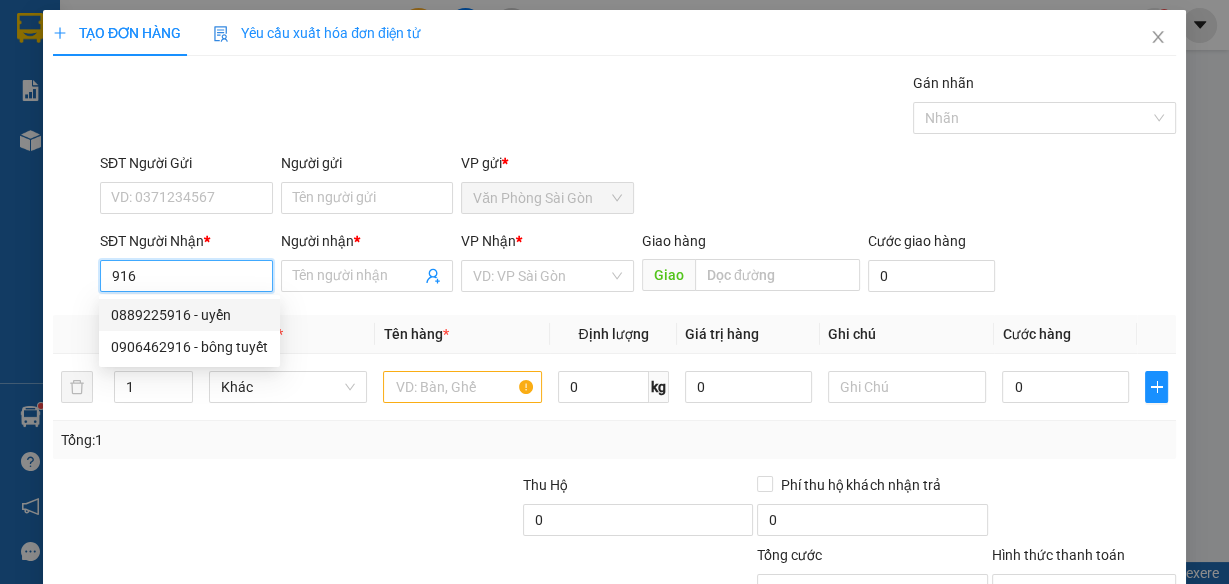 click on "0889225916 - uyển" at bounding box center [189, 315] 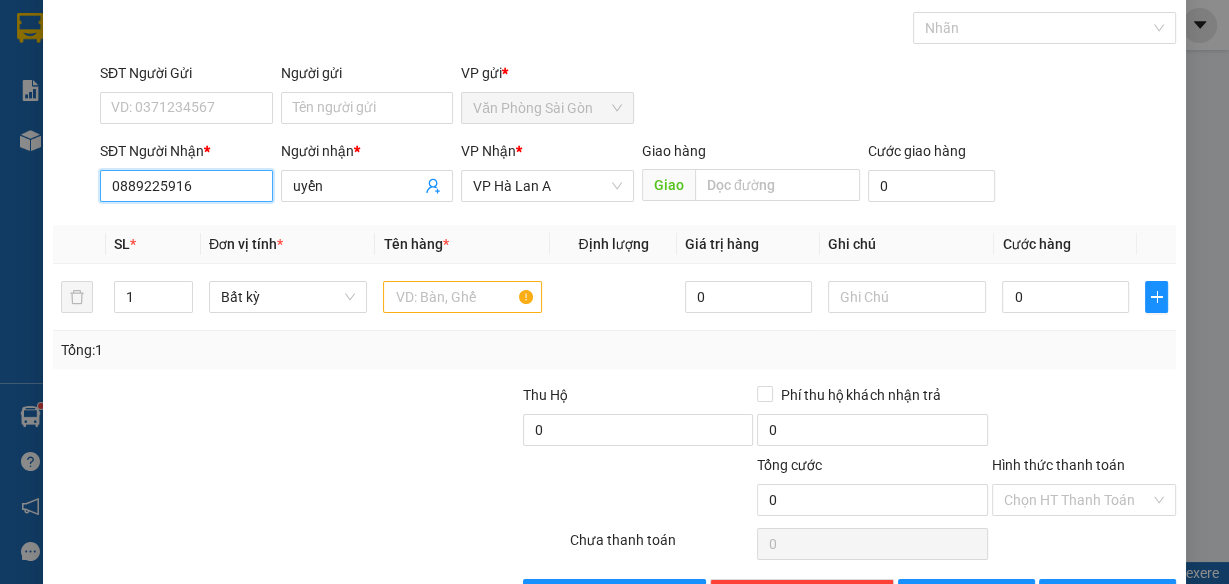 scroll, scrollTop: 153, scrollLeft: 0, axis: vertical 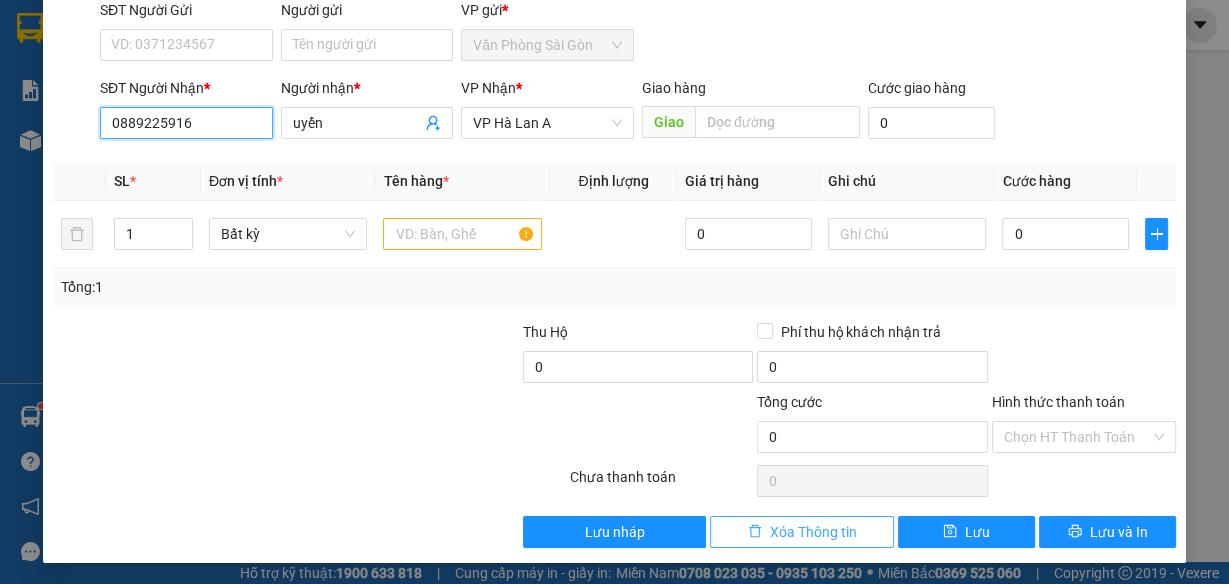 type on "0889225916" 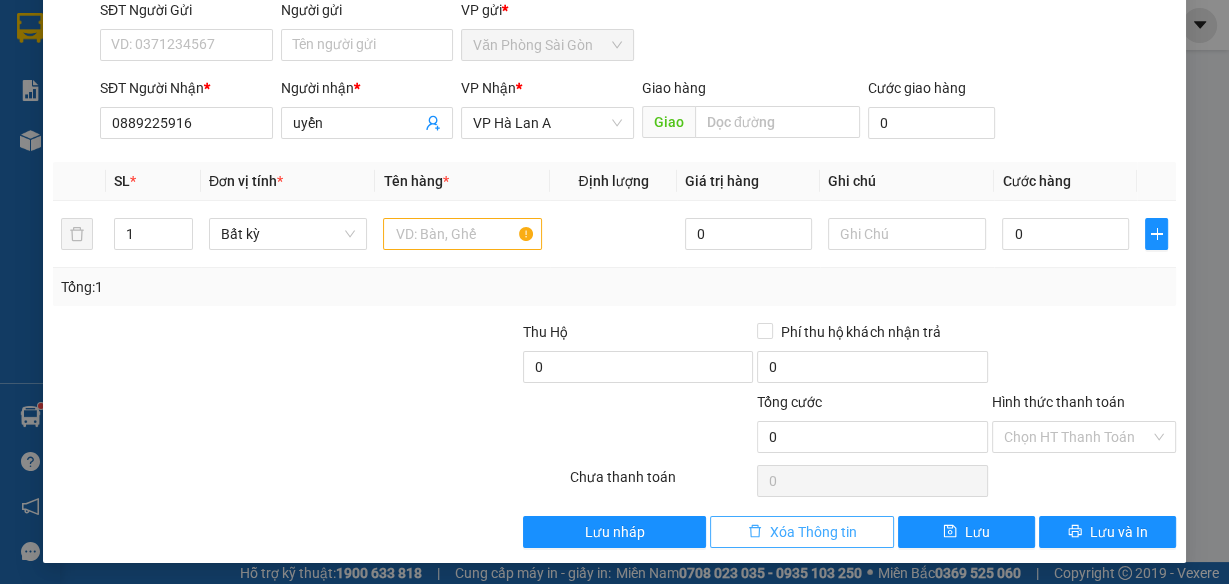click 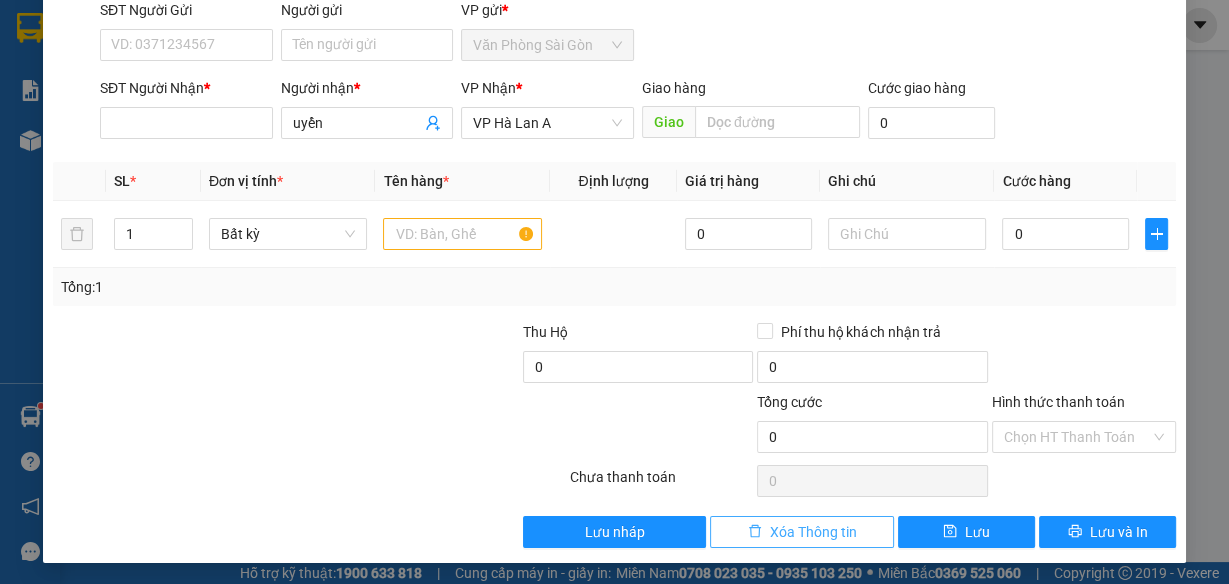 type 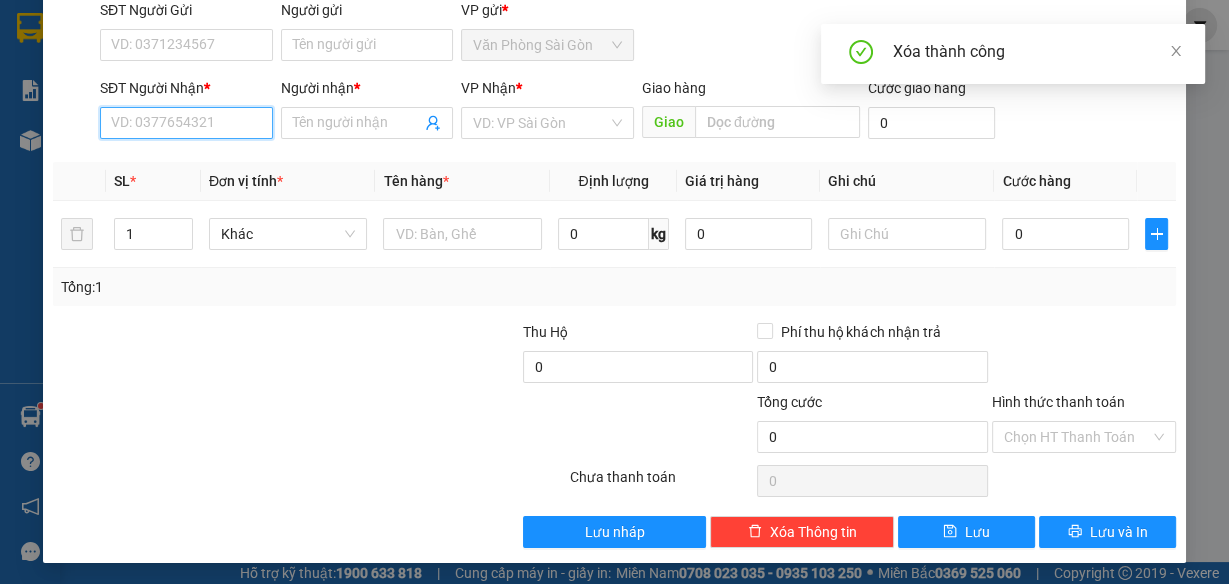 click on "SĐT Người Nhận  *" at bounding box center [186, 123] 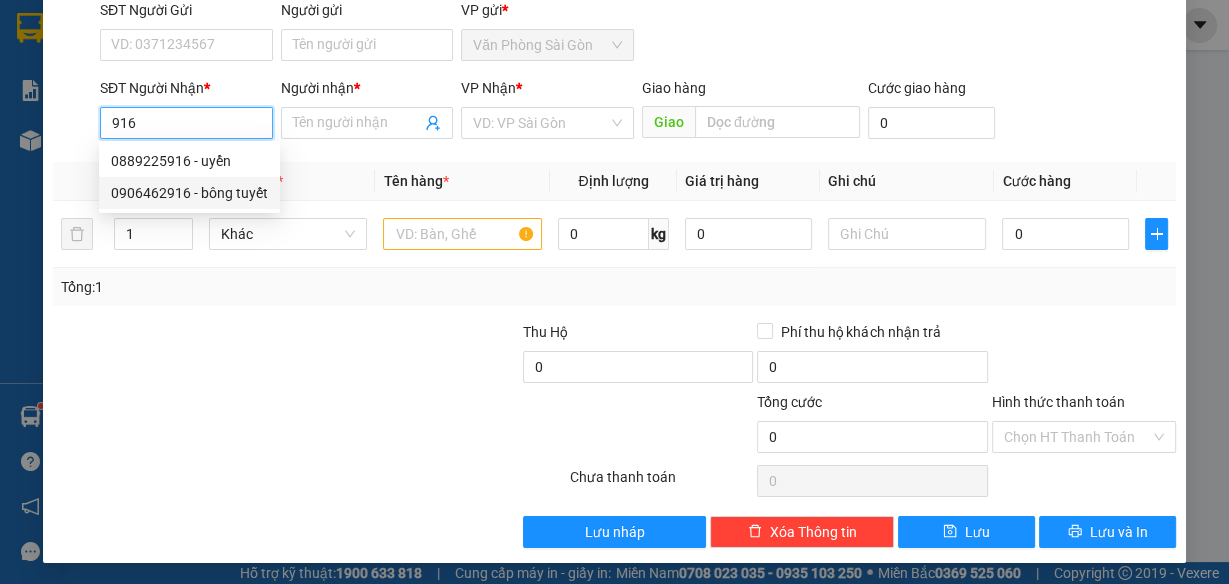 click on "0906462916 - bông tuyết" at bounding box center [189, 193] 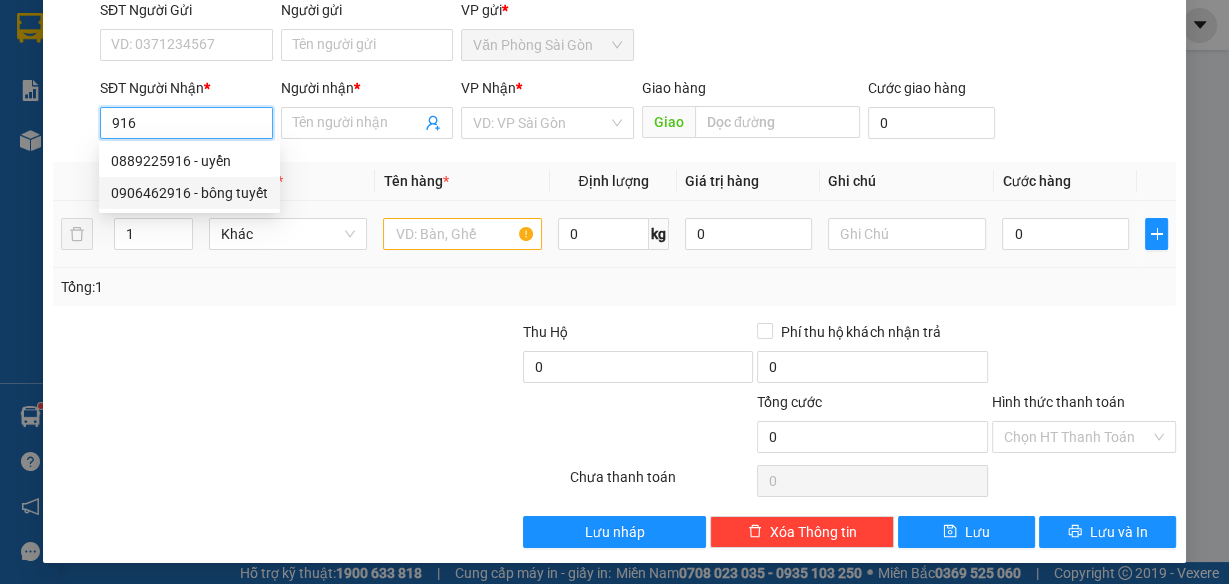 type on "0906462916" 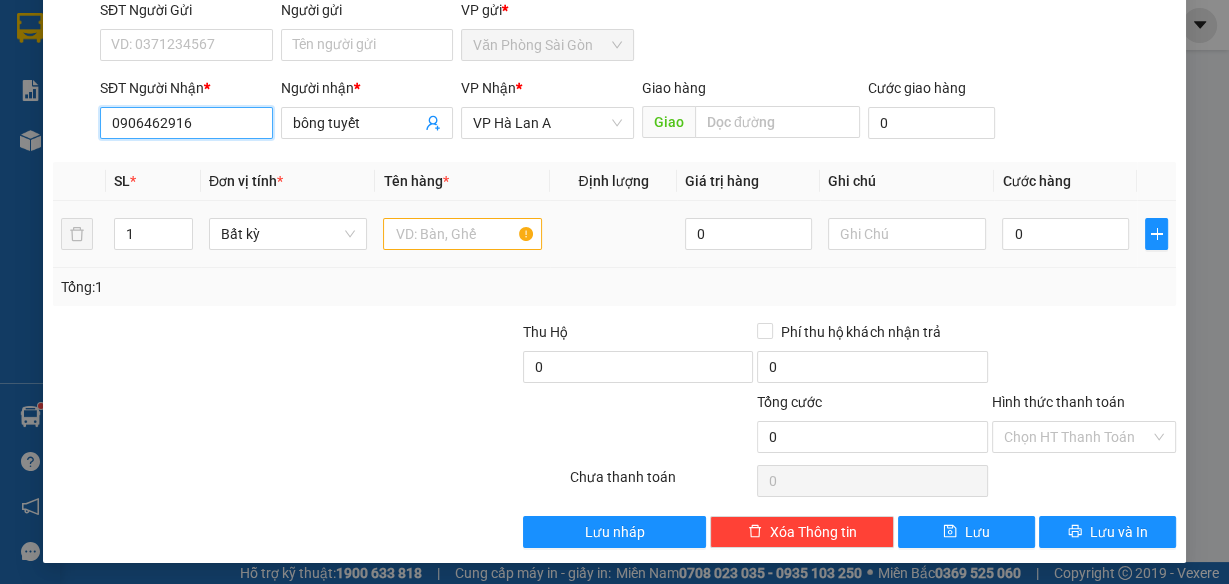 type on "0906462916" 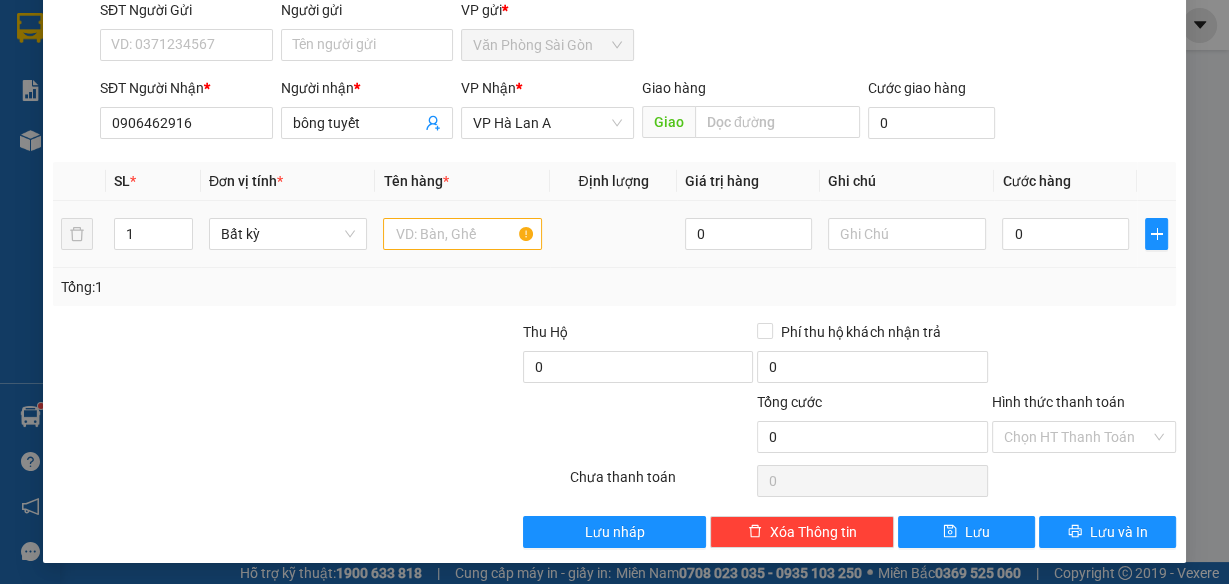 click at bounding box center (462, 234) 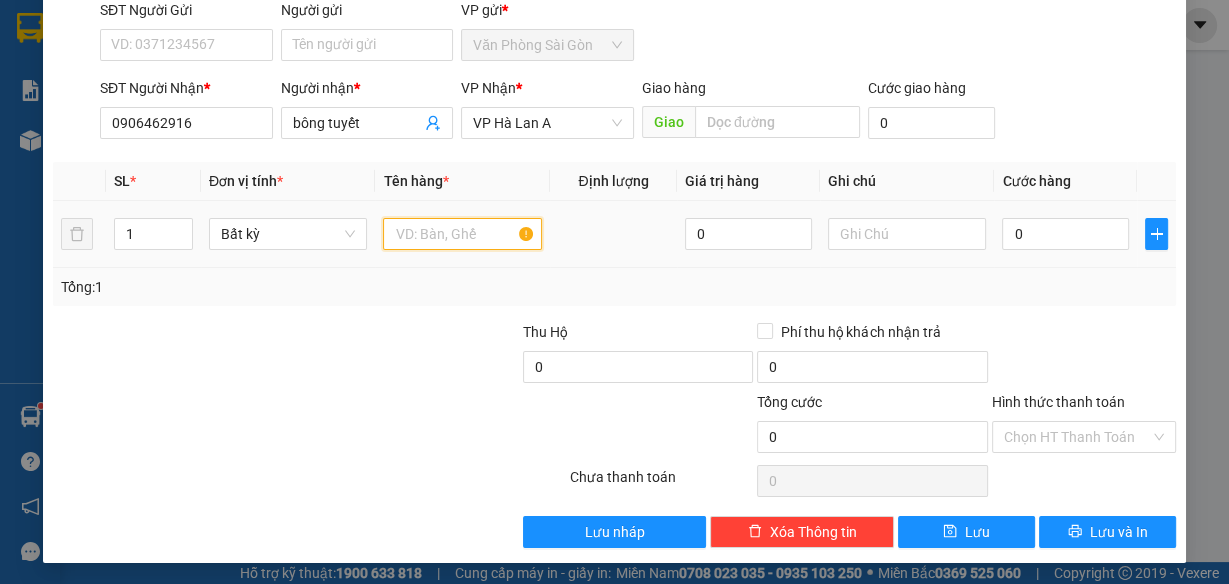 click at bounding box center (462, 234) 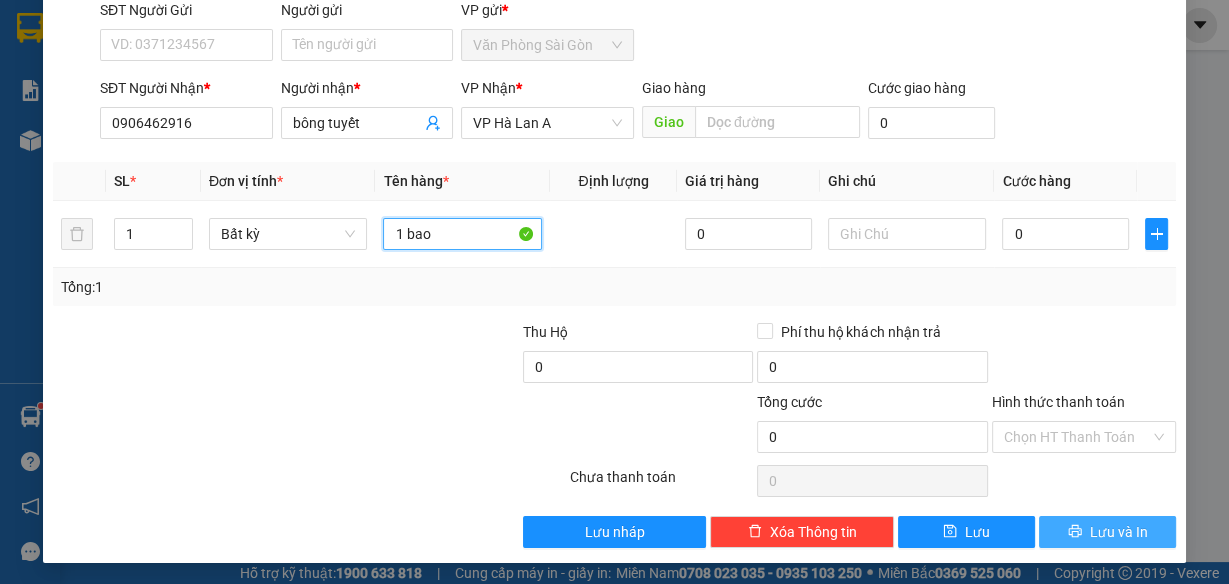 type on "1 bao" 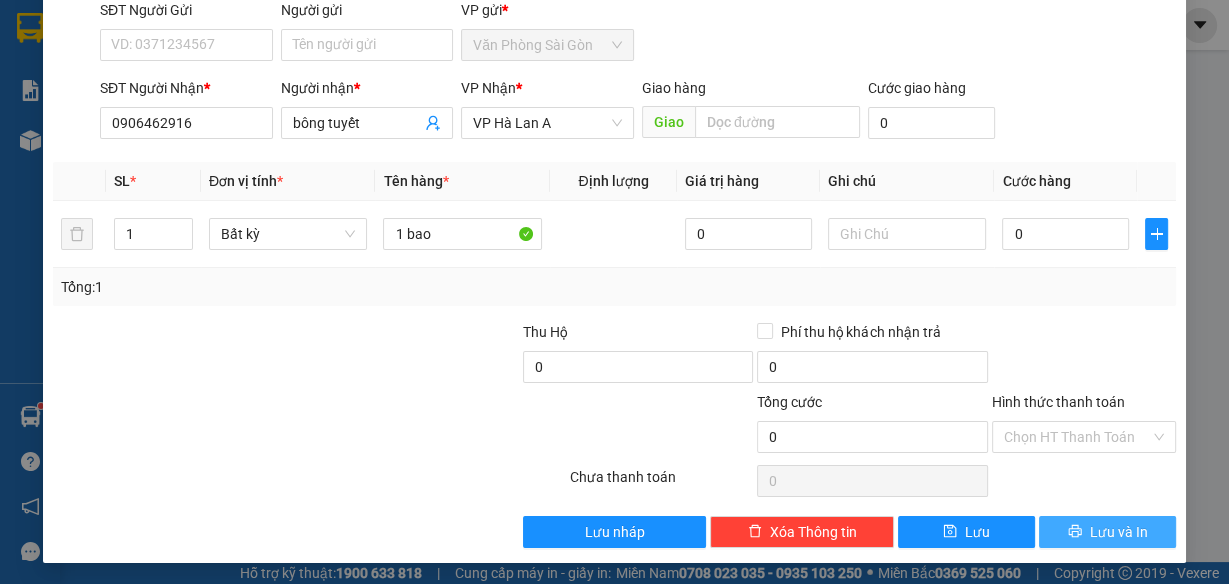 click on "Lưu và In" at bounding box center [1119, 532] 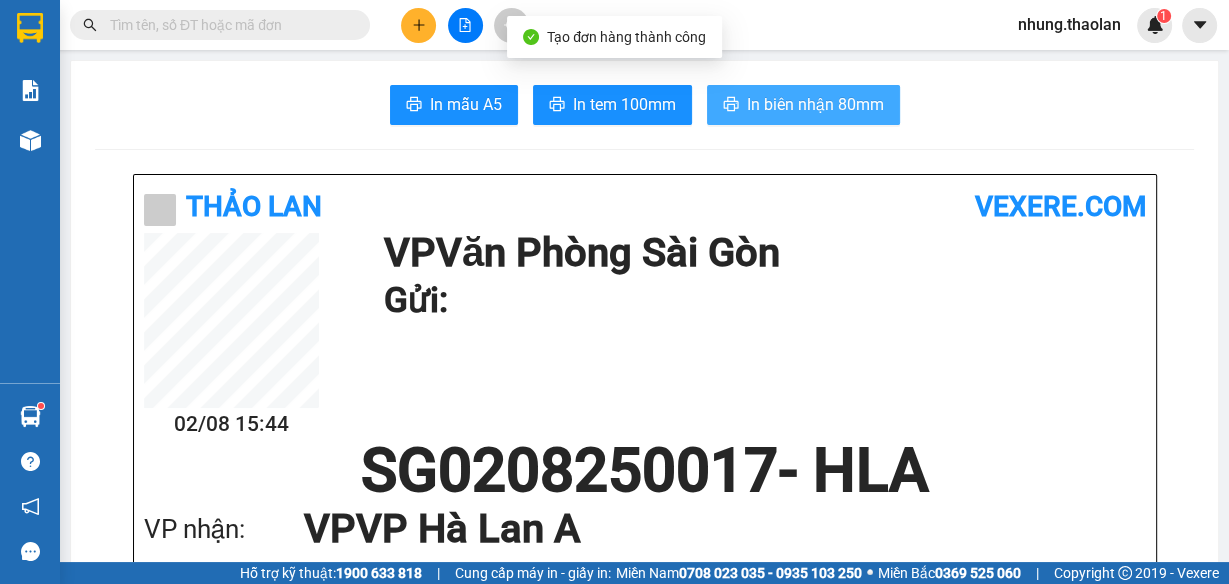 drag, startPoint x: 774, startPoint y: 78, endPoint x: 782, endPoint y: 100, distance: 23.409399 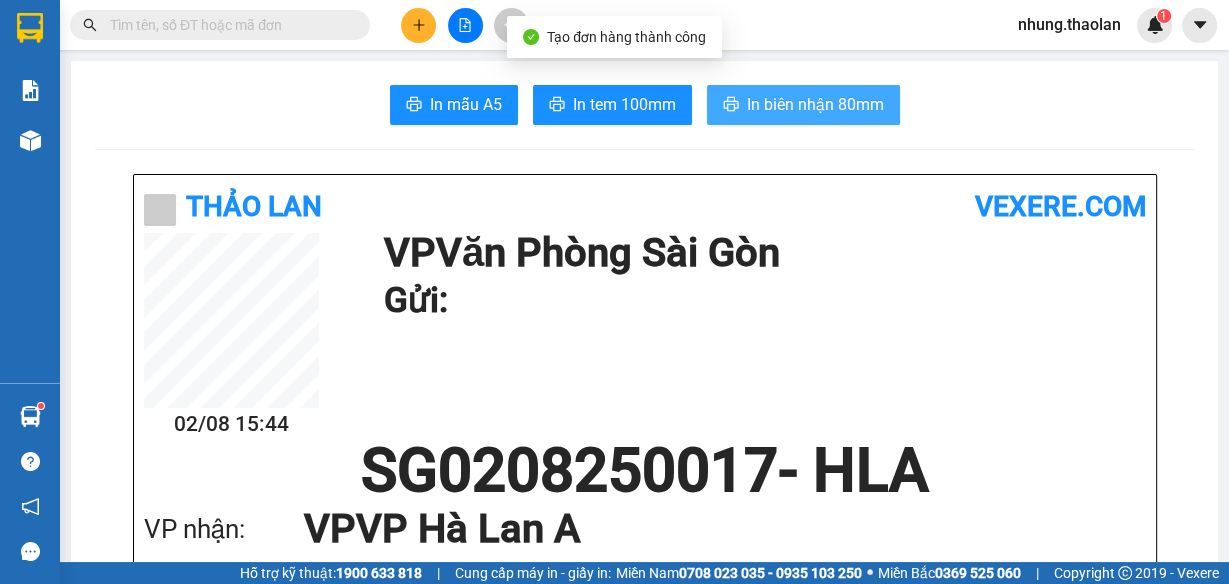 click on "In biên nhận 80mm" at bounding box center [815, 104] 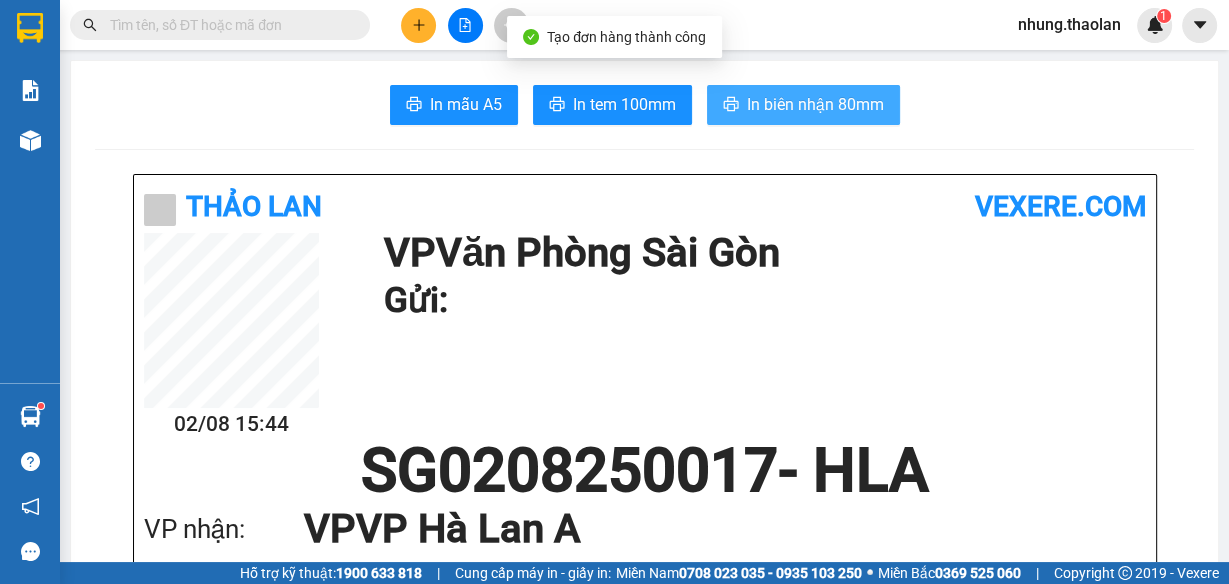 scroll, scrollTop: 0, scrollLeft: 0, axis: both 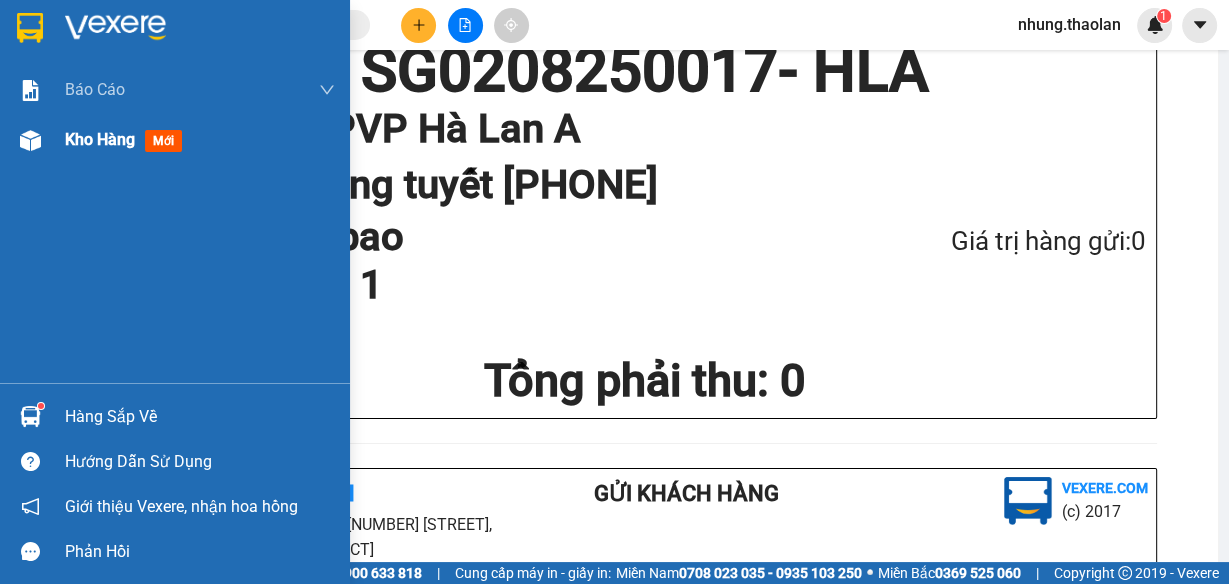 click on "Kho hàng" at bounding box center [100, 139] 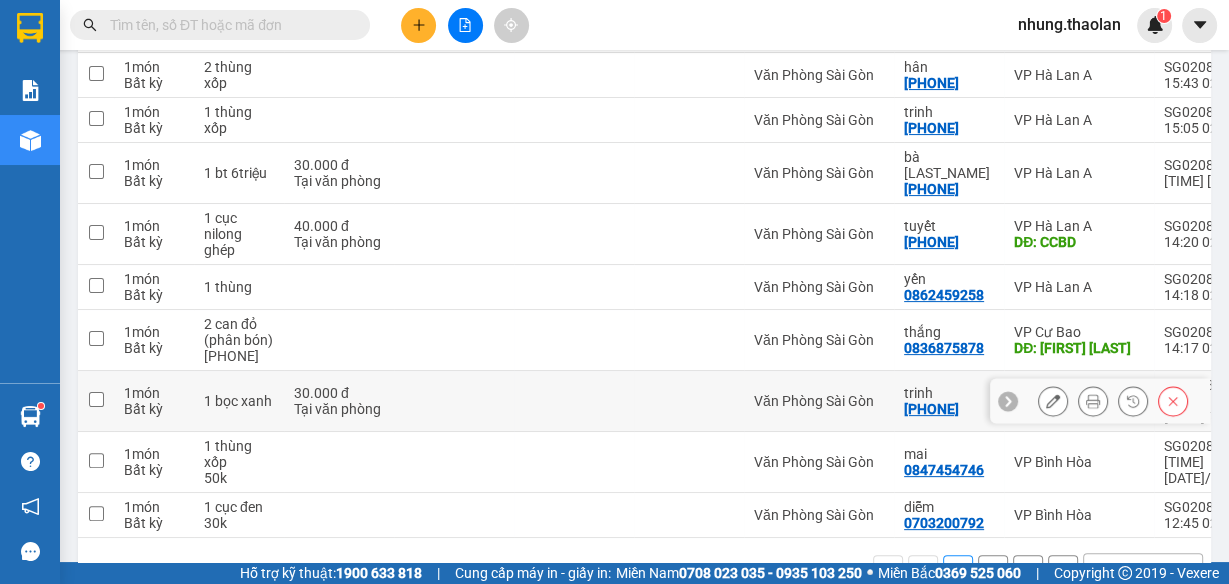 scroll, scrollTop: 330, scrollLeft: 0, axis: vertical 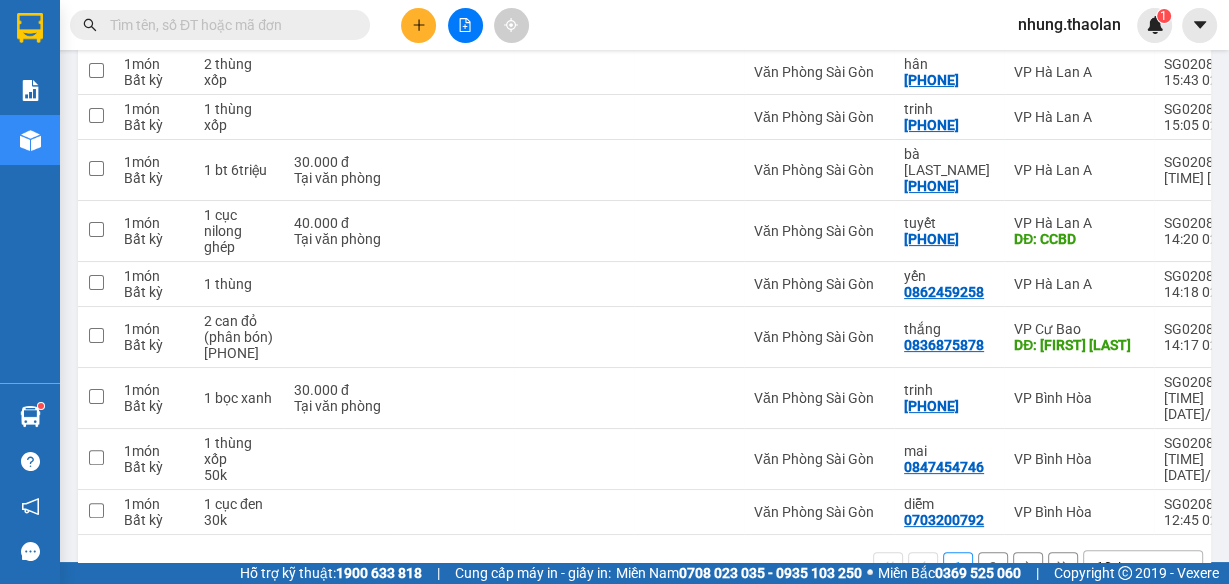 click at bounding box center [418, 25] 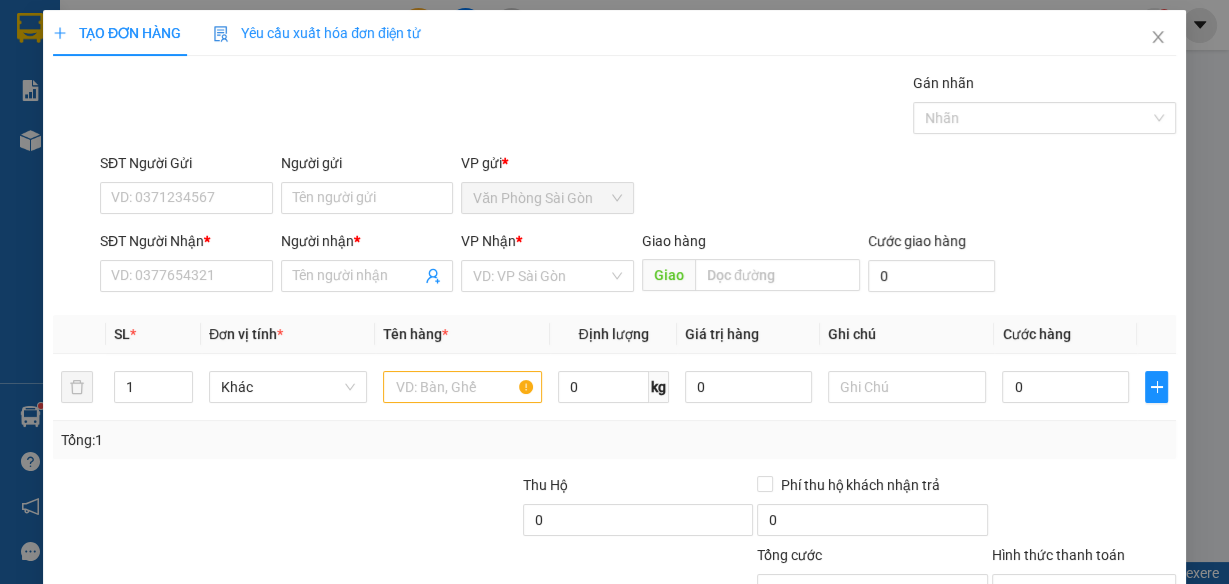 scroll, scrollTop: 0, scrollLeft: 0, axis: both 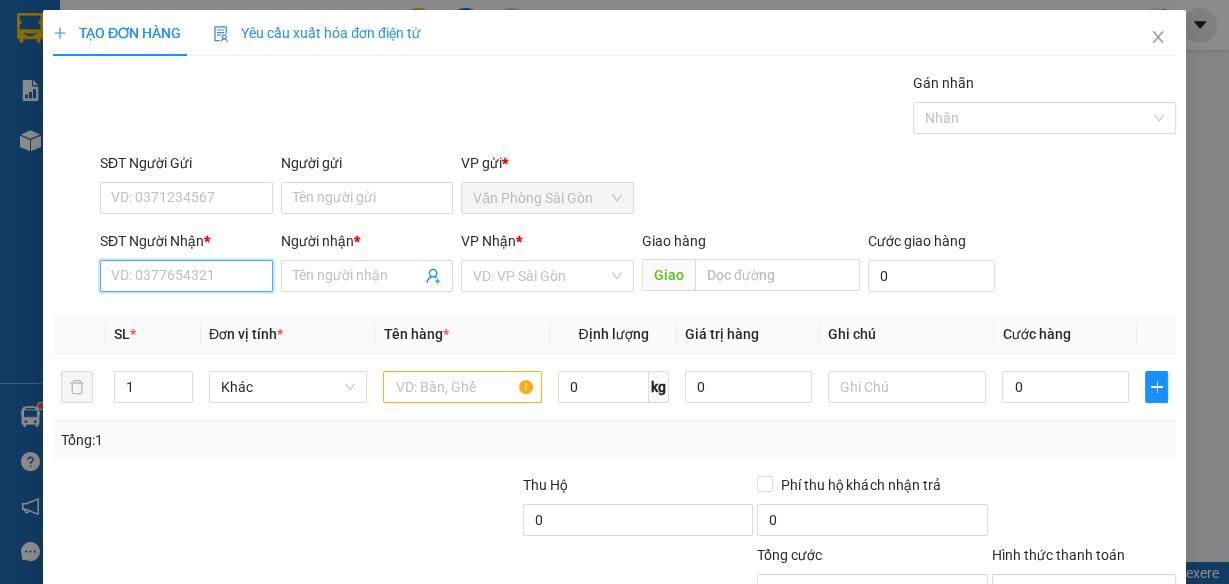 click on "SĐT Người Nhận  *" at bounding box center [186, 276] 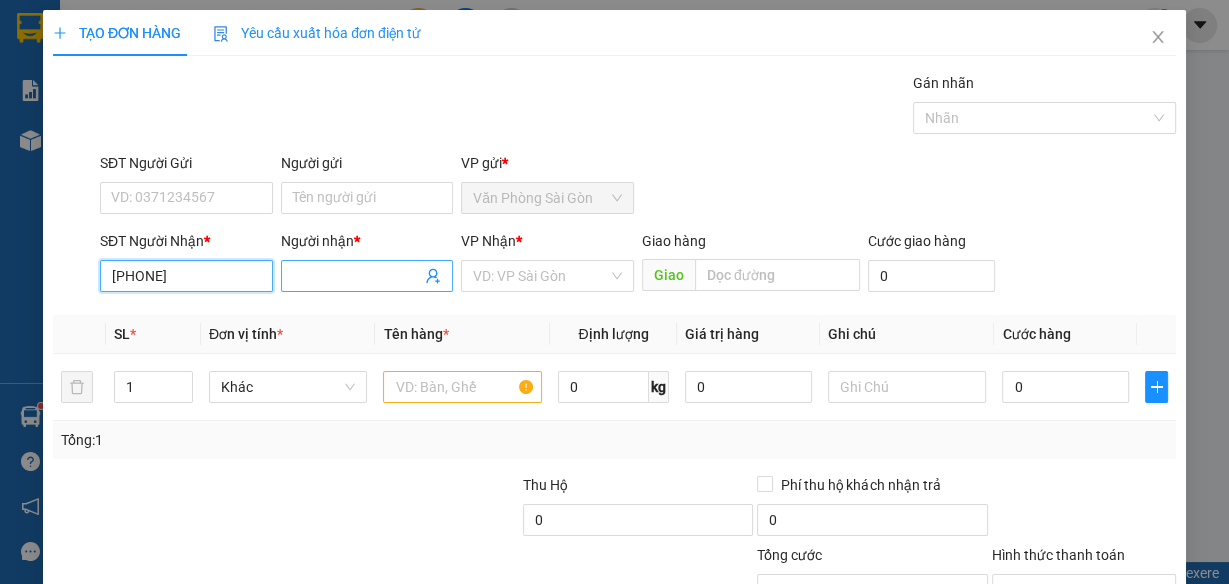 type on "[PHONE]" 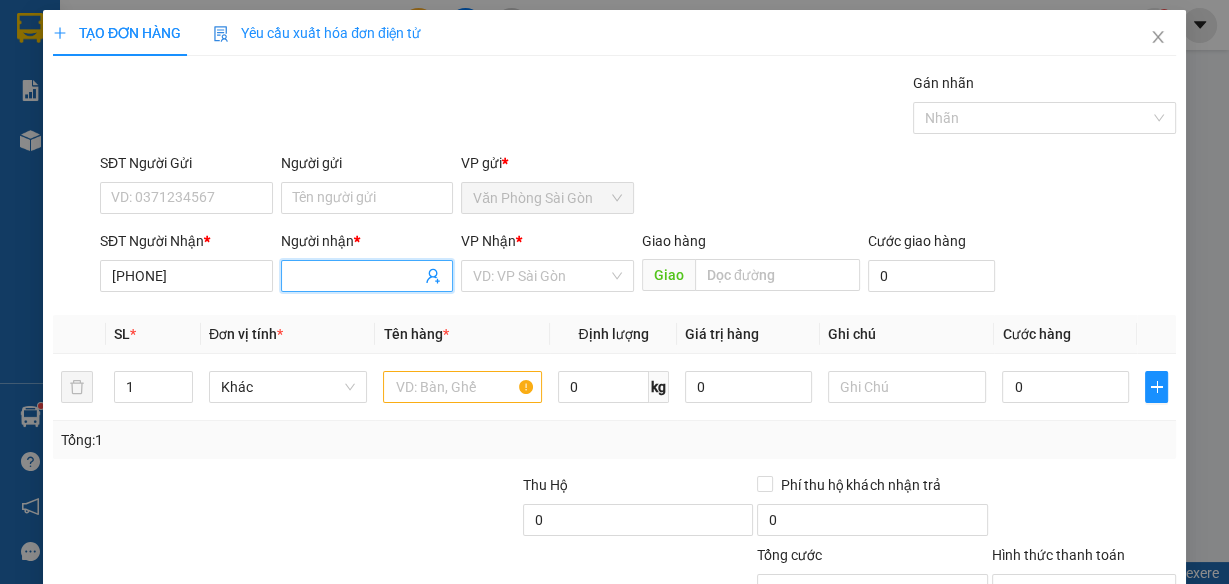 click on "Người nhận  *" at bounding box center (357, 276) 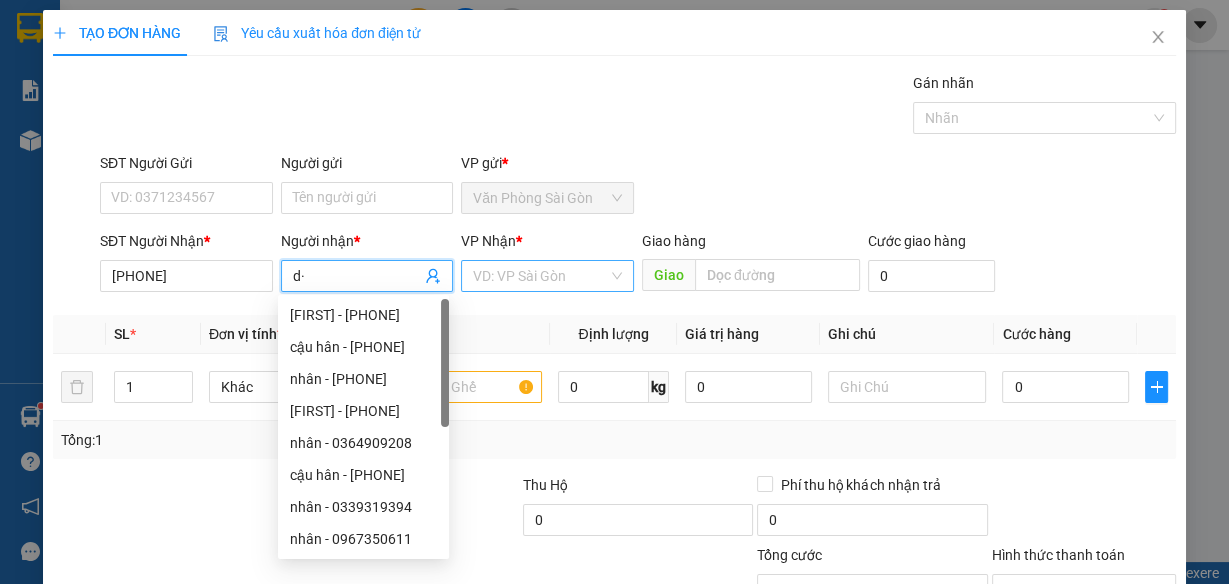 type on "d" 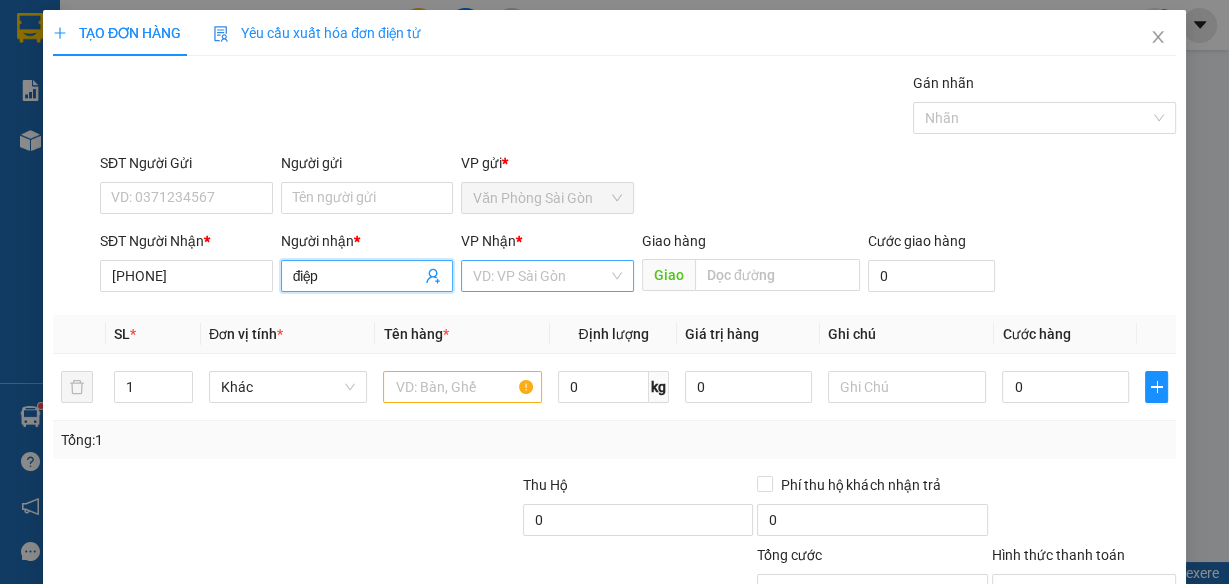 type on "điệp" 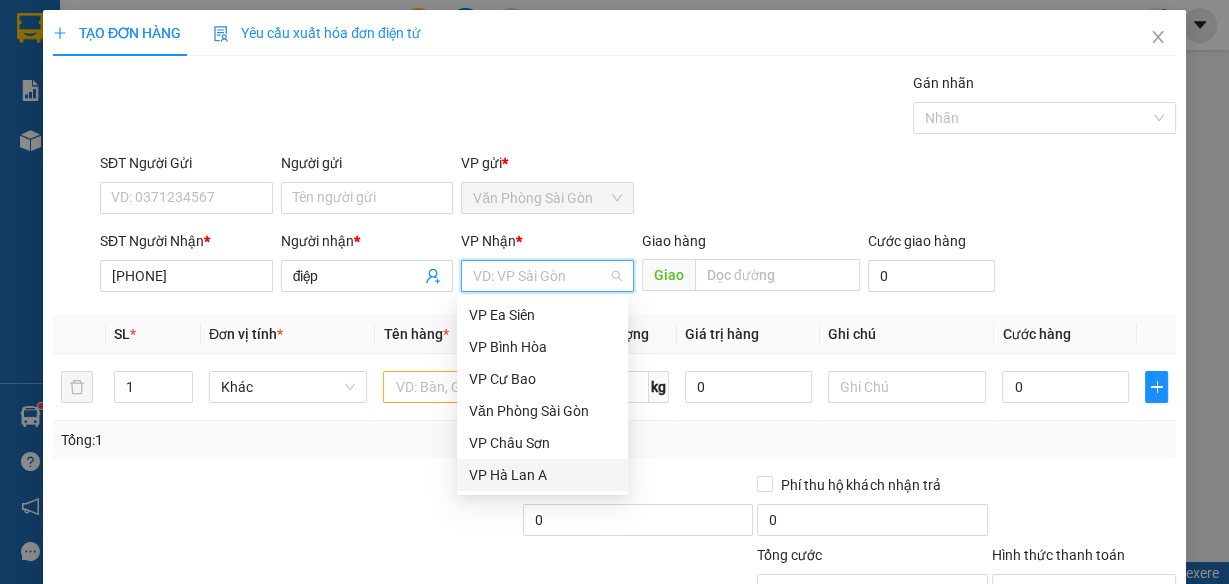 click on "VP Hà Lan A" at bounding box center [542, 475] 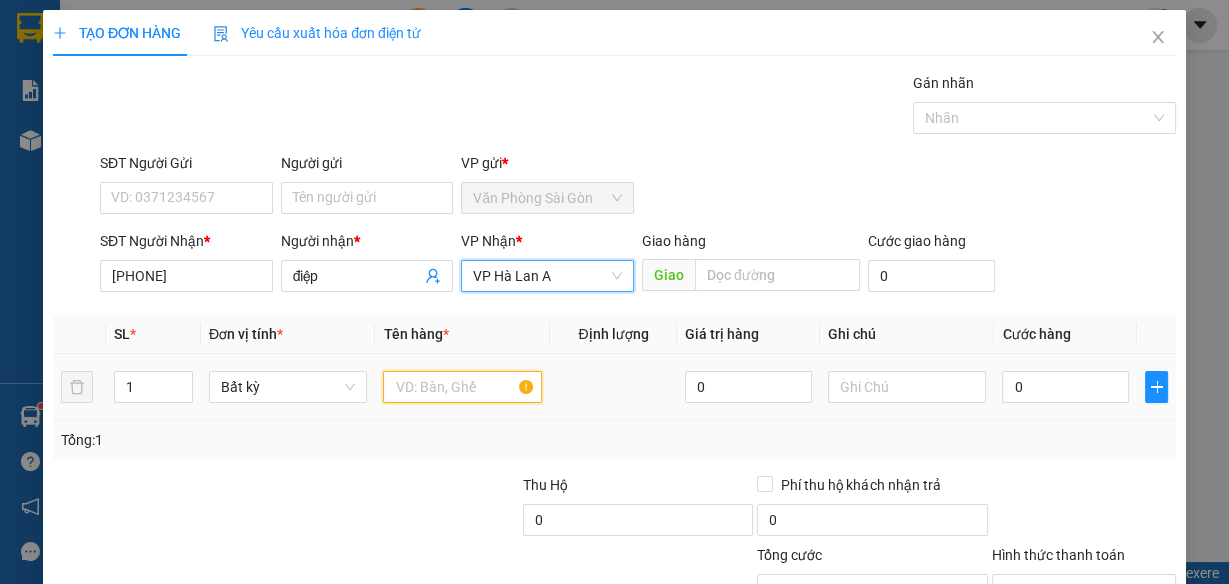 click at bounding box center [462, 387] 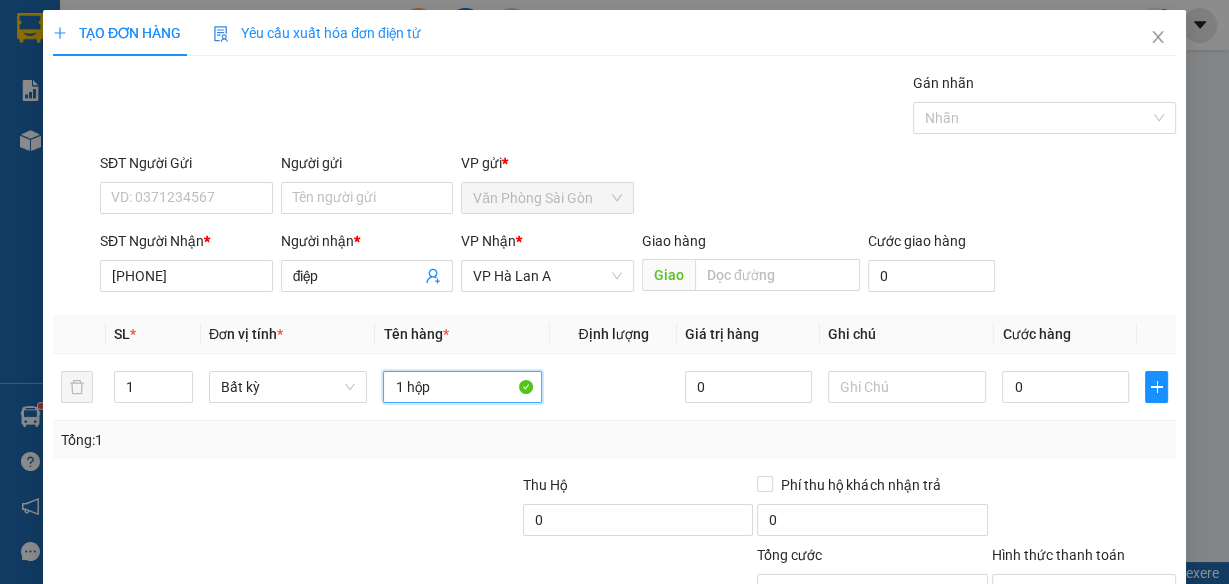 scroll, scrollTop: 153, scrollLeft: 0, axis: vertical 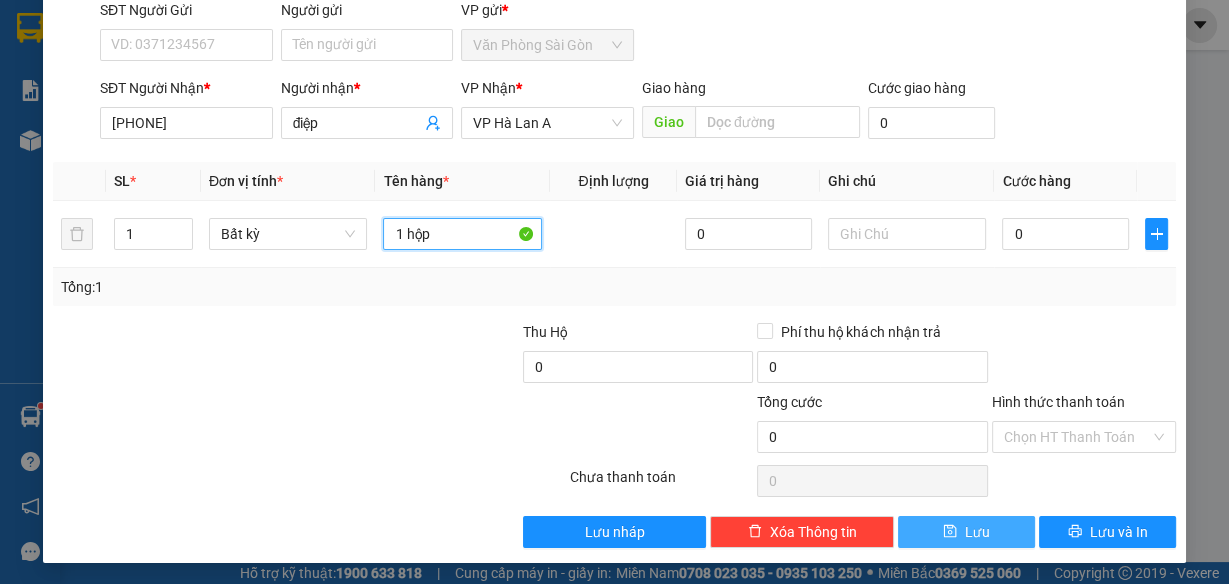 type on "1 hộp" 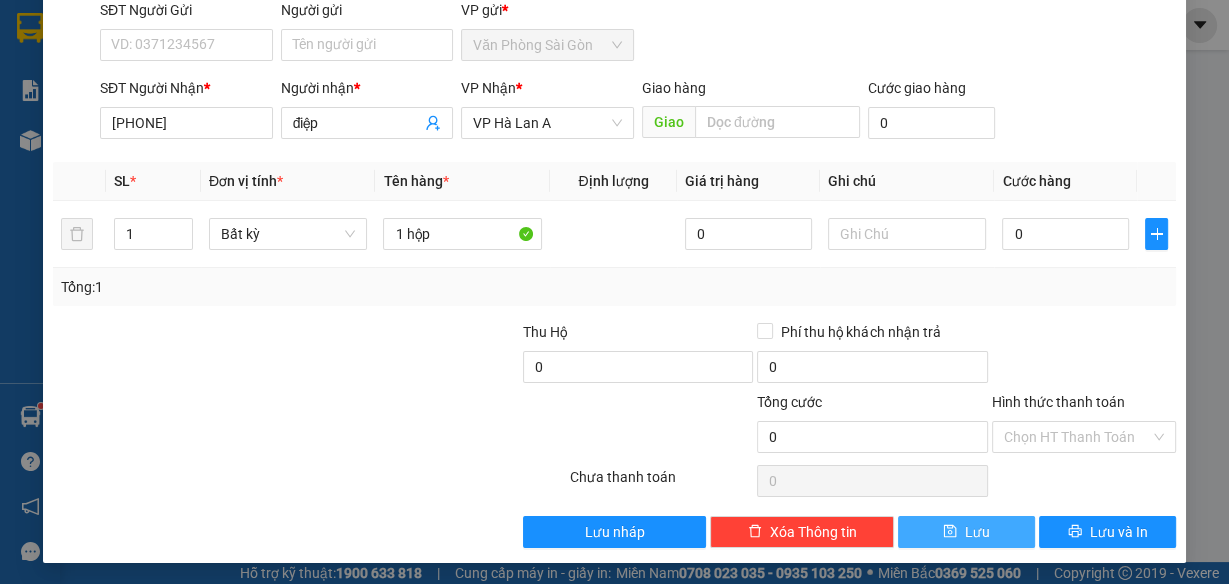click on "Lưu" at bounding box center [966, 532] 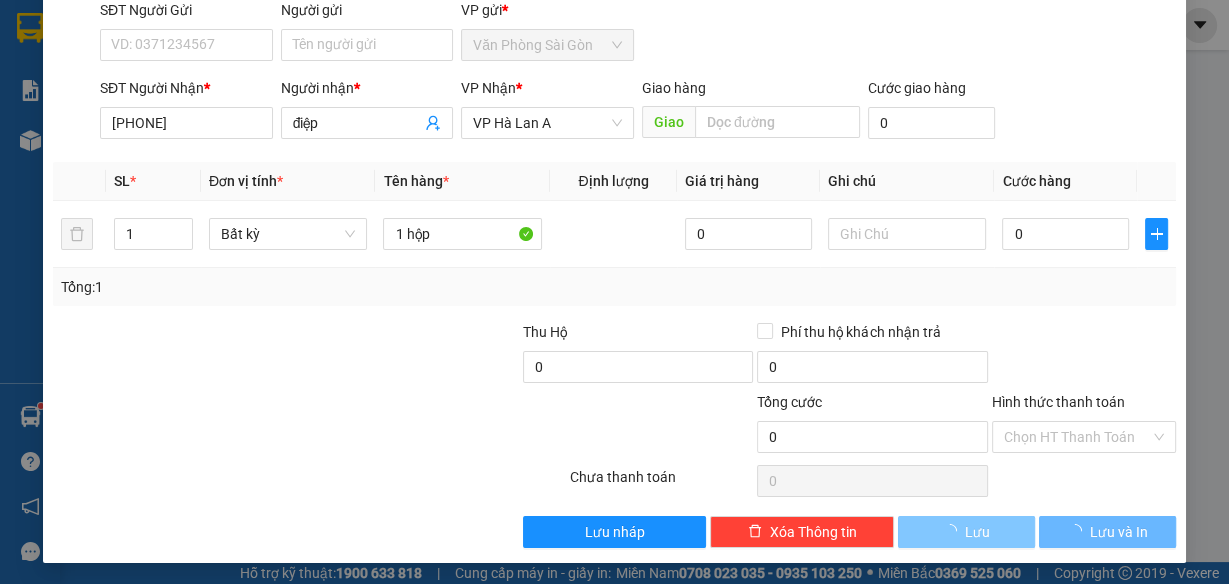 type 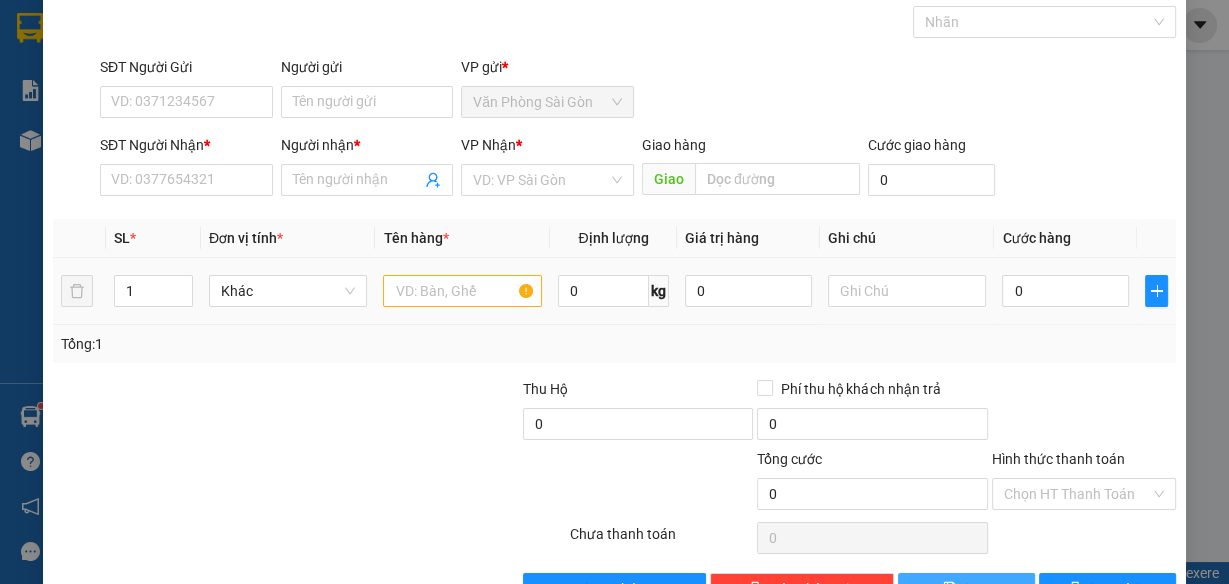 scroll, scrollTop: 0, scrollLeft: 0, axis: both 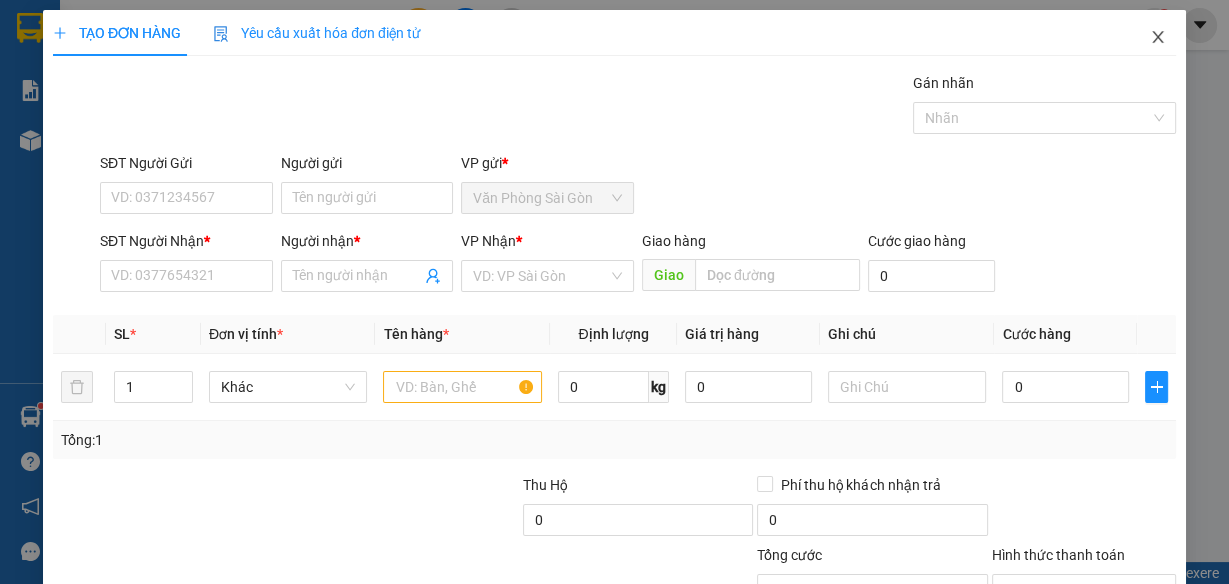 click 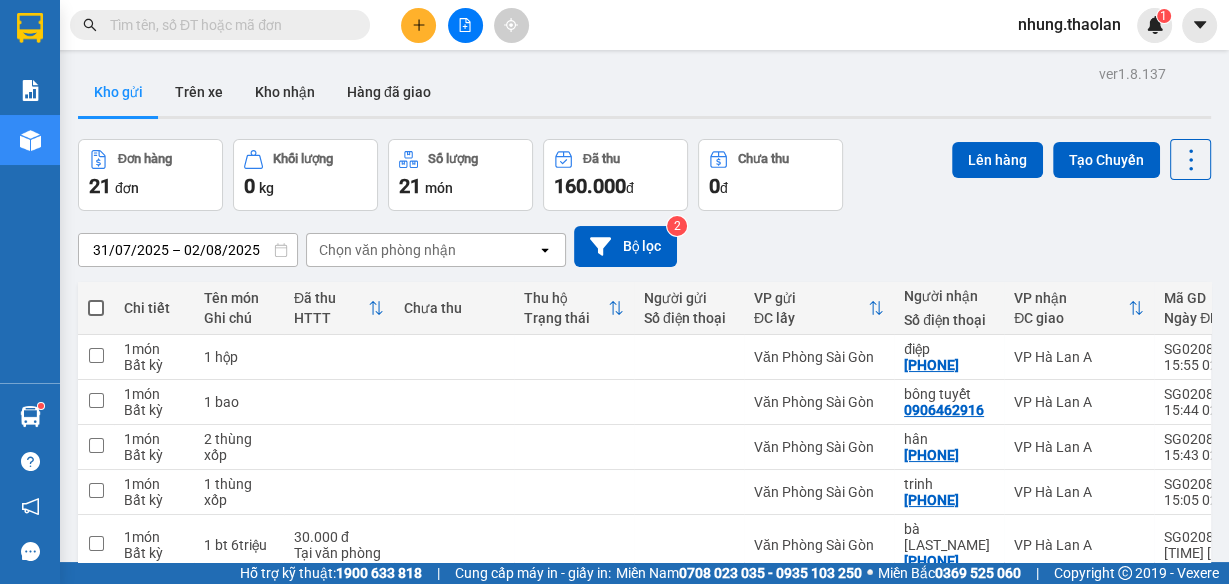 click at bounding box center [228, 25] 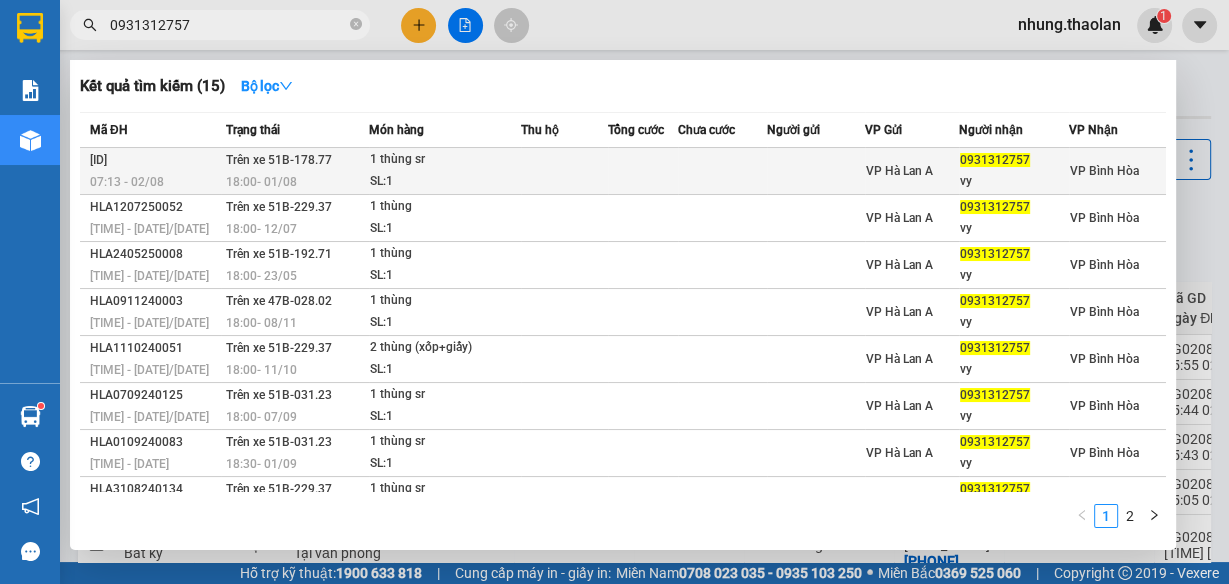 type on "0931312757" 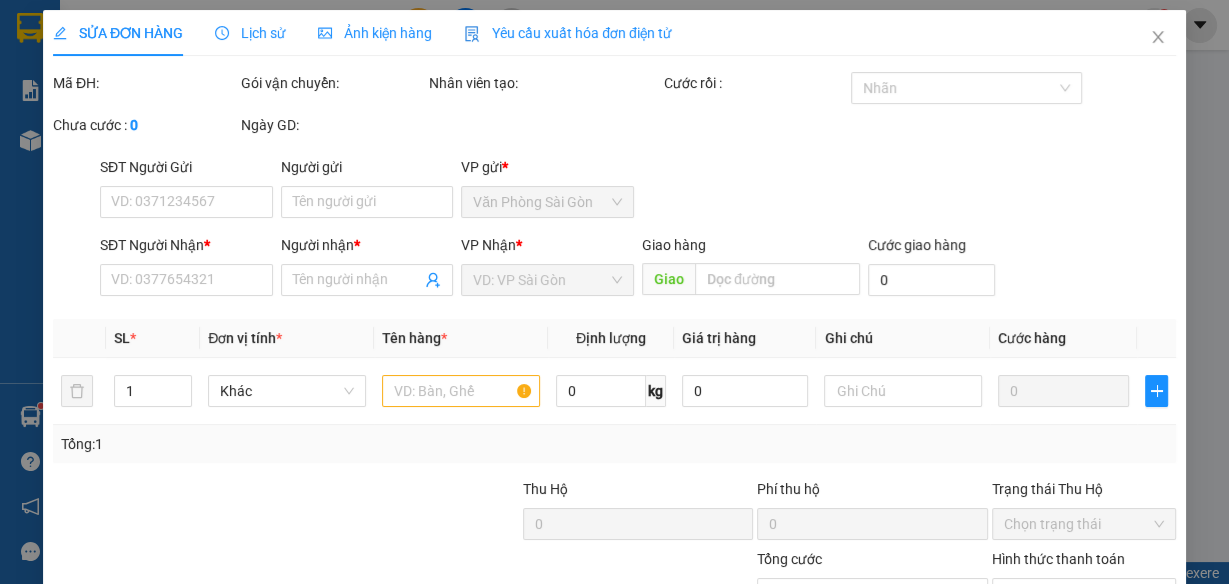 type on "0931312757" 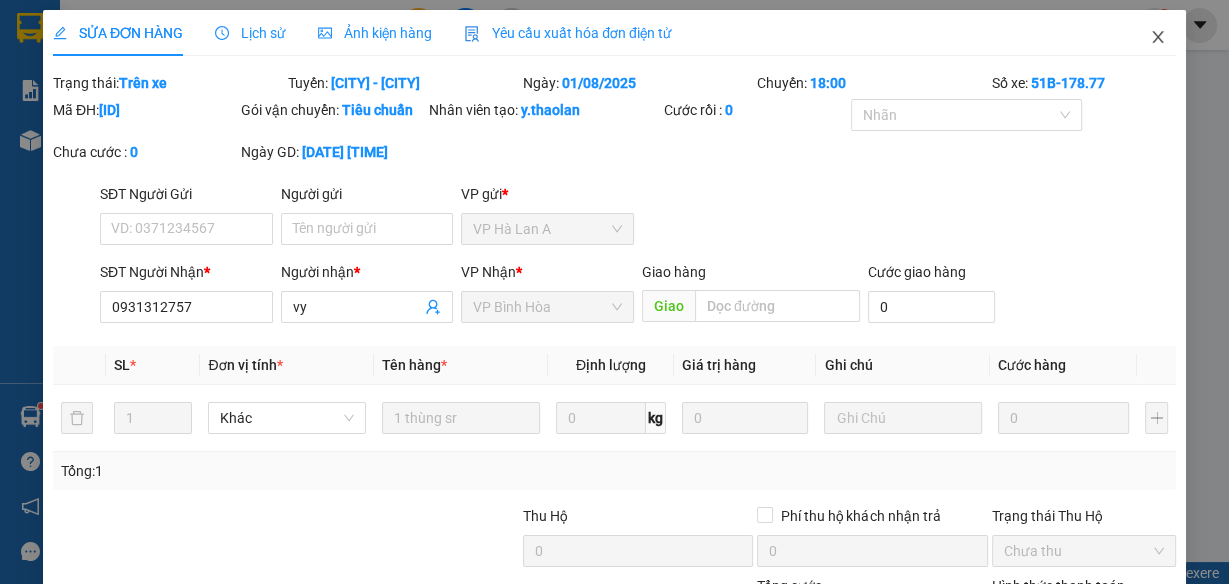 click at bounding box center [1158, 38] 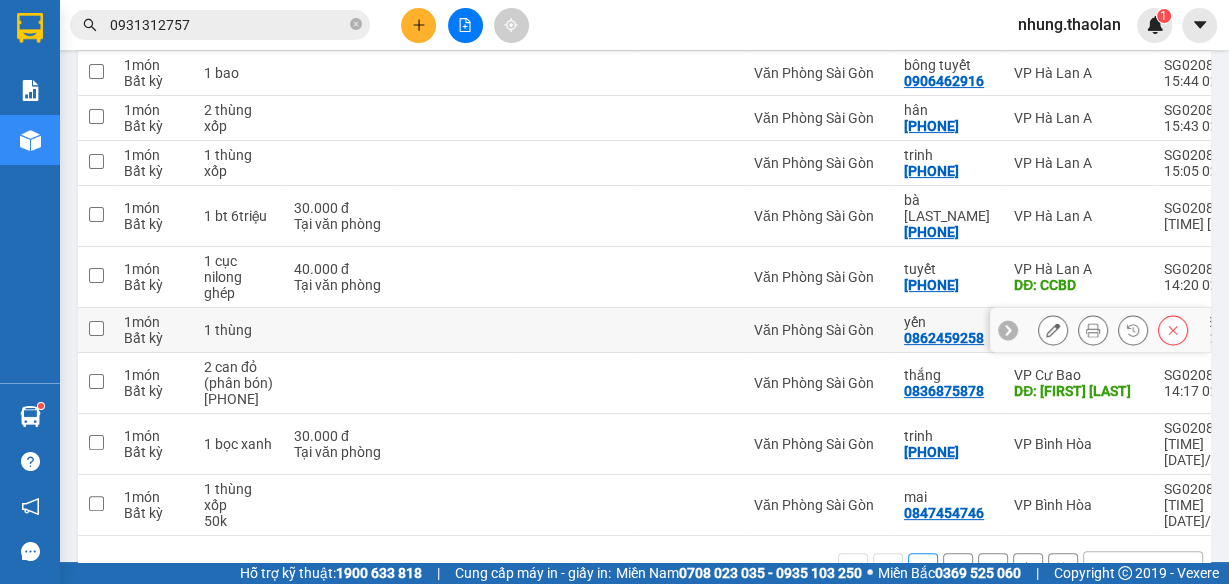 scroll, scrollTop: 330, scrollLeft: 0, axis: vertical 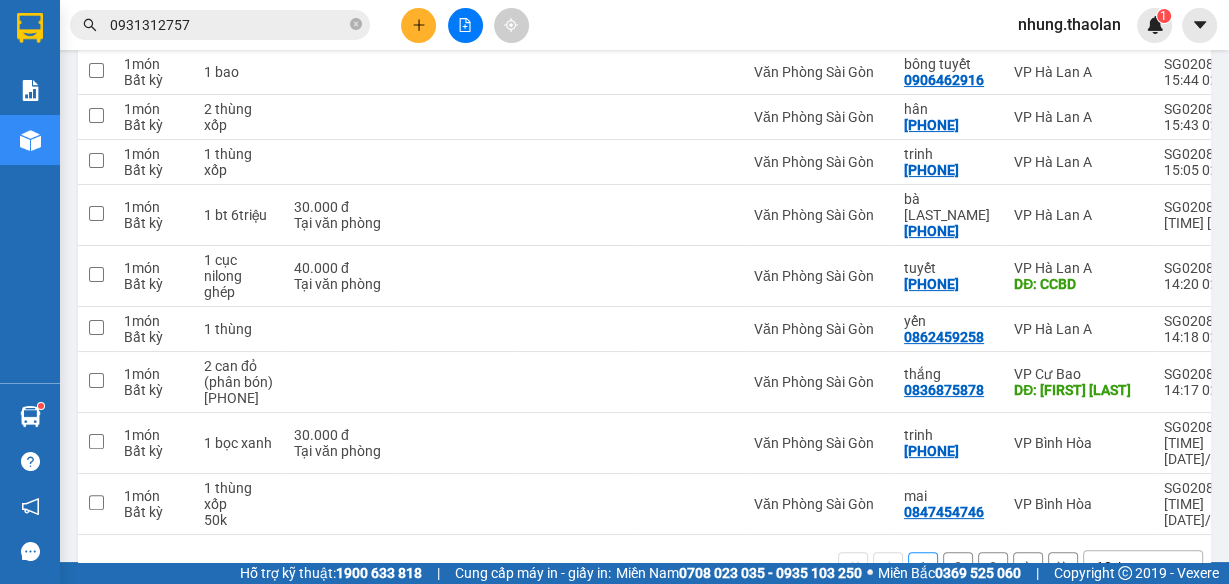 click on "10 / trang" at bounding box center (1129, 567) 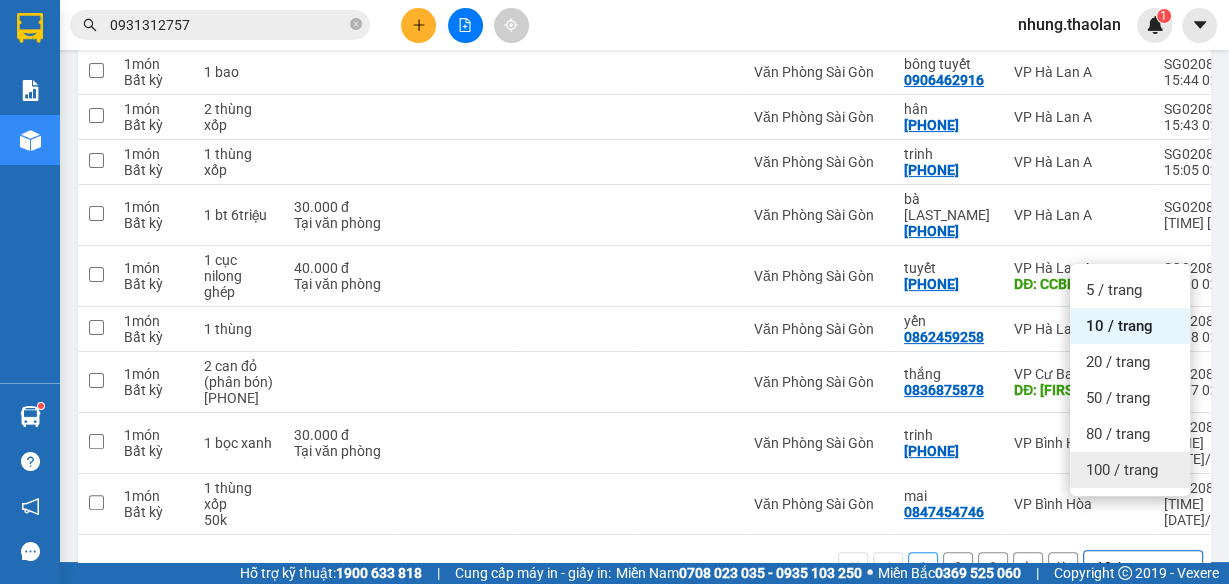 click on "100 / trang" at bounding box center [1122, 470] 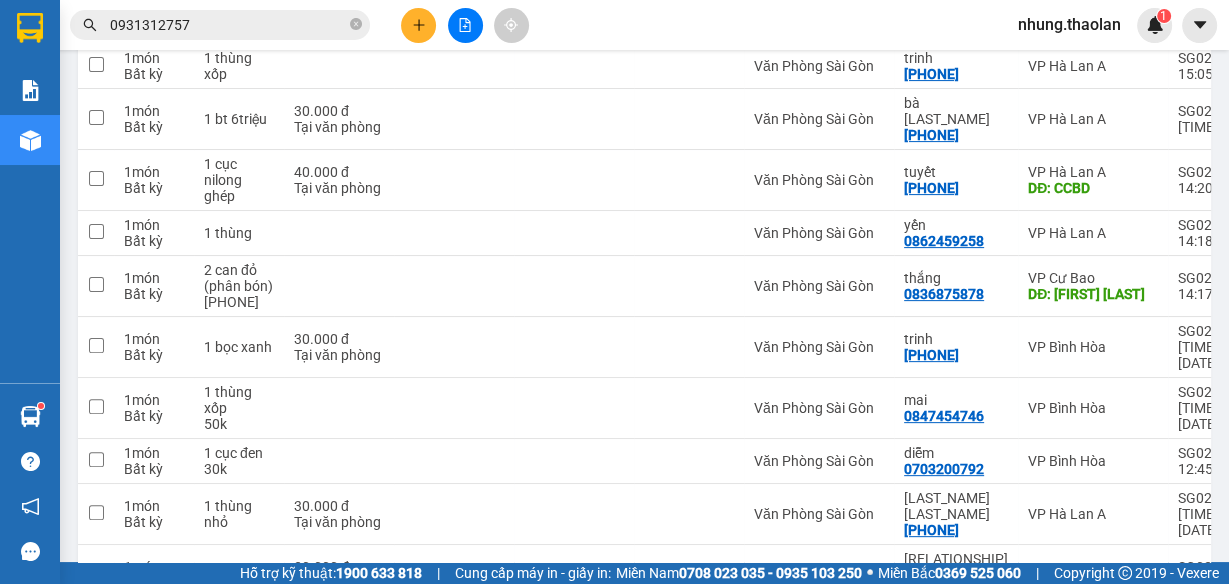 scroll, scrollTop: 410, scrollLeft: 0, axis: vertical 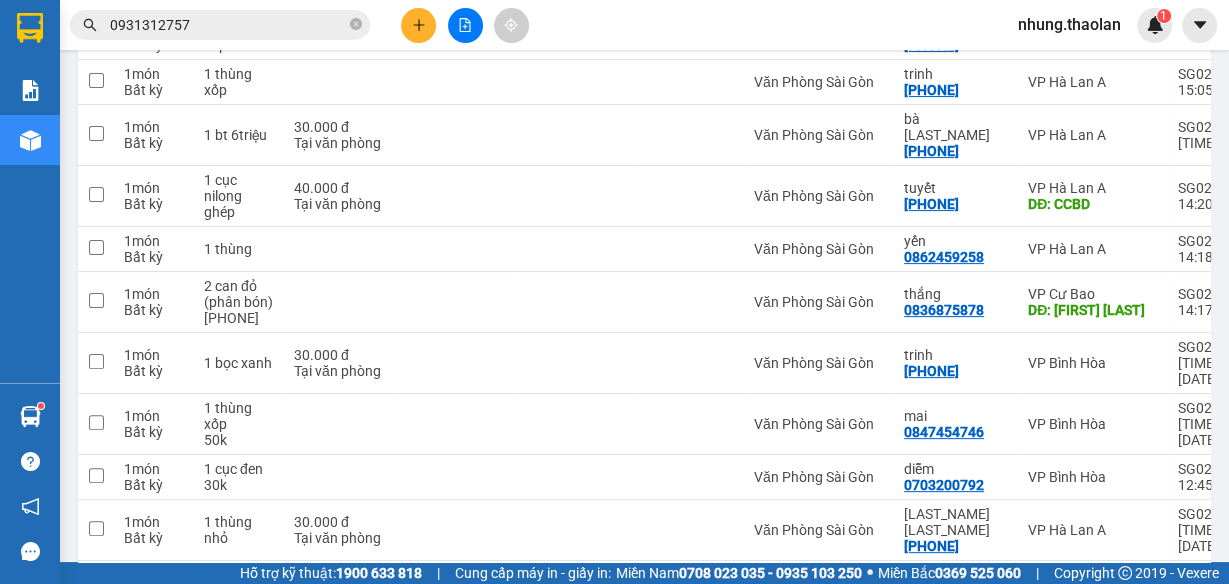 click 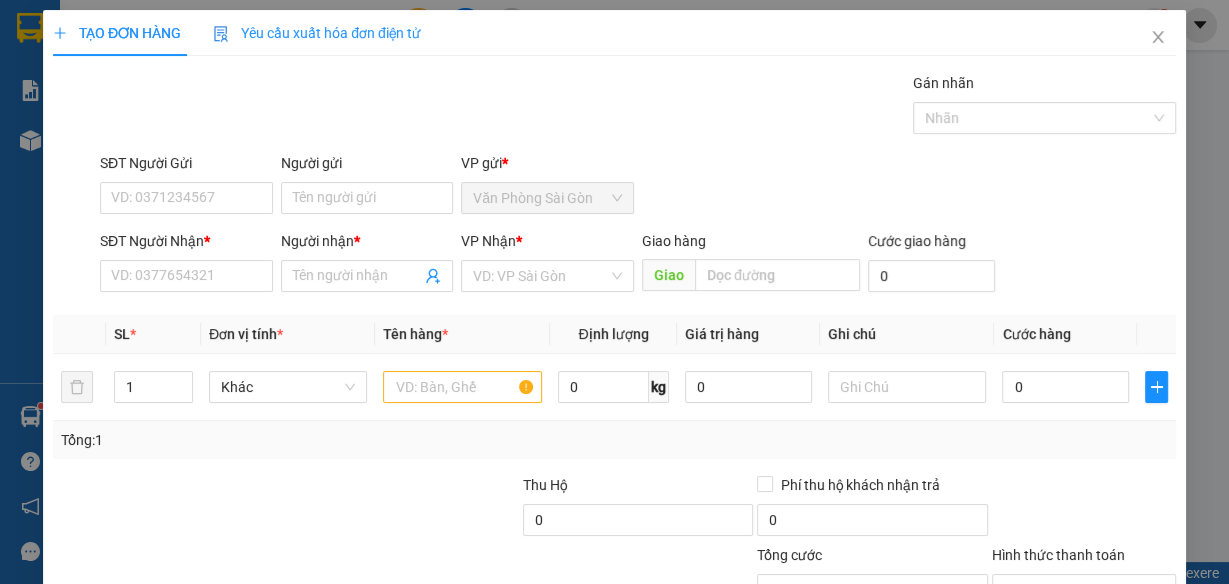 scroll, scrollTop: 0, scrollLeft: 0, axis: both 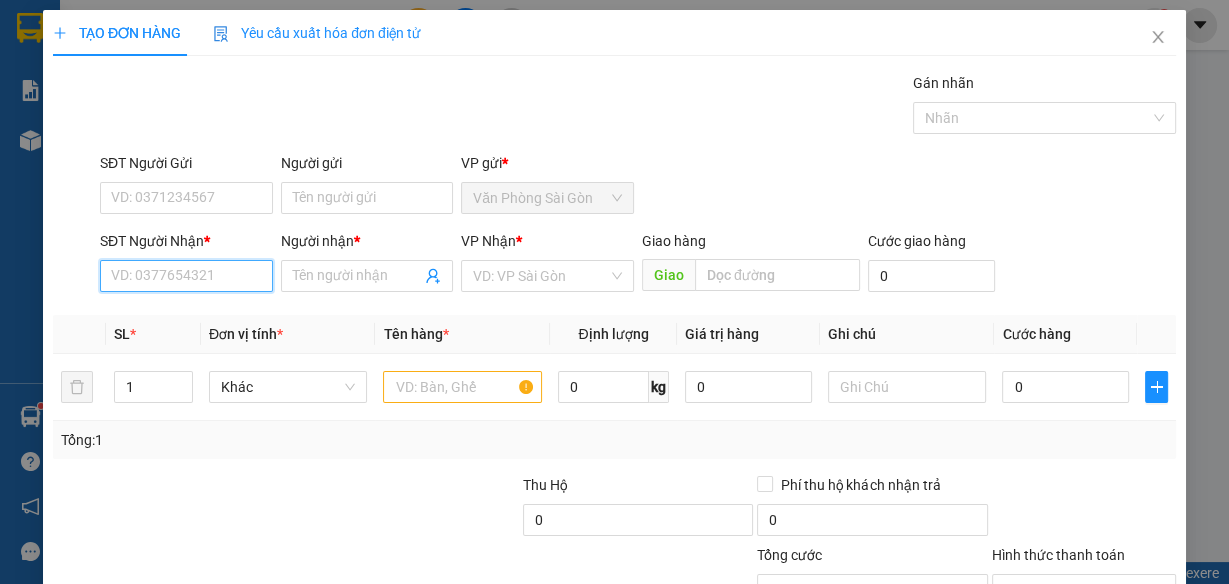 click on "SĐT Người Nhận  *" at bounding box center (186, 276) 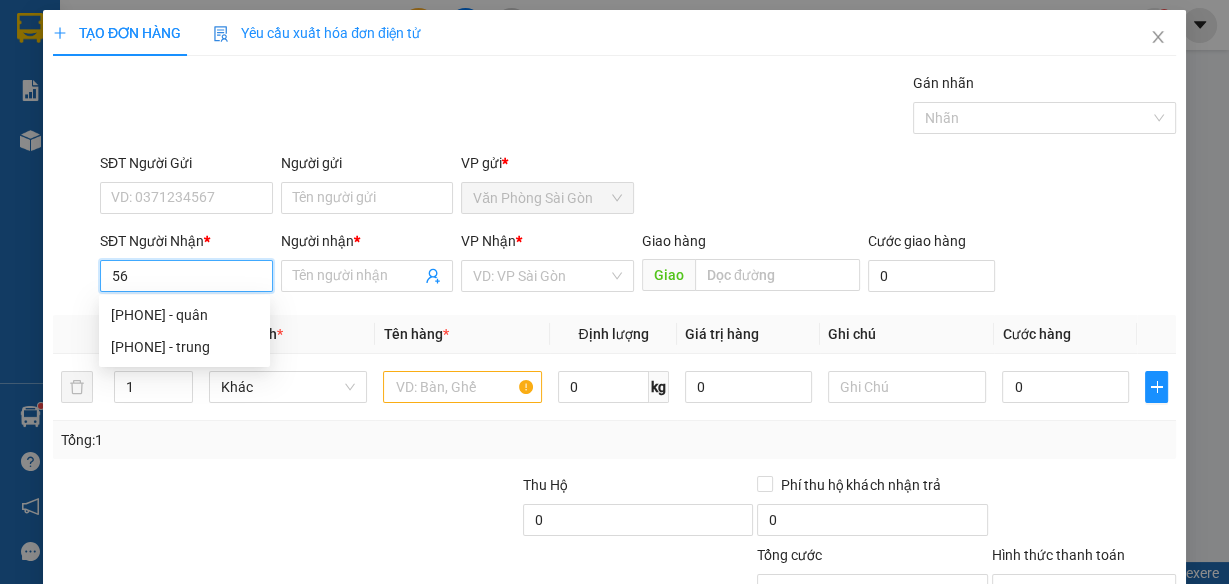 type on "5" 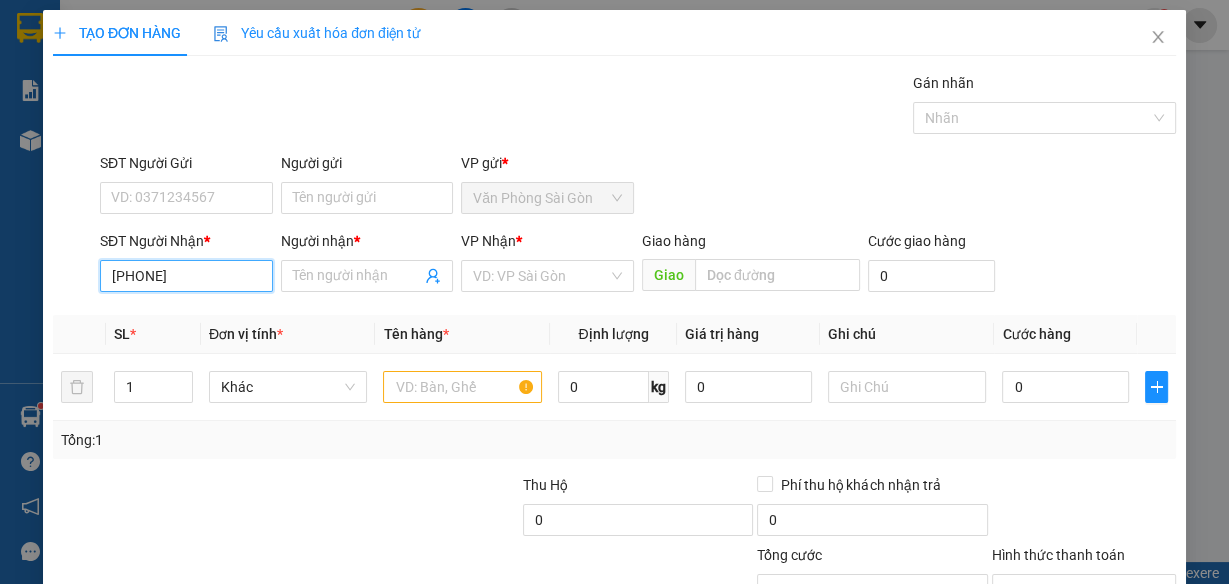 type on "[PHONE]" 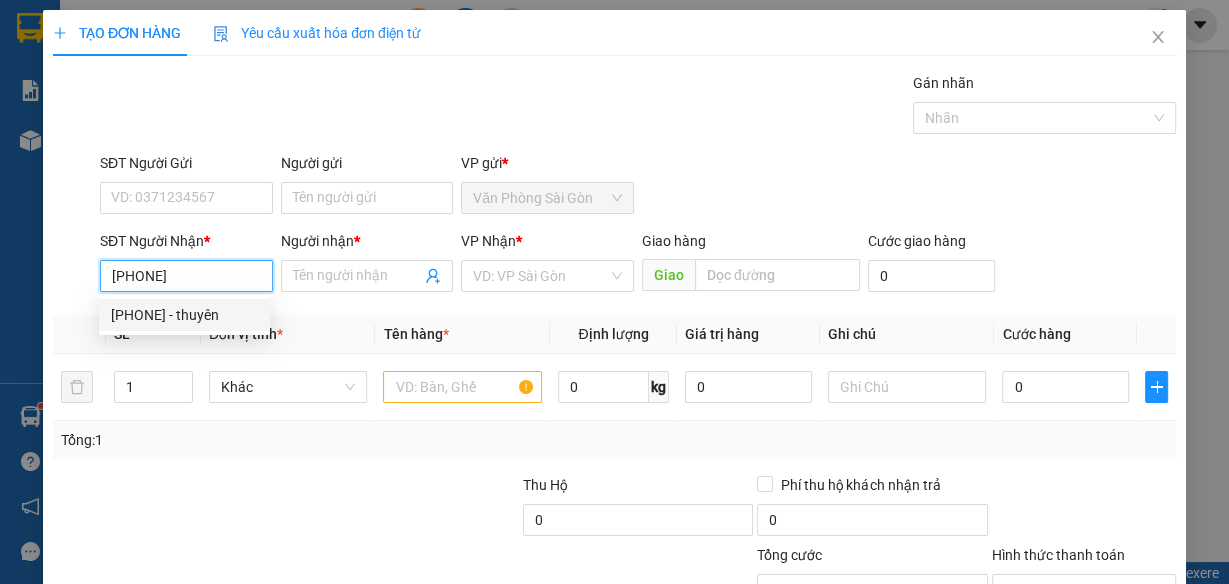 click on "[PHONE] - thuyên" at bounding box center (184, 315) 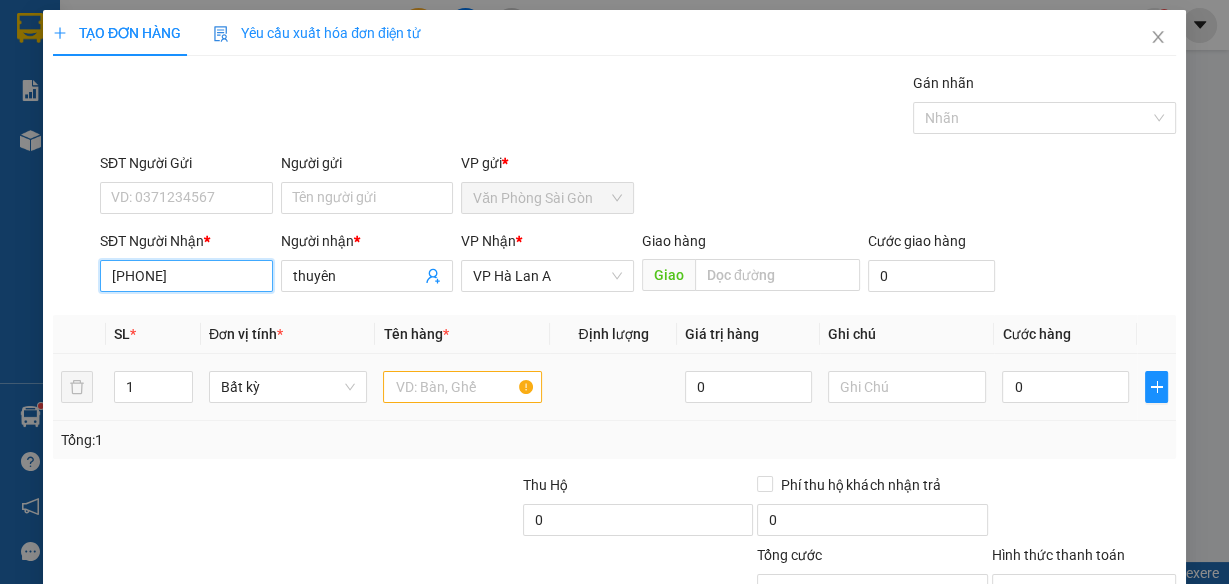 type on "[PHONE]" 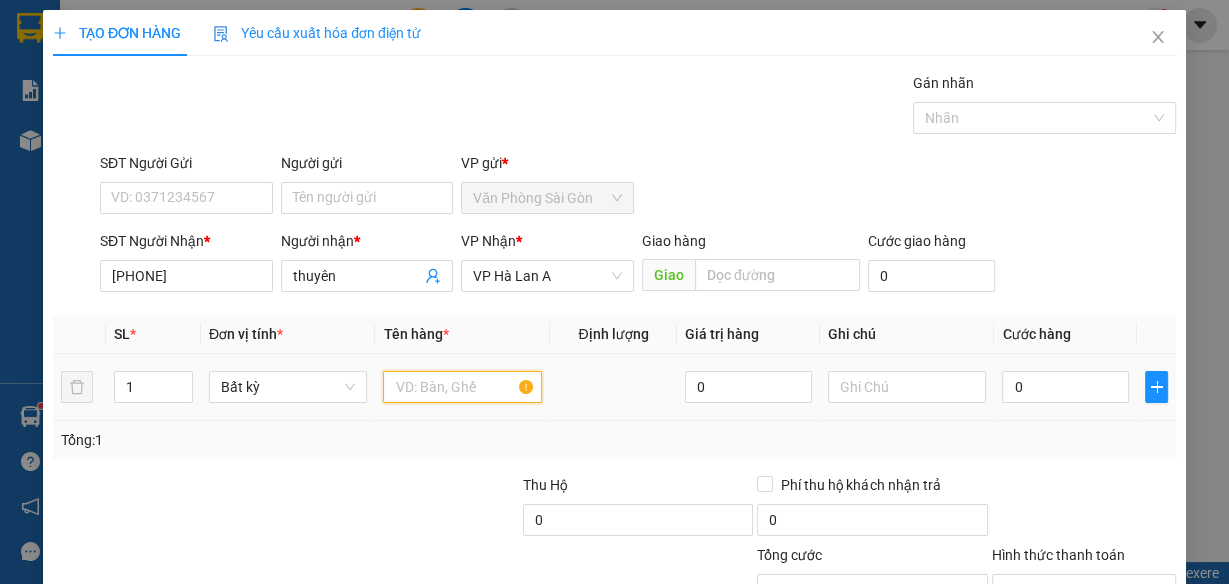 click at bounding box center (462, 387) 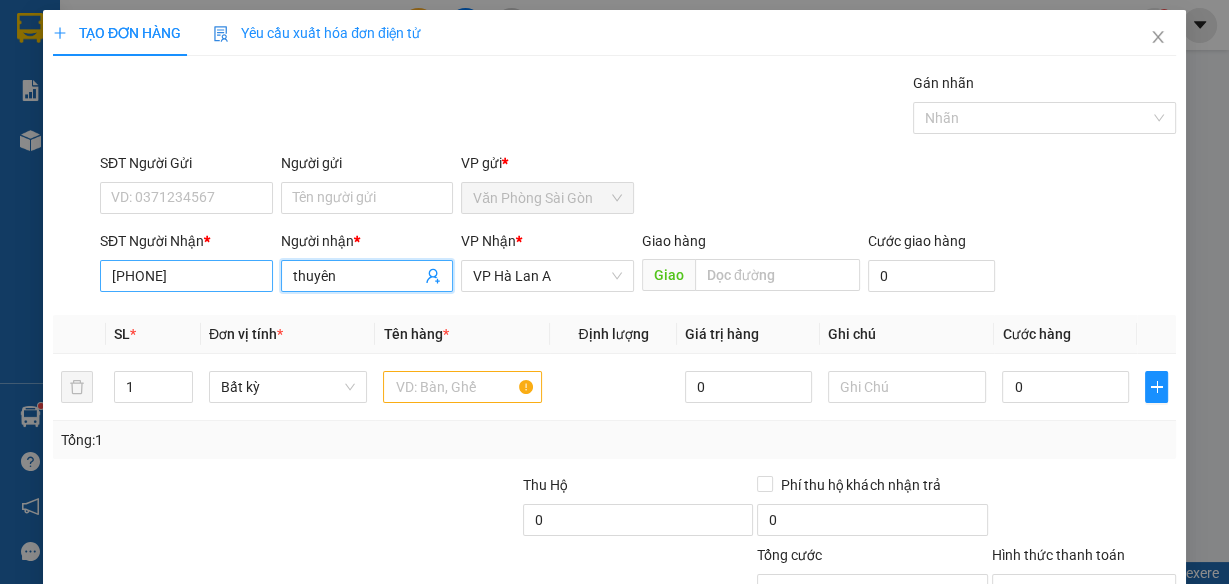 drag, startPoint x: 351, startPoint y: 277, endPoint x: 255, endPoint y: 290, distance: 96.87621 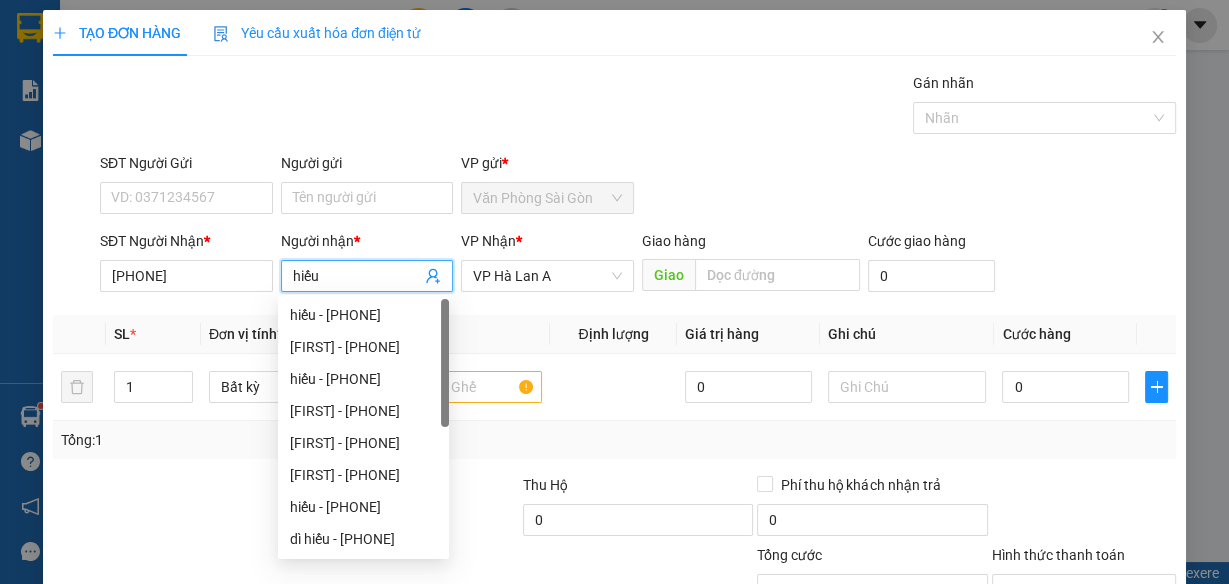 type on "hiếu" 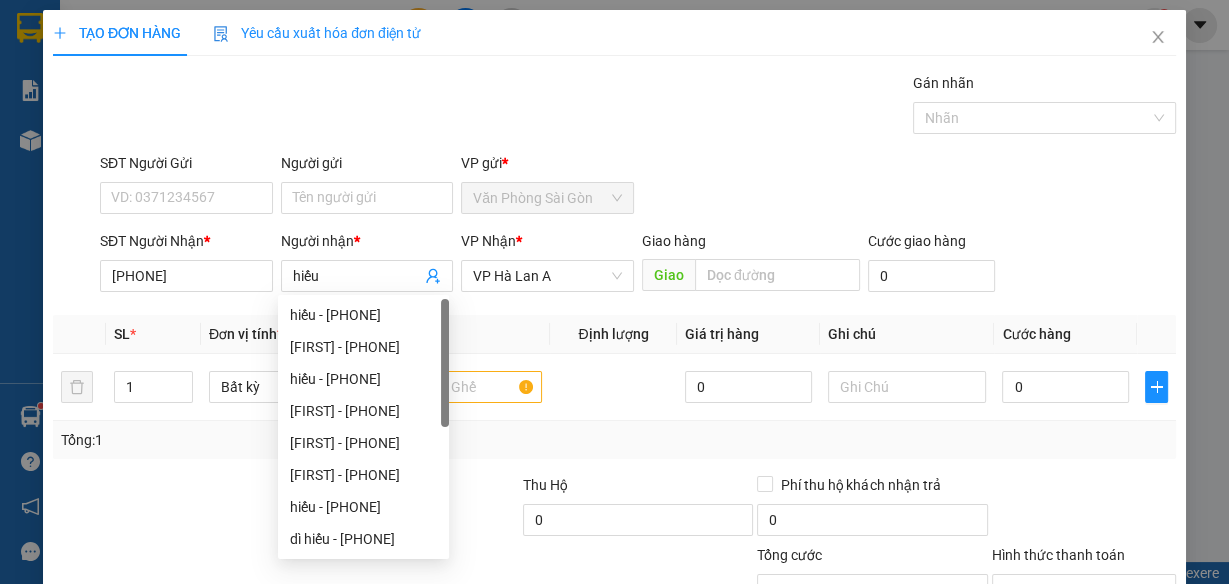 click on "Gói vận chuyển  * Tiêu chuẩn Gán nhãn   Nhãn" at bounding box center [638, 107] 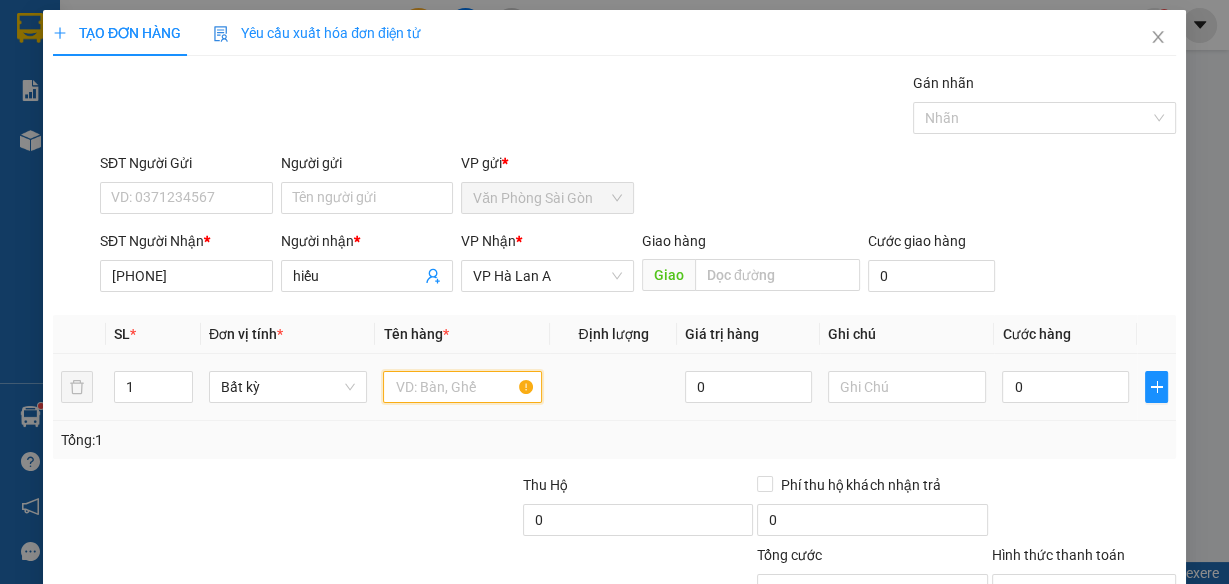 click at bounding box center (462, 387) 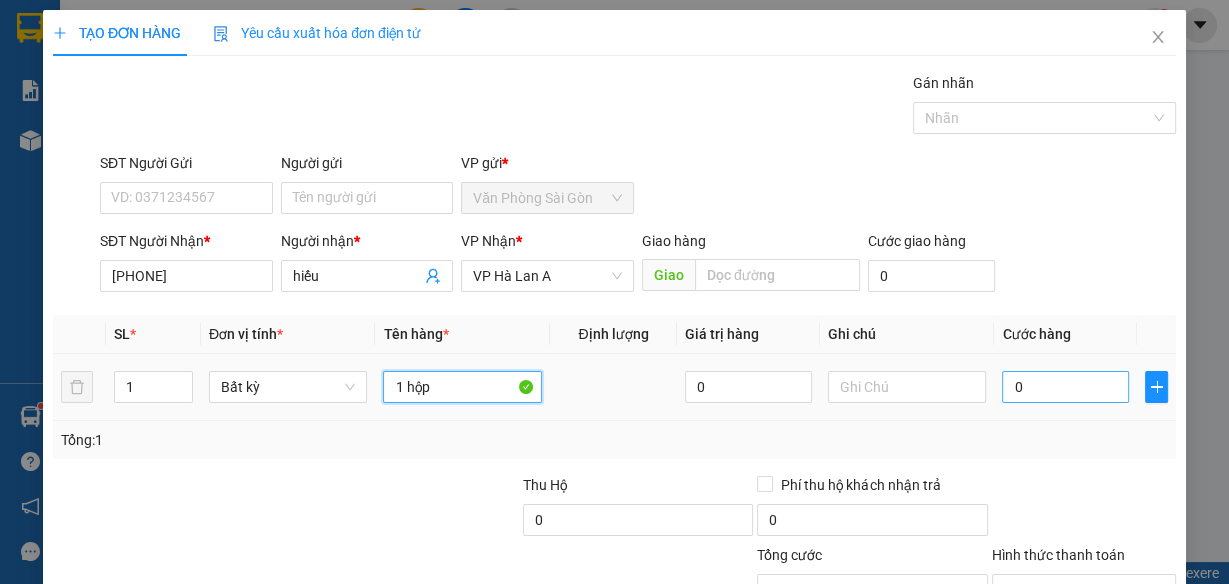 type on "1 hộp" 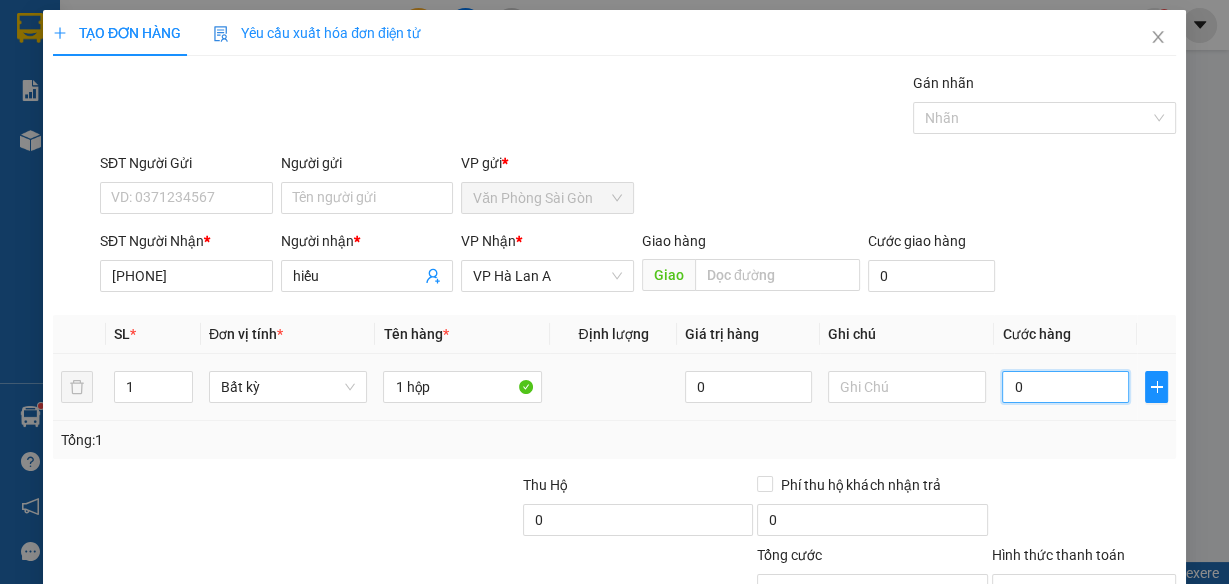 click on "0" at bounding box center (1065, 387) 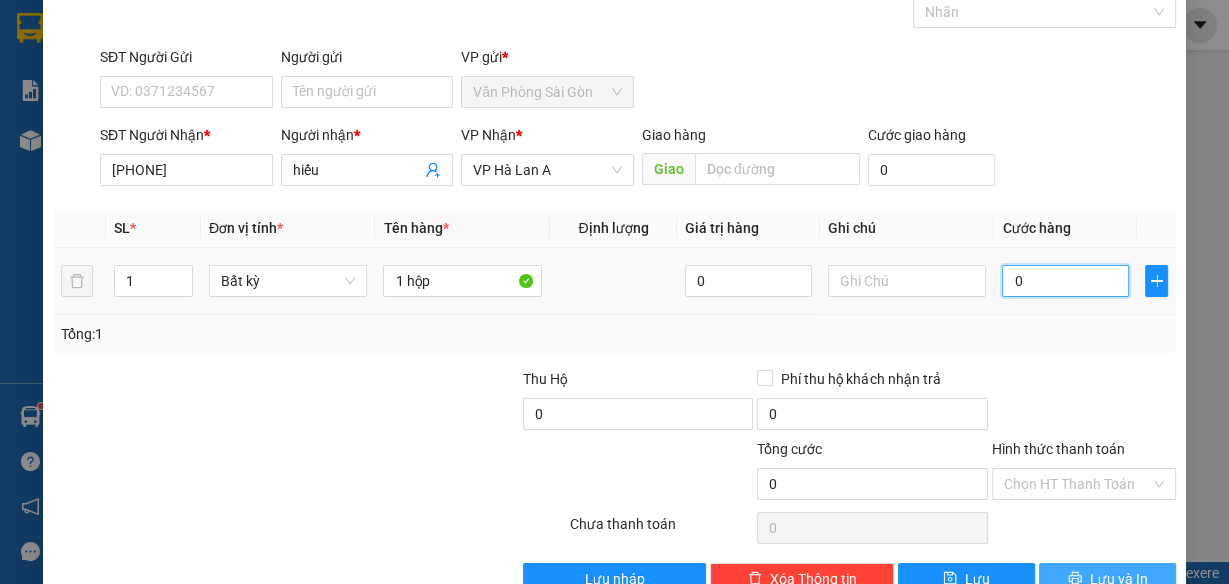scroll, scrollTop: 153, scrollLeft: 0, axis: vertical 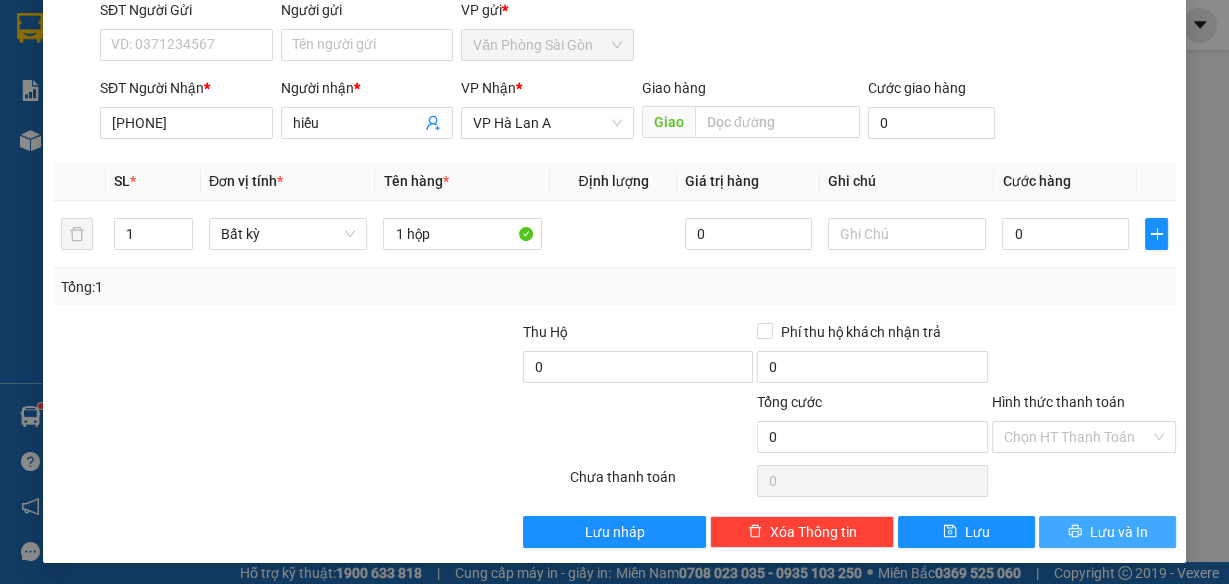 drag, startPoint x: 1117, startPoint y: 533, endPoint x: 1112, endPoint y: 512, distance: 21.587032 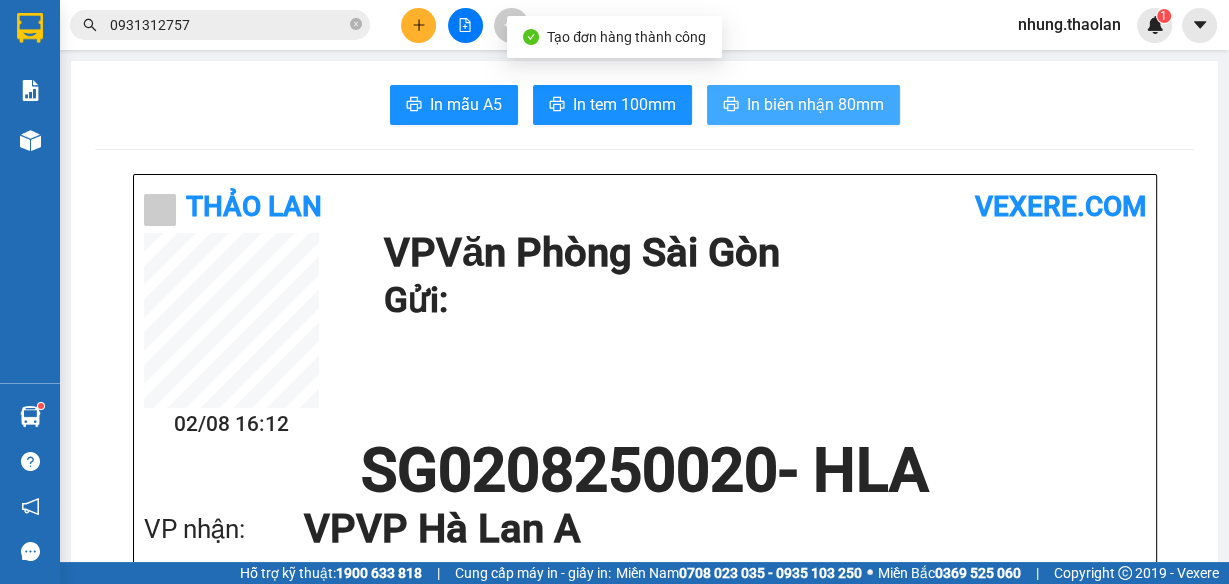 click on "In biên nhận 80mm" at bounding box center [815, 104] 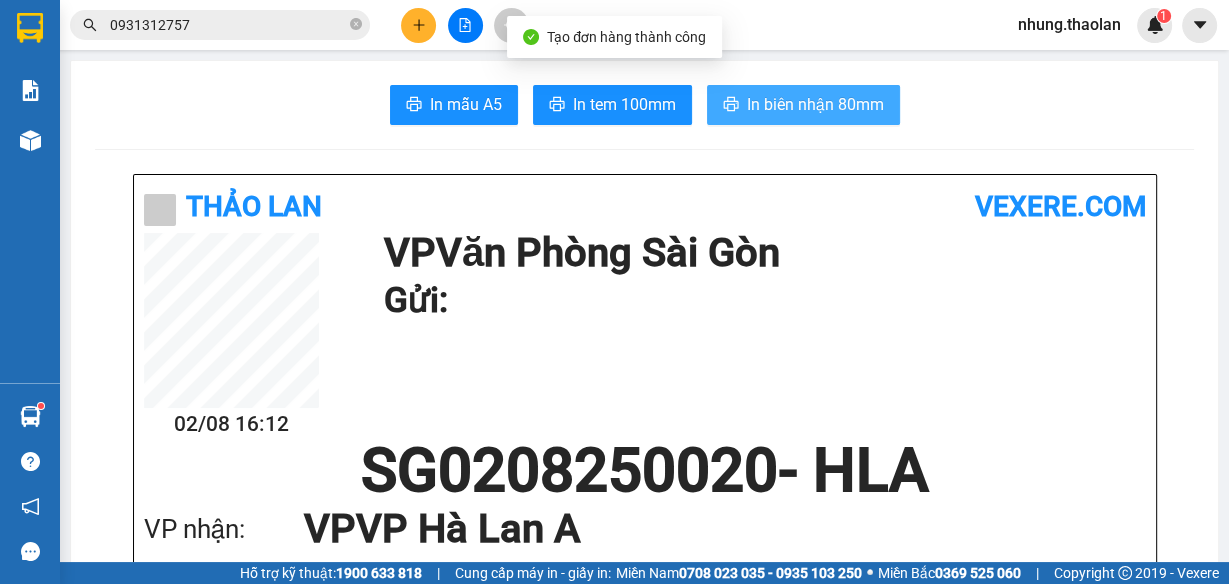 scroll, scrollTop: 0, scrollLeft: 0, axis: both 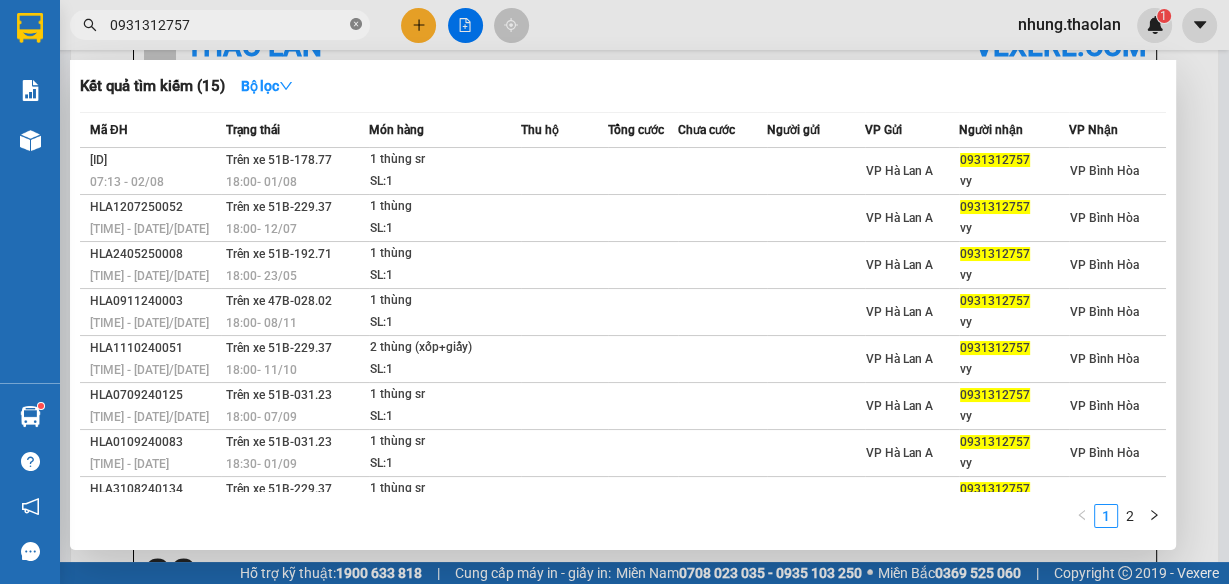 click 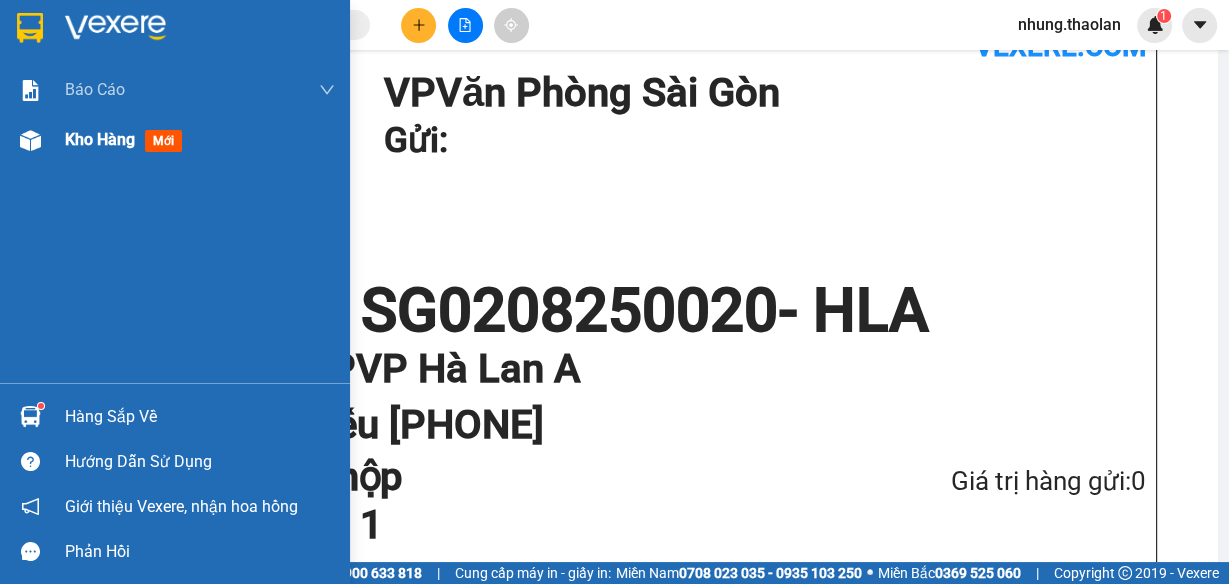click on "Kho hàng" at bounding box center [100, 139] 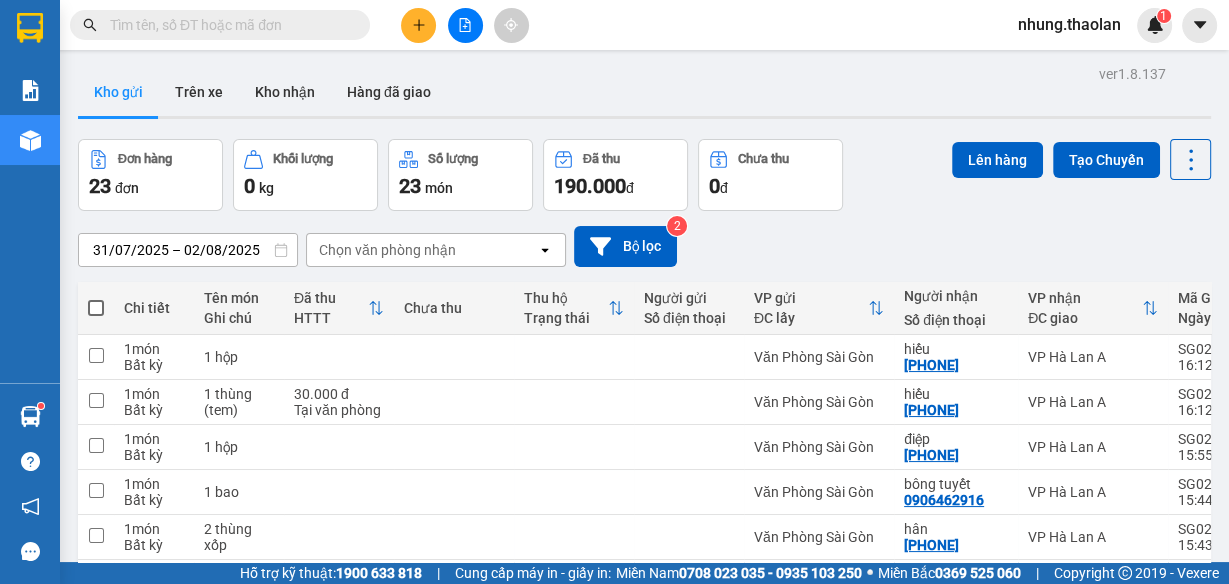 scroll, scrollTop: 320, scrollLeft: 0, axis: vertical 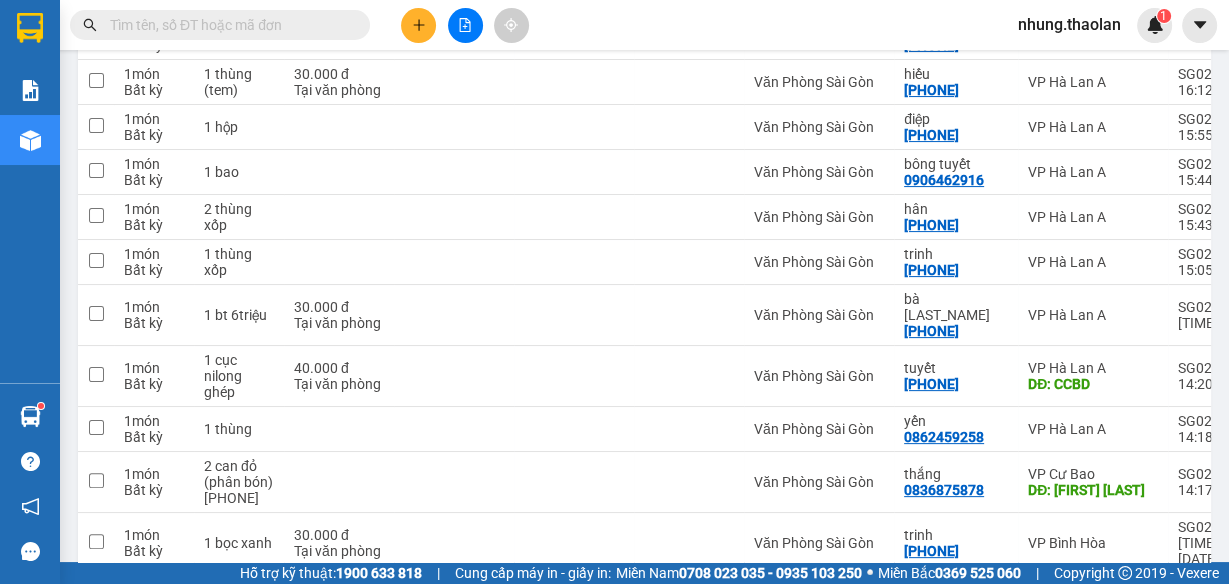 click at bounding box center [228, 25] 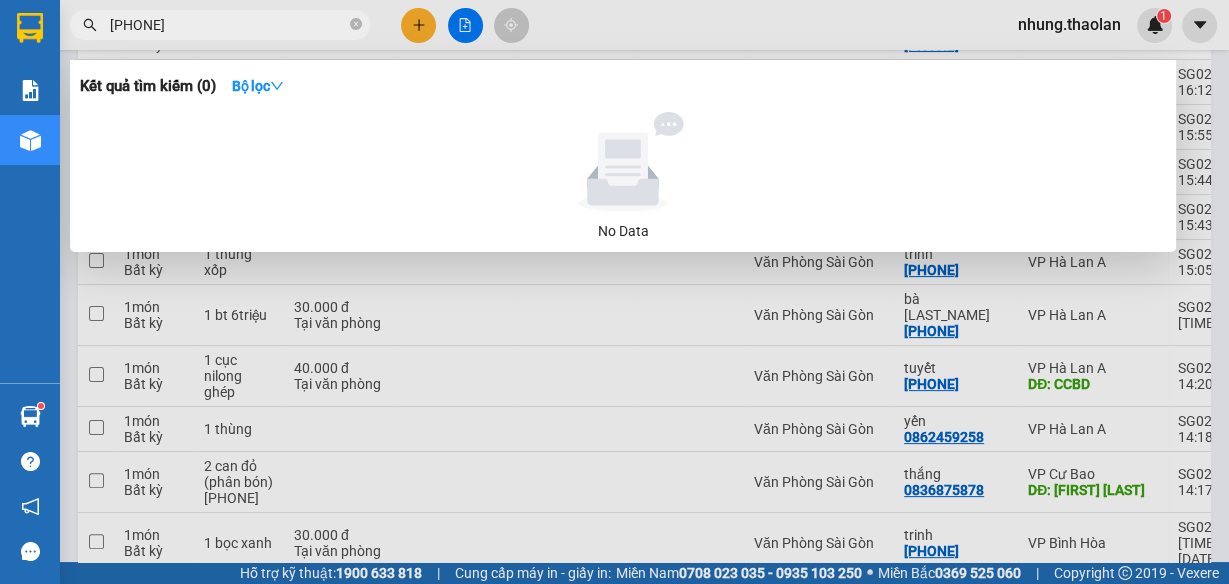 click on "[PHONE]" at bounding box center [228, 25] 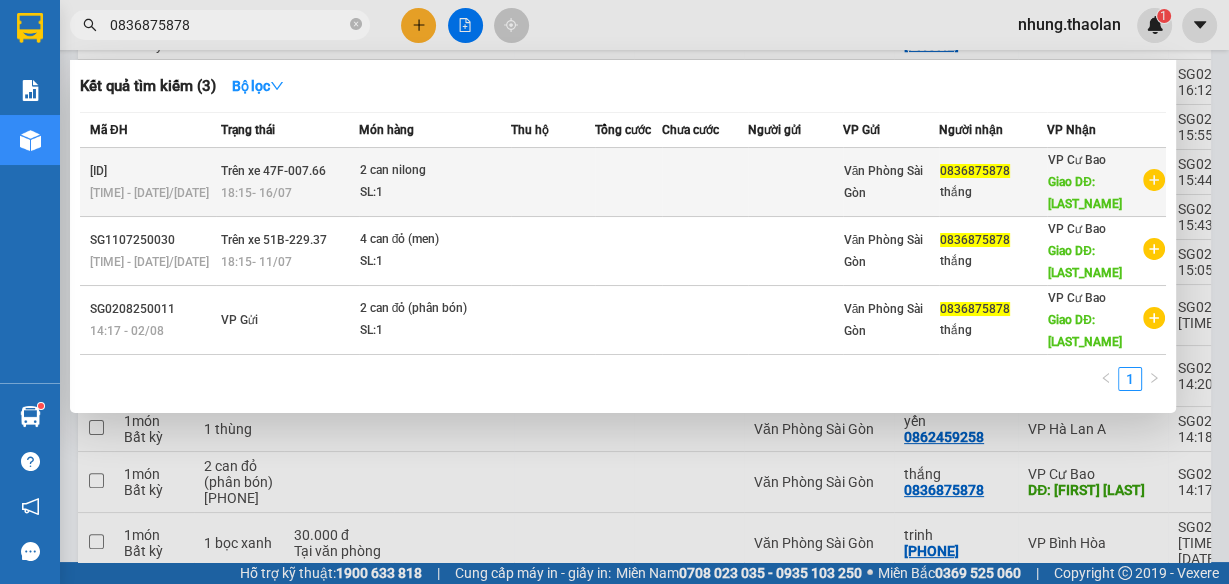 type on "0836875878" 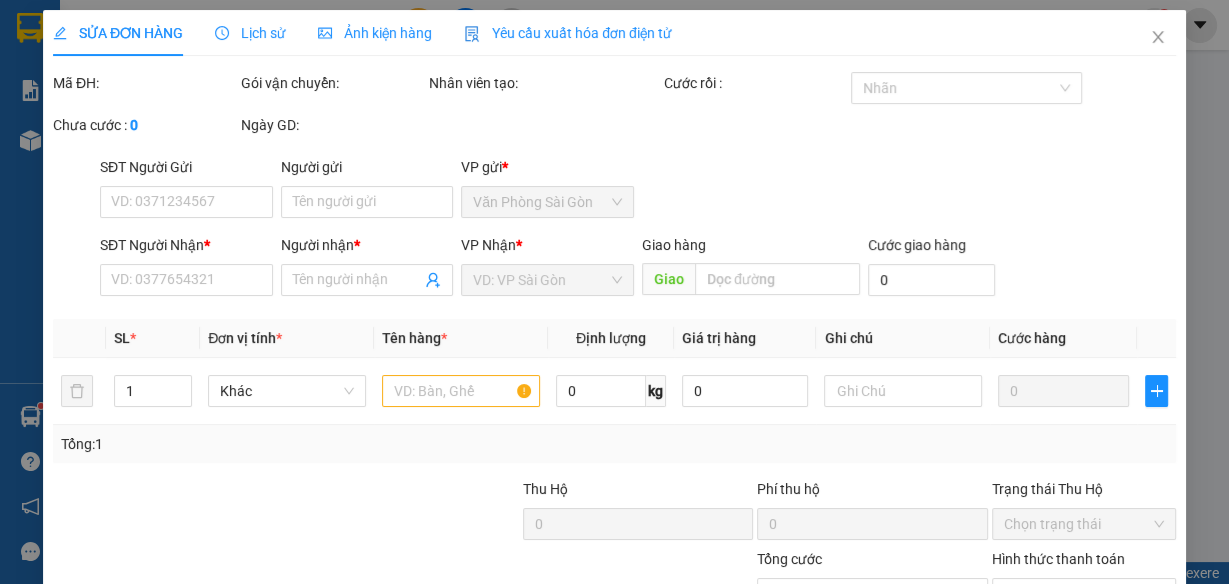 scroll, scrollTop: 0, scrollLeft: 0, axis: both 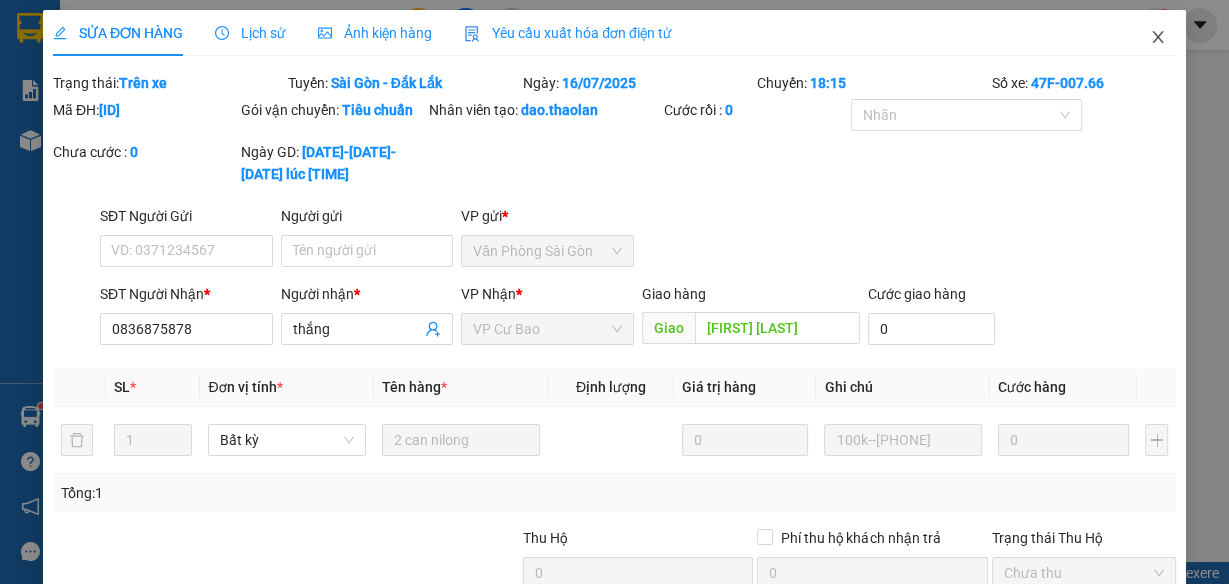drag, startPoint x: 1162, startPoint y: 37, endPoint x: 844, endPoint y: 0, distance: 320.1453 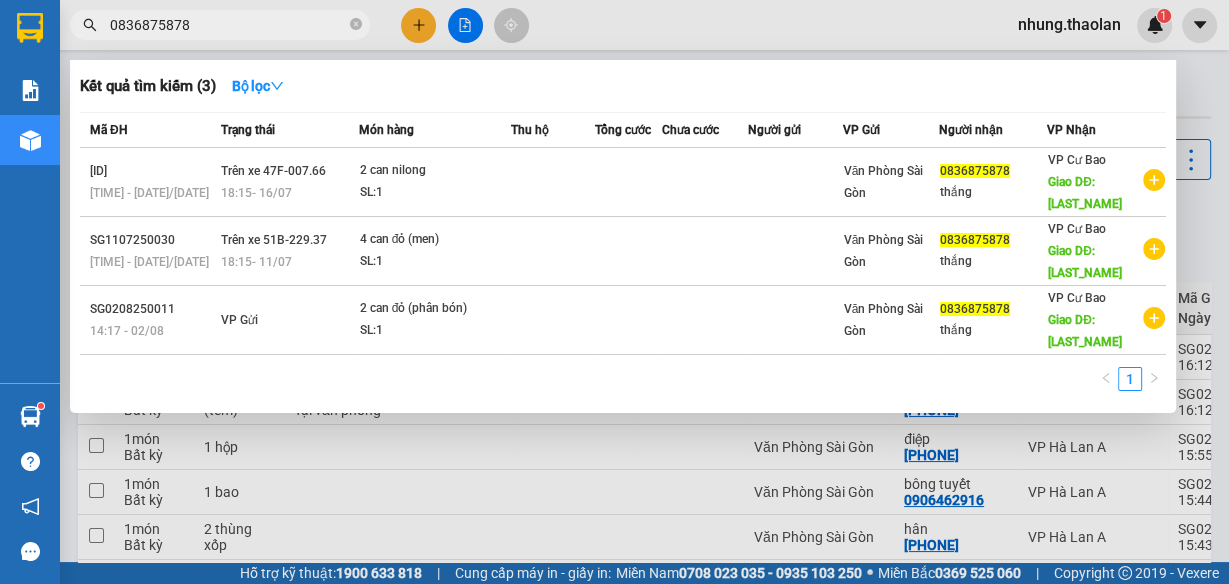 click on "0836875878" at bounding box center [228, 25] 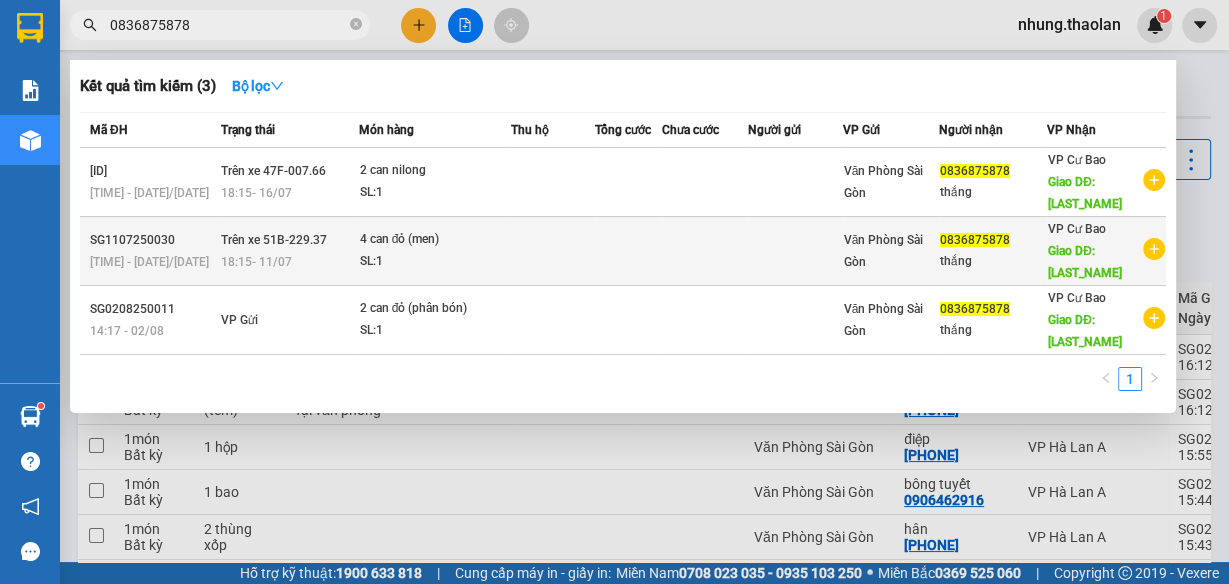 click at bounding box center (553, 251) 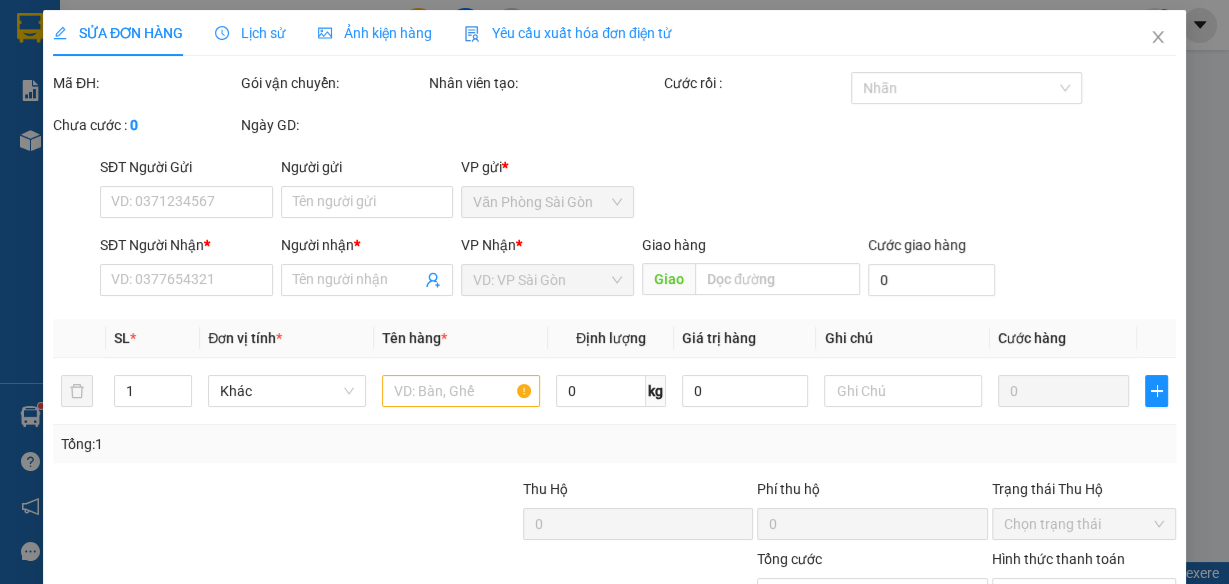 type on "0836875878" 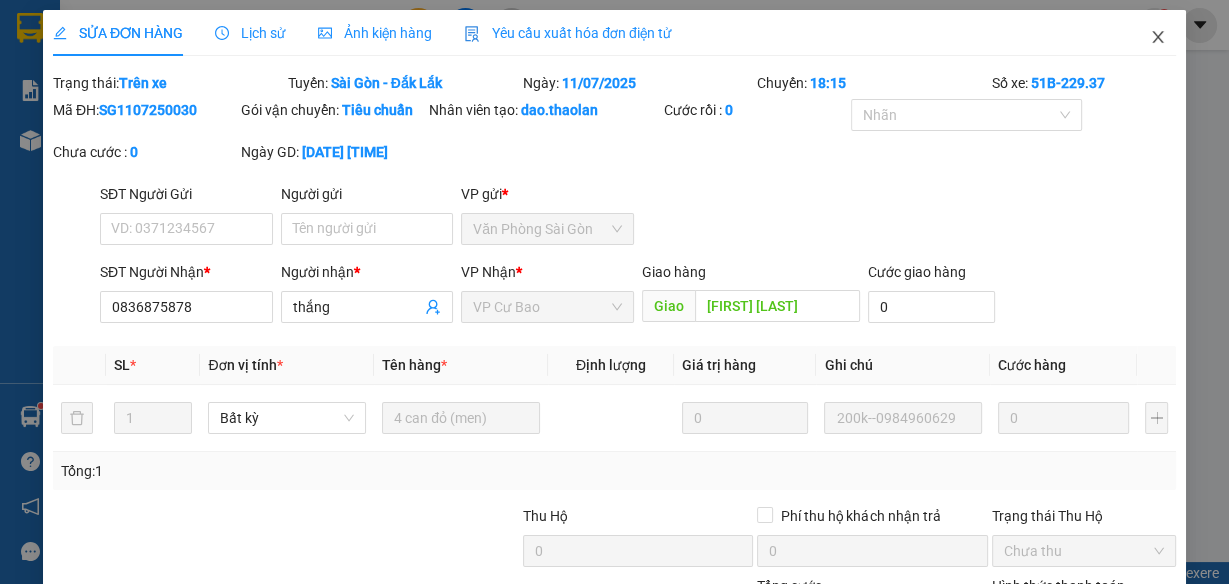 click 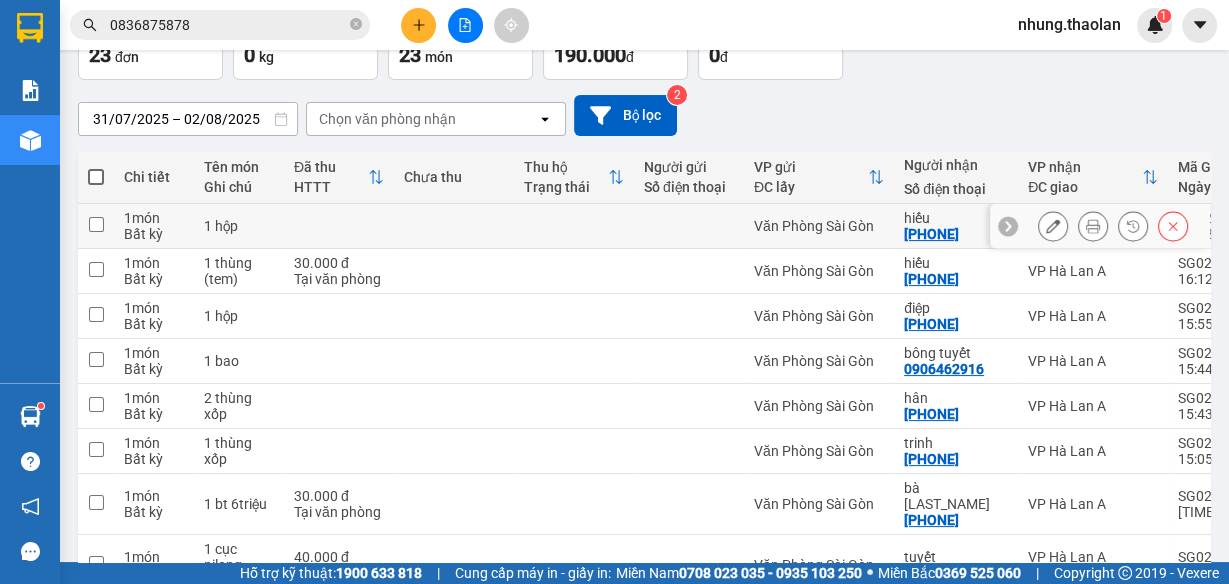 scroll, scrollTop: 480, scrollLeft: 0, axis: vertical 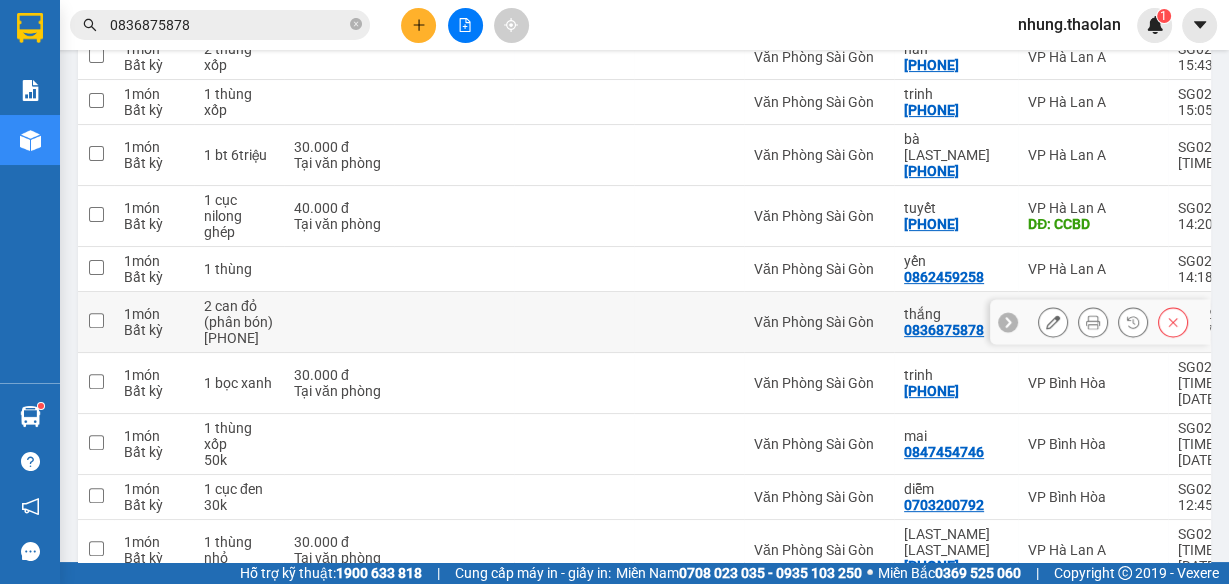 click 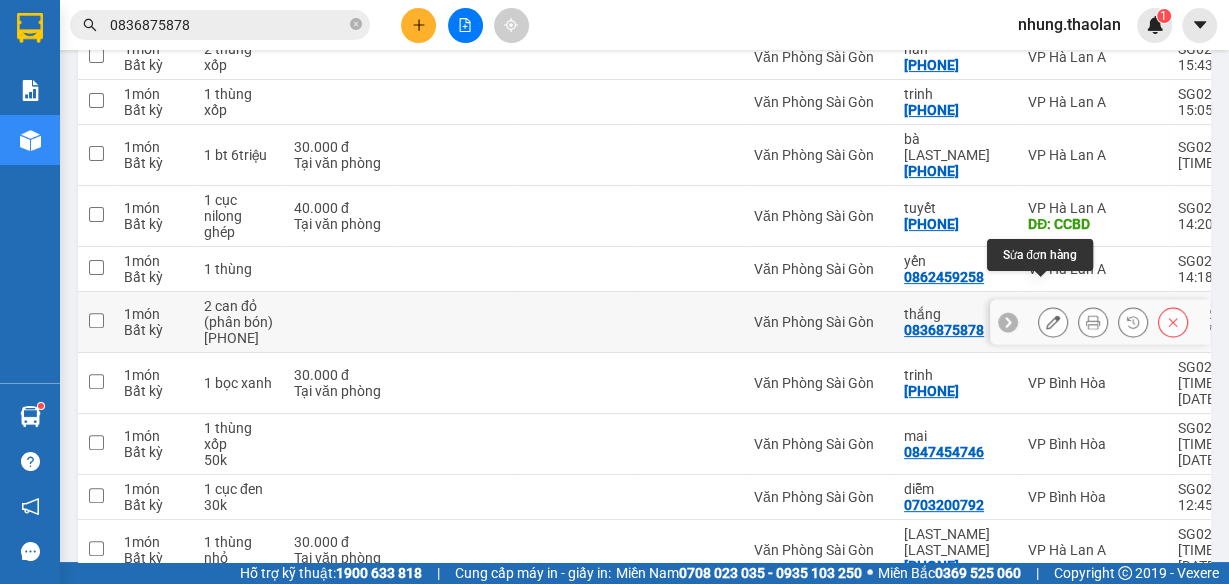 scroll, scrollTop: 0, scrollLeft: 0, axis: both 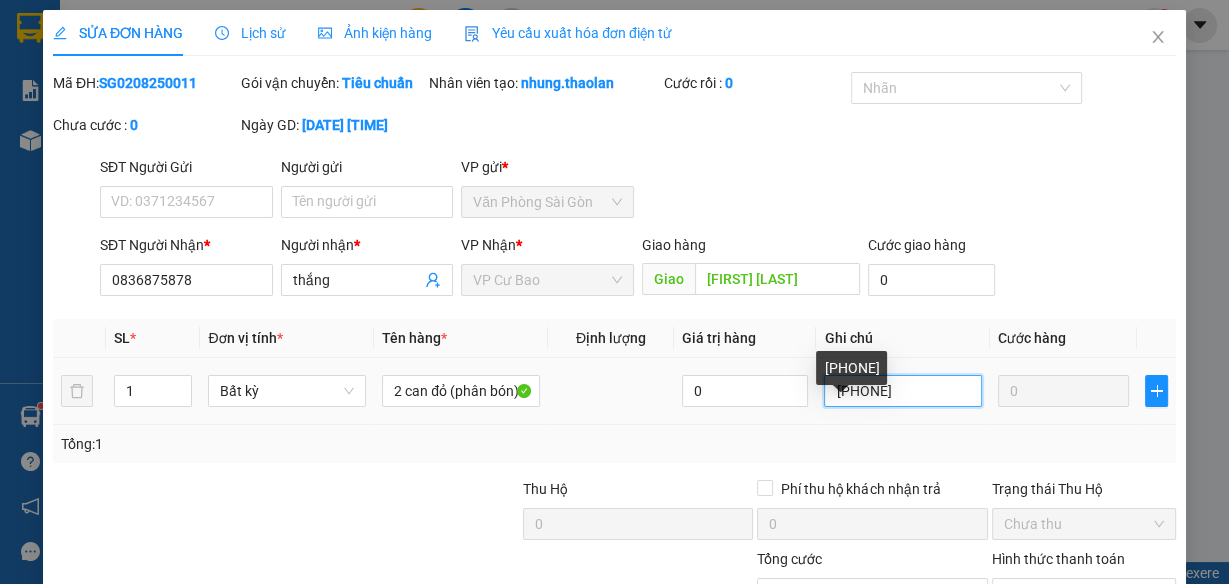click on "[PHONE]" at bounding box center [903, 391] 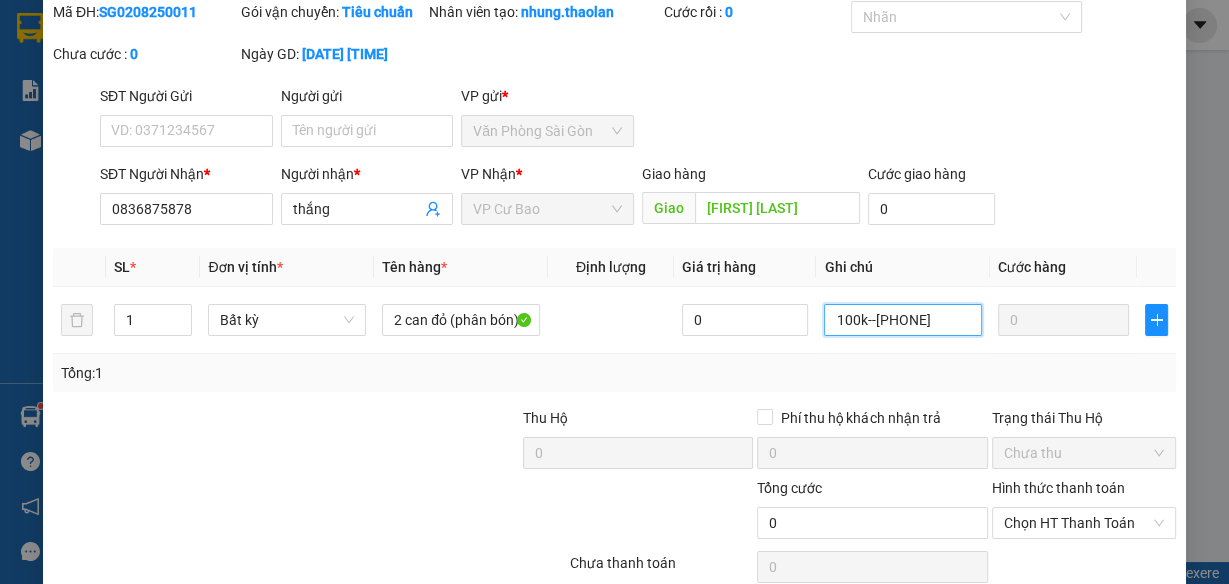 scroll, scrollTop: 181, scrollLeft: 0, axis: vertical 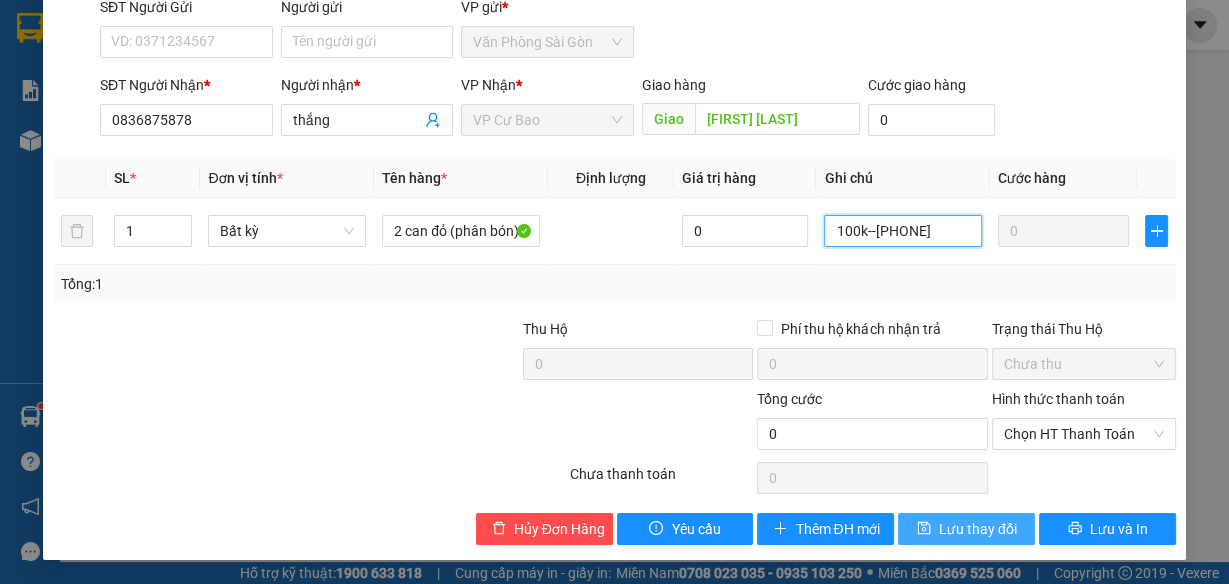 type on "100k--[PHONE]" 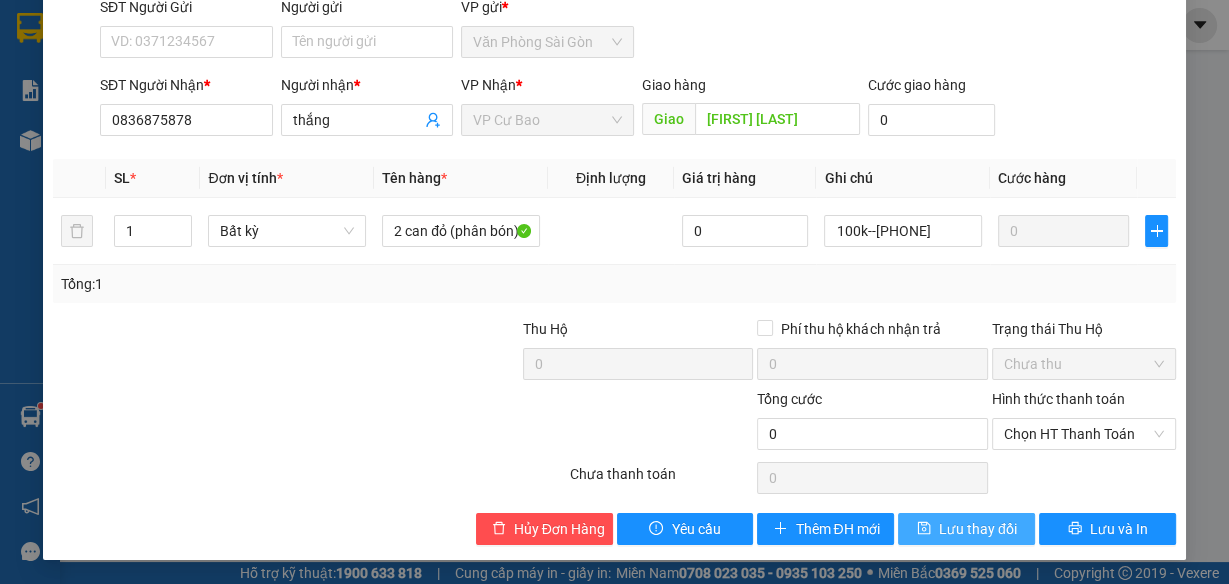 click on "Lưu thay đổi" at bounding box center [966, 529] 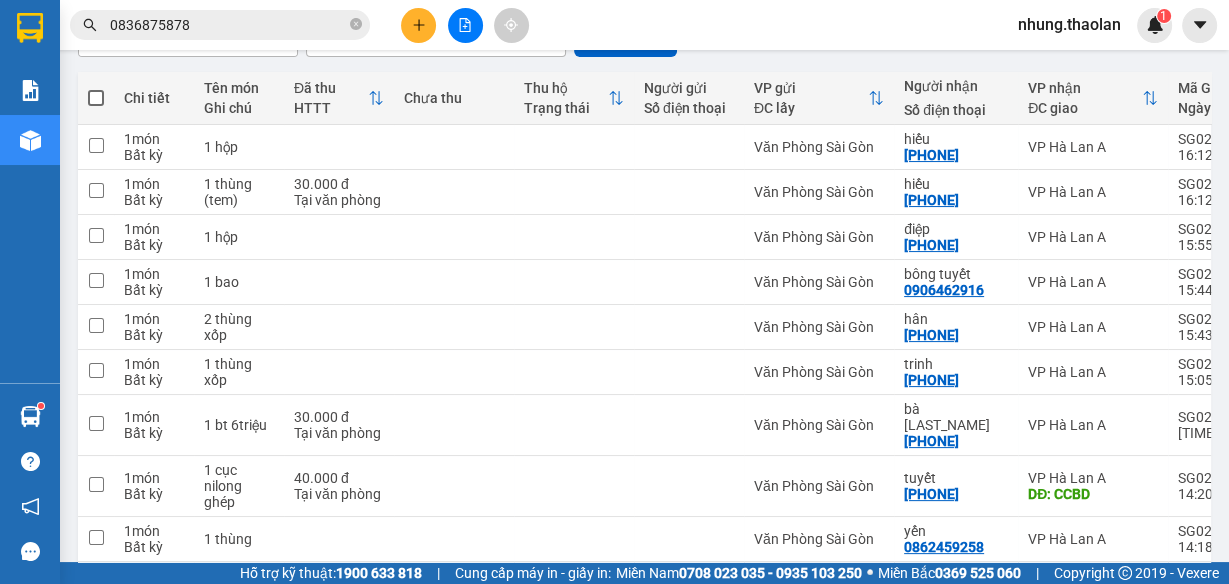 scroll, scrollTop: 7, scrollLeft: 0, axis: vertical 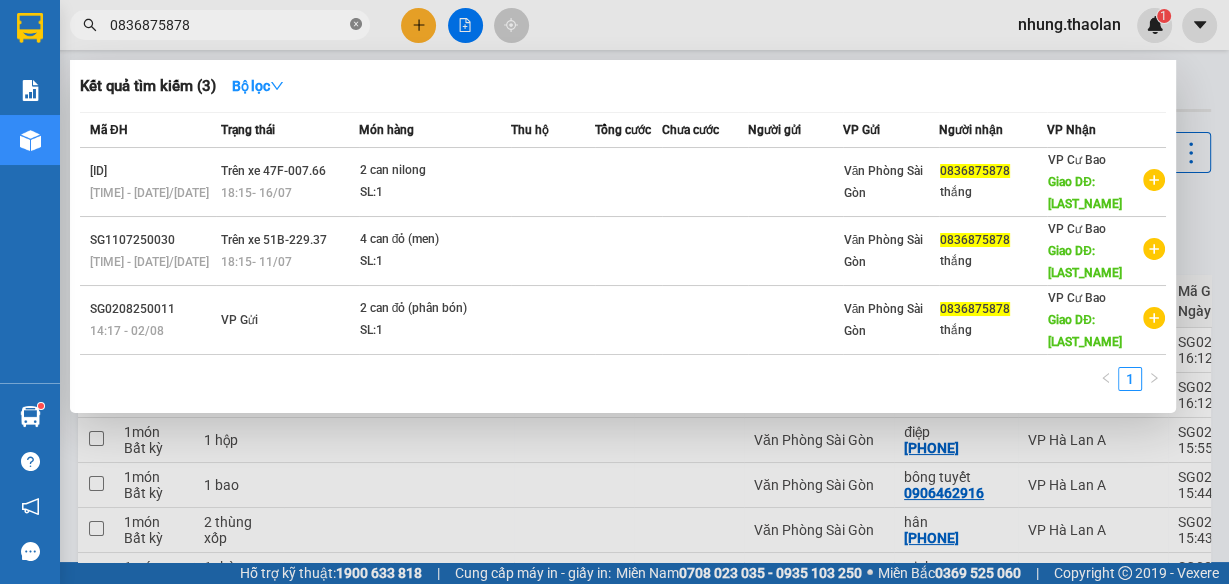 click 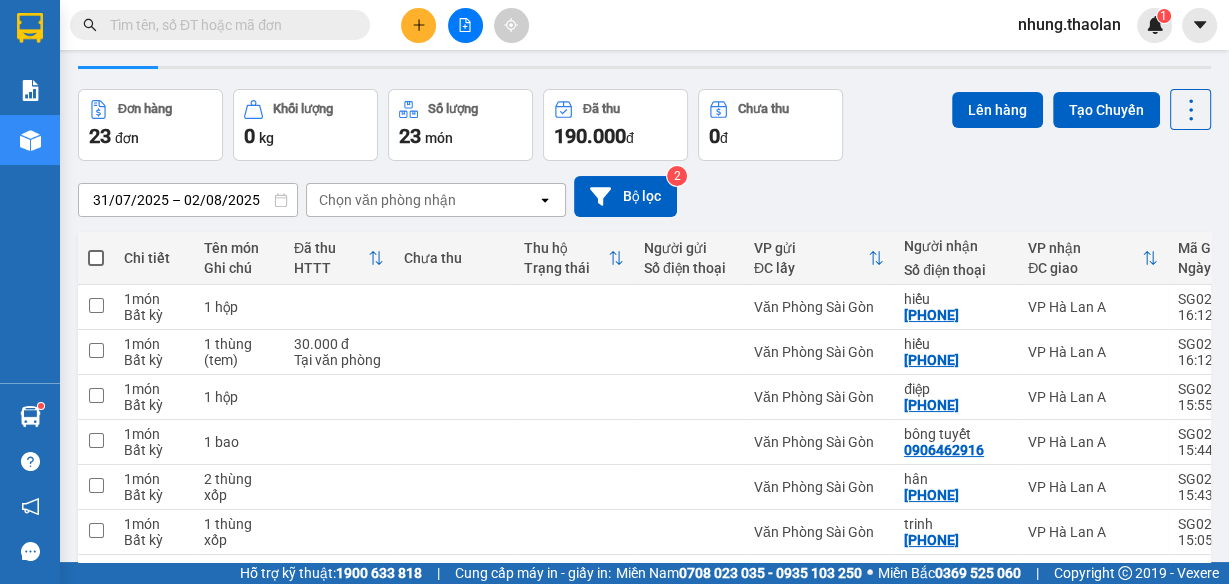 scroll, scrollTop: 0, scrollLeft: 0, axis: both 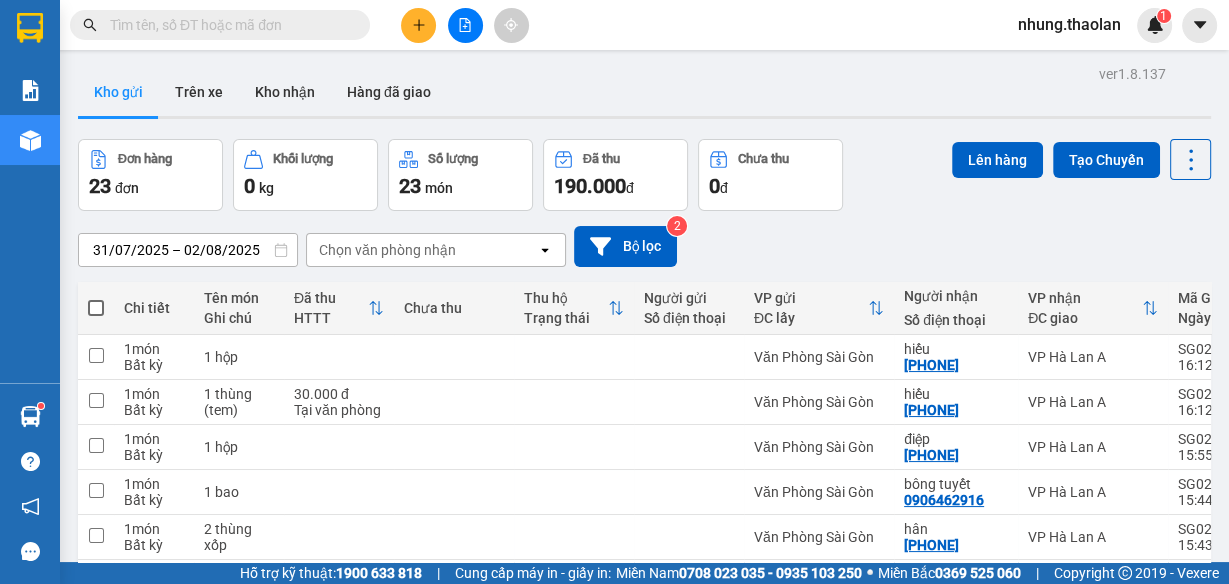 click on "Chọn văn phòng nhận" at bounding box center [387, 250] 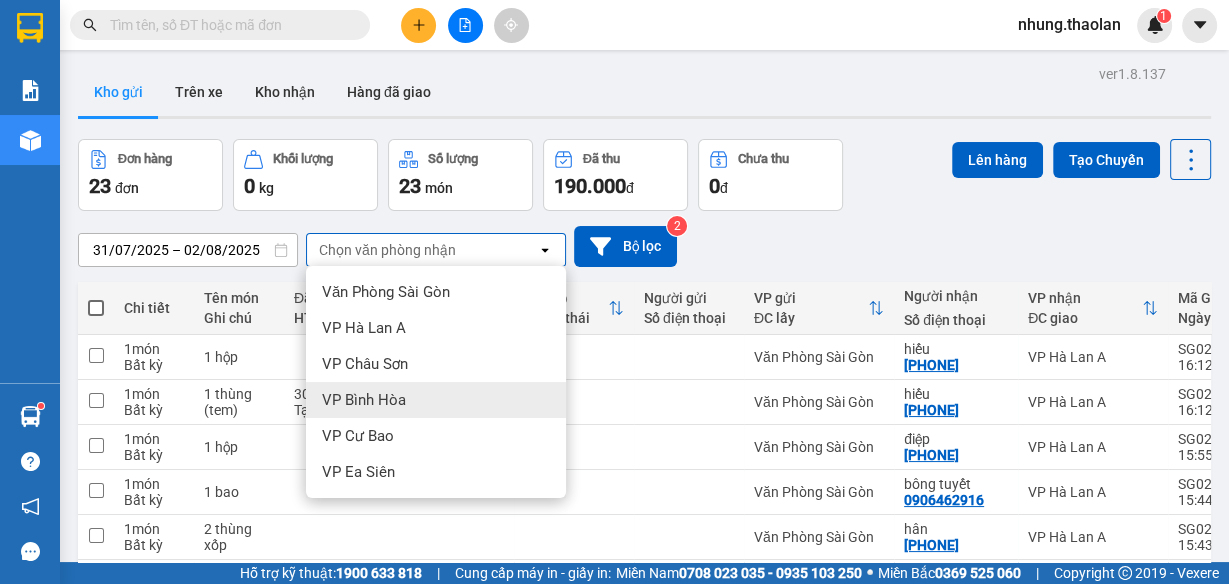 click on "VP Bình Hòa" at bounding box center (364, 400) 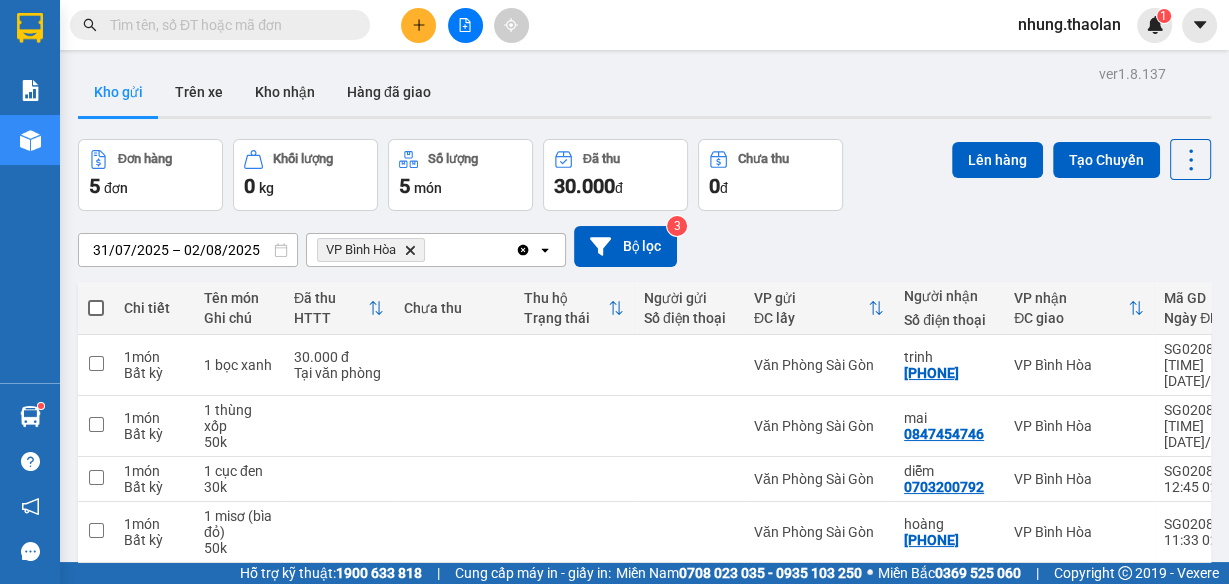 click on "VP Bình Hòa Delete" at bounding box center (411, 250) 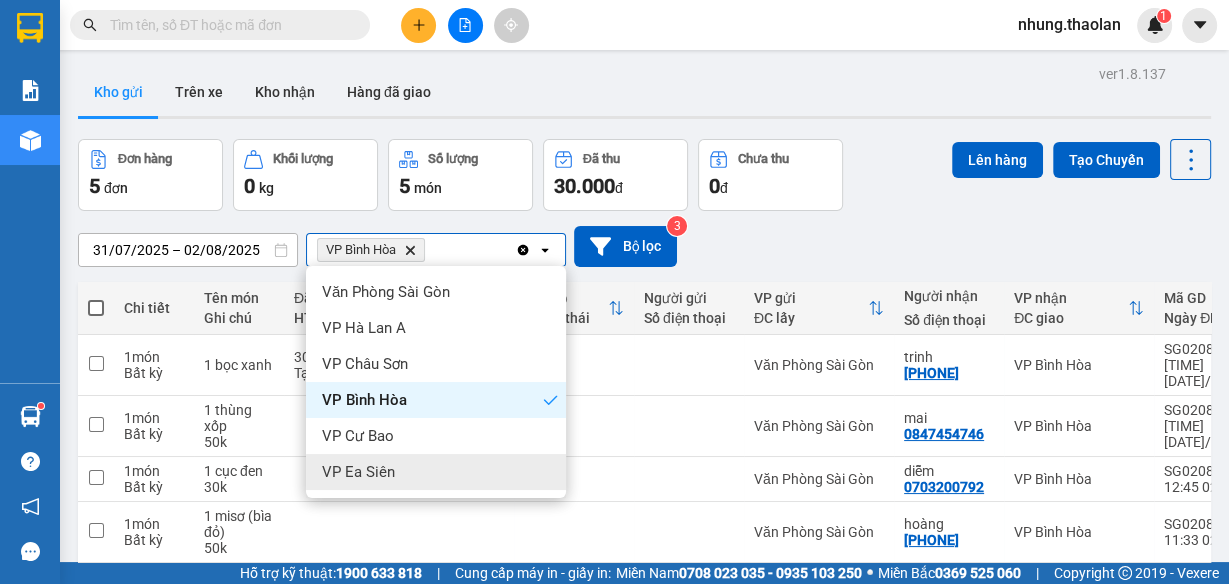 click on "VP Ea Siên" at bounding box center [358, 472] 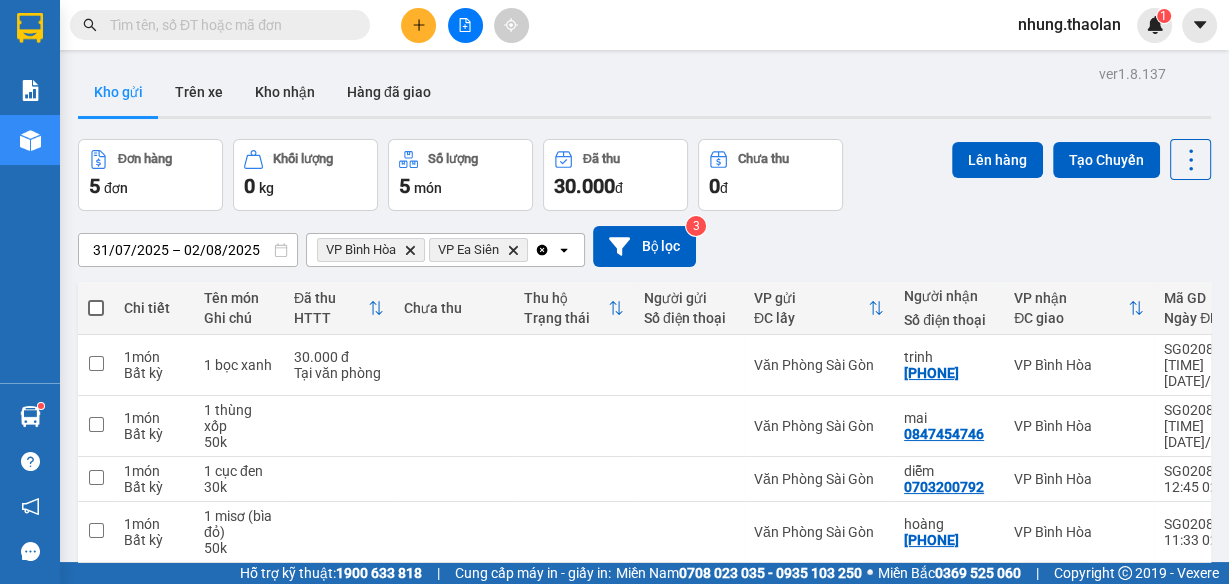 click at bounding box center (96, 308) 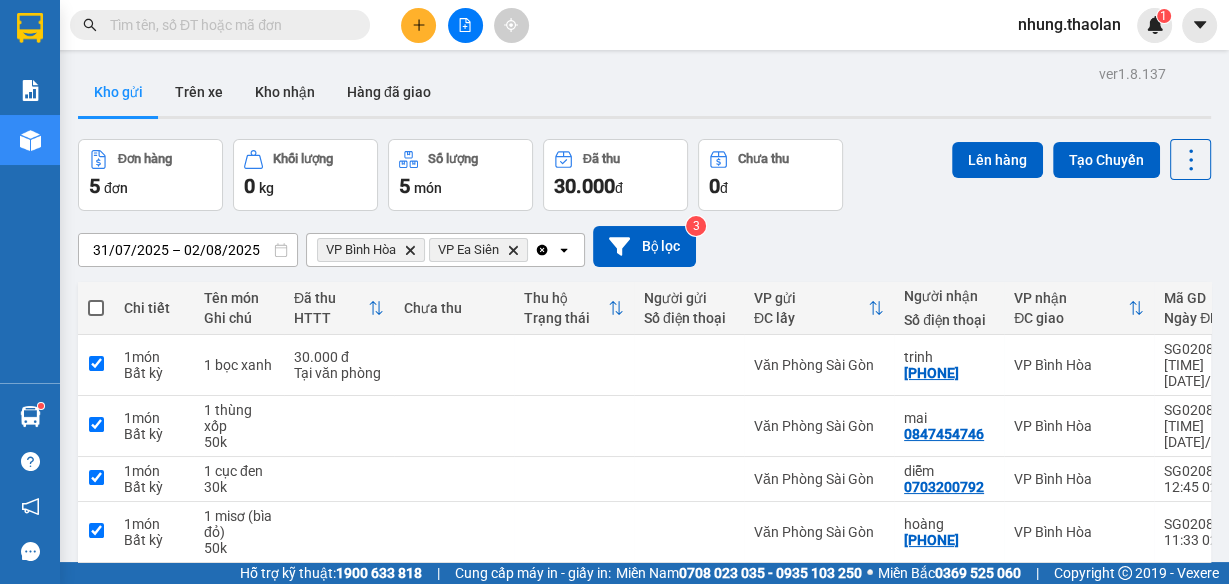 checkbox on "true" 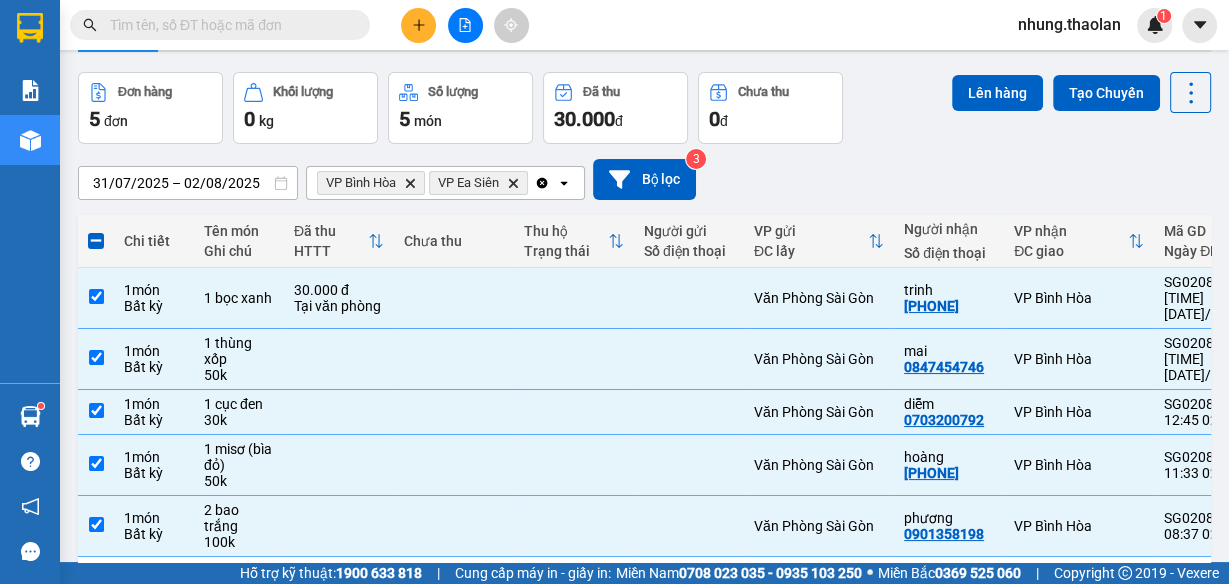 scroll, scrollTop: 0, scrollLeft: 0, axis: both 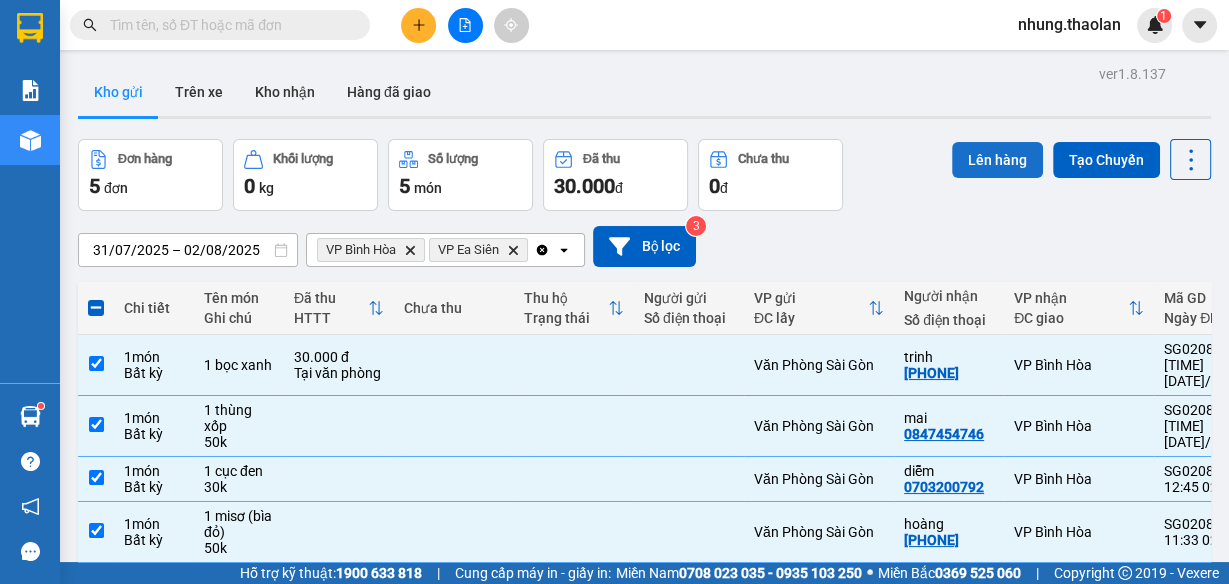click on "Lên hàng" at bounding box center (997, 160) 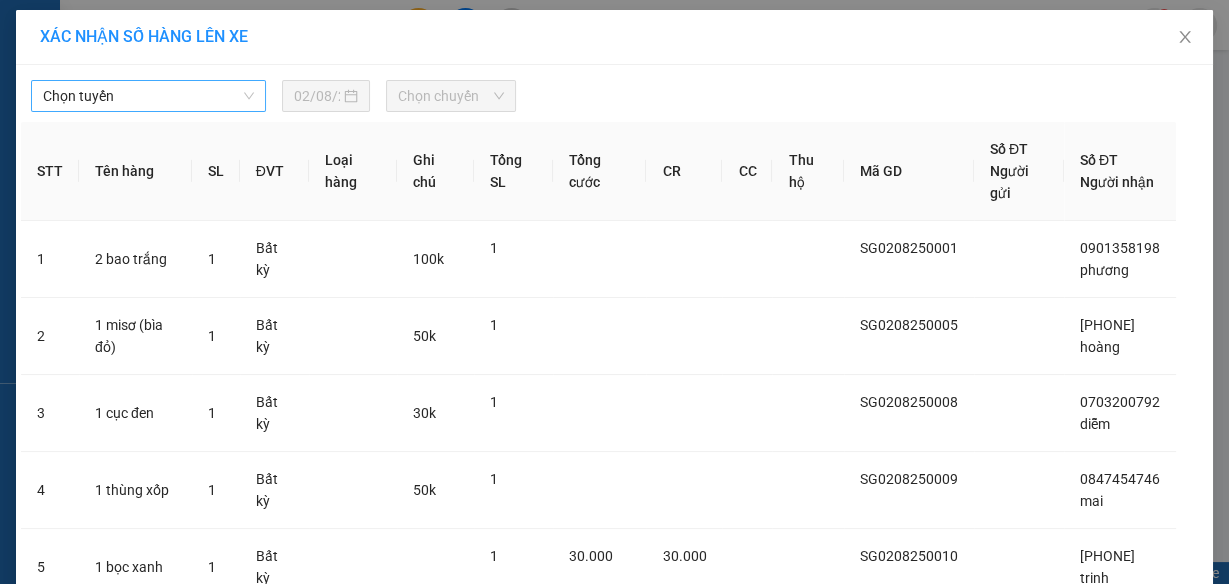 click on "Chọn tuyến" at bounding box center [148, 96] 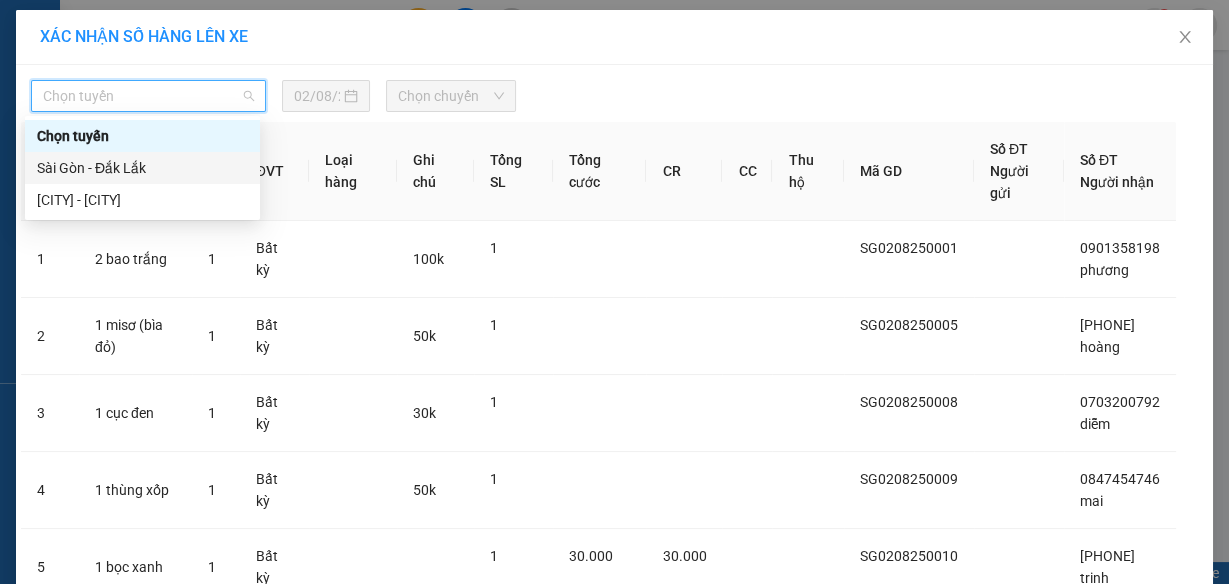 click on "Sài Gòn - Đắk Lắk" at bounding box center (142, 168) 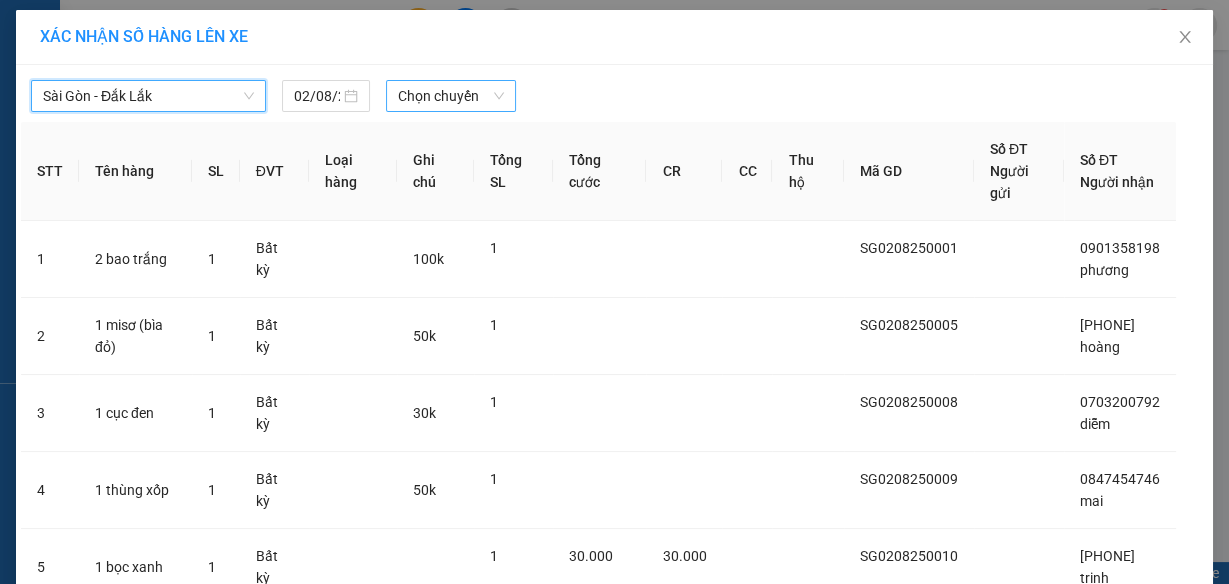 click on "Chọn chuyến" at bounding box center (451, 96) 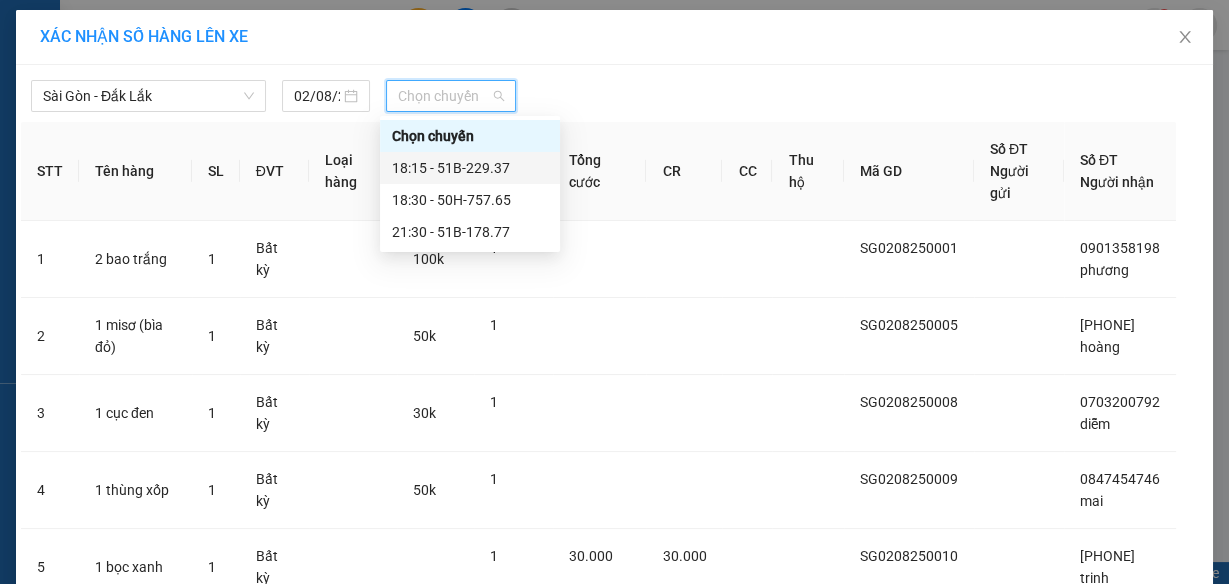 drag, startPoint x: 478, startPoint y: 181, endPoint x: 487, endPoint y: 175, distance: 10.816654 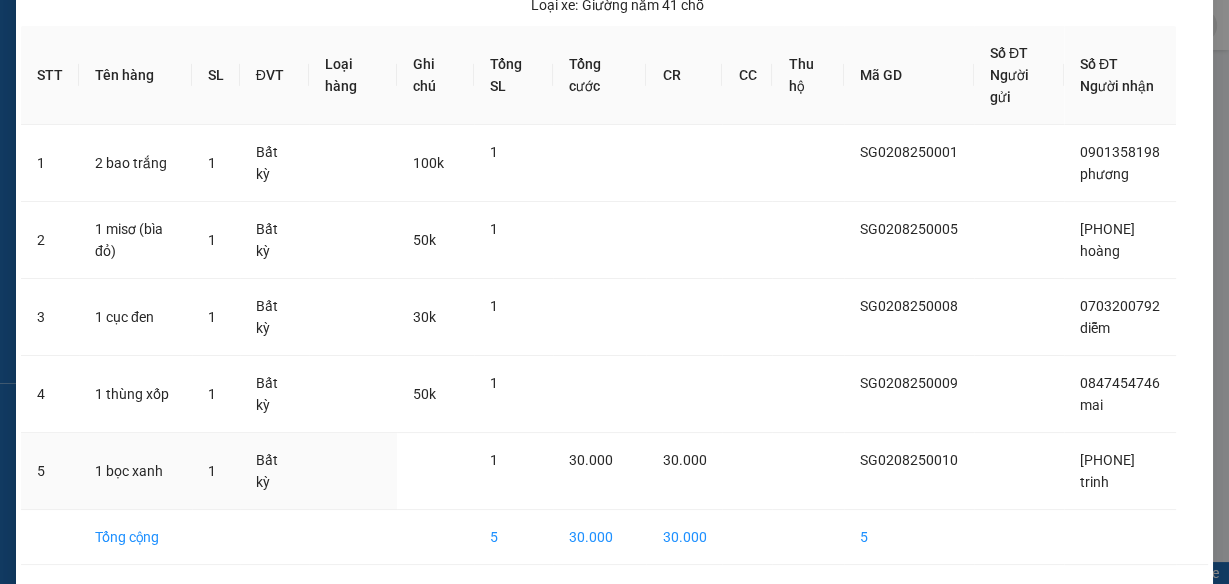 scroll, scrollTop: 236, scrollLeft: 0, axis: vertical 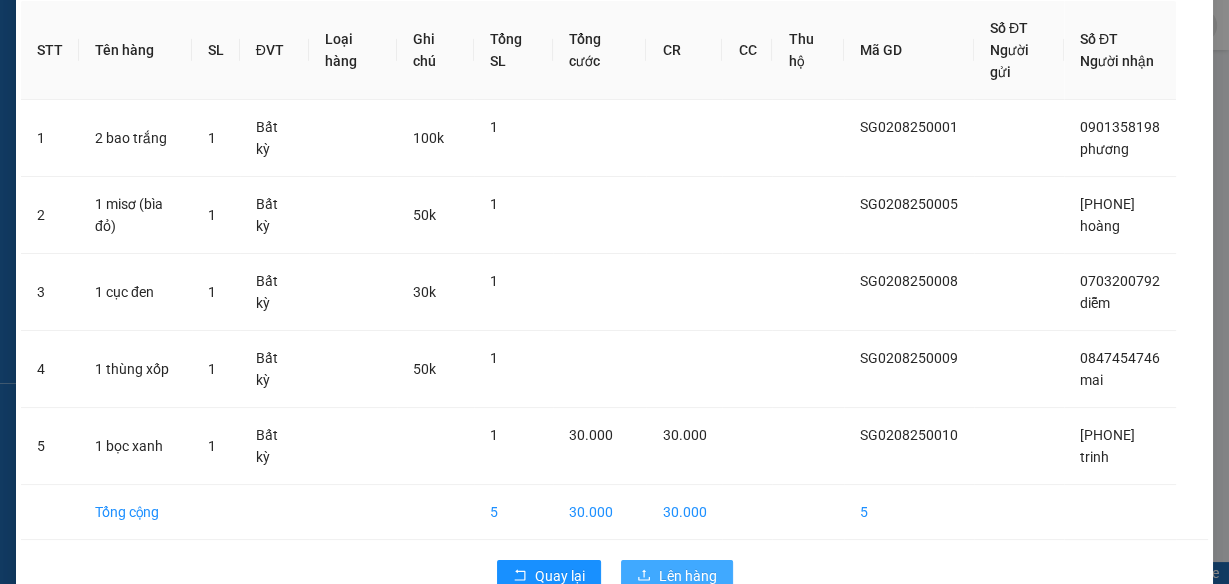 drag, startPoint x: 663, startPoint y: 527, endPoint x: 673, endPoint y: 498, distance: 30.675724 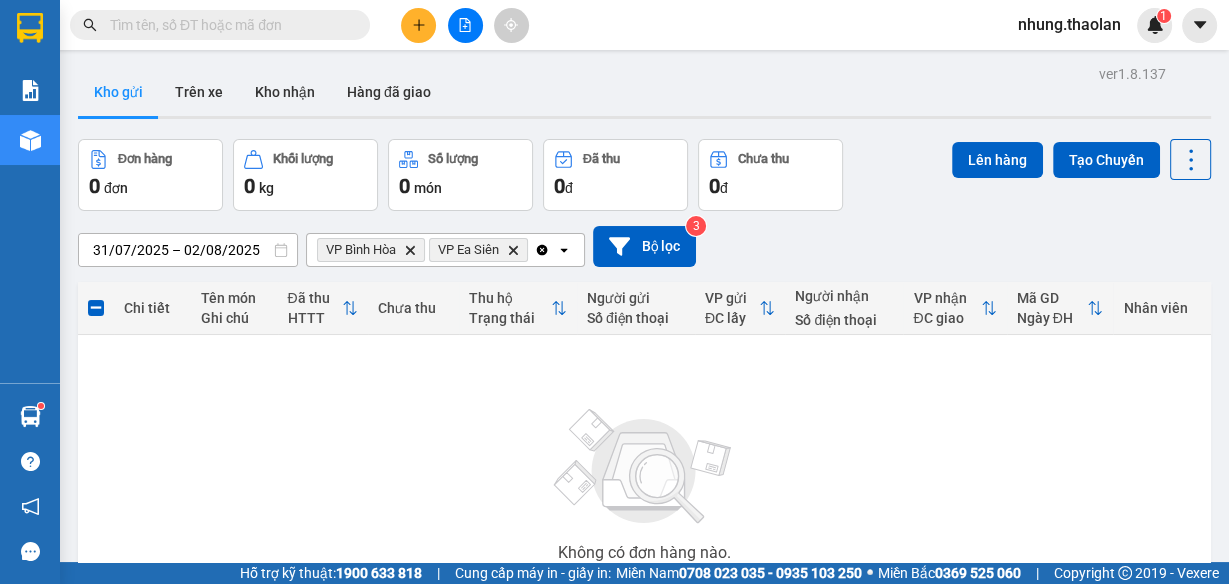click 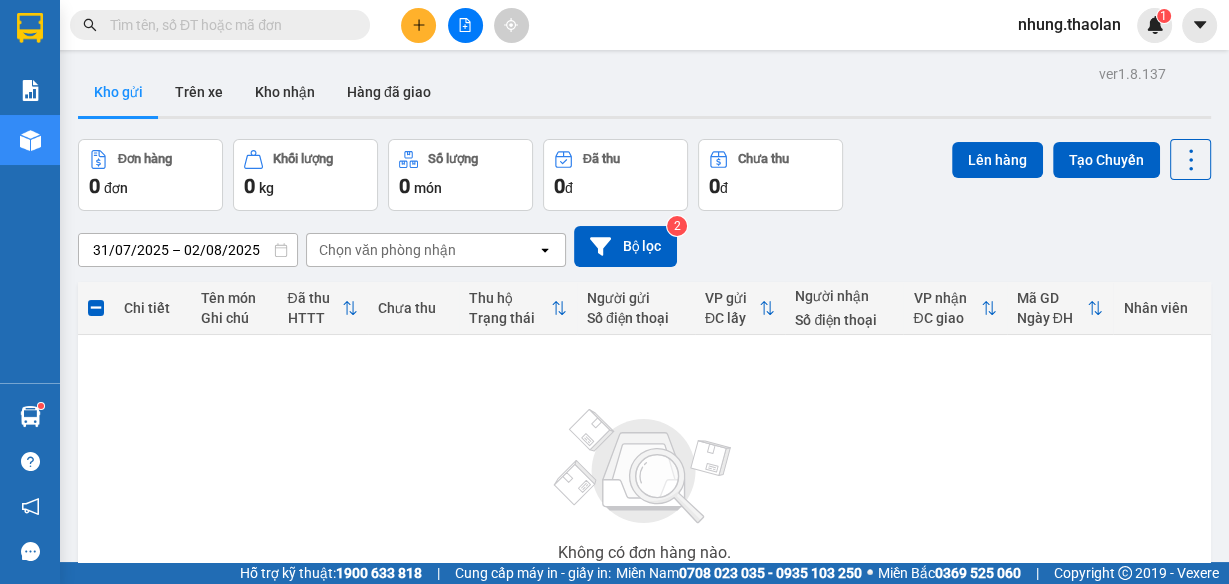 click on "Chọn văn phòng nhận" at bounding box center (422, 250) 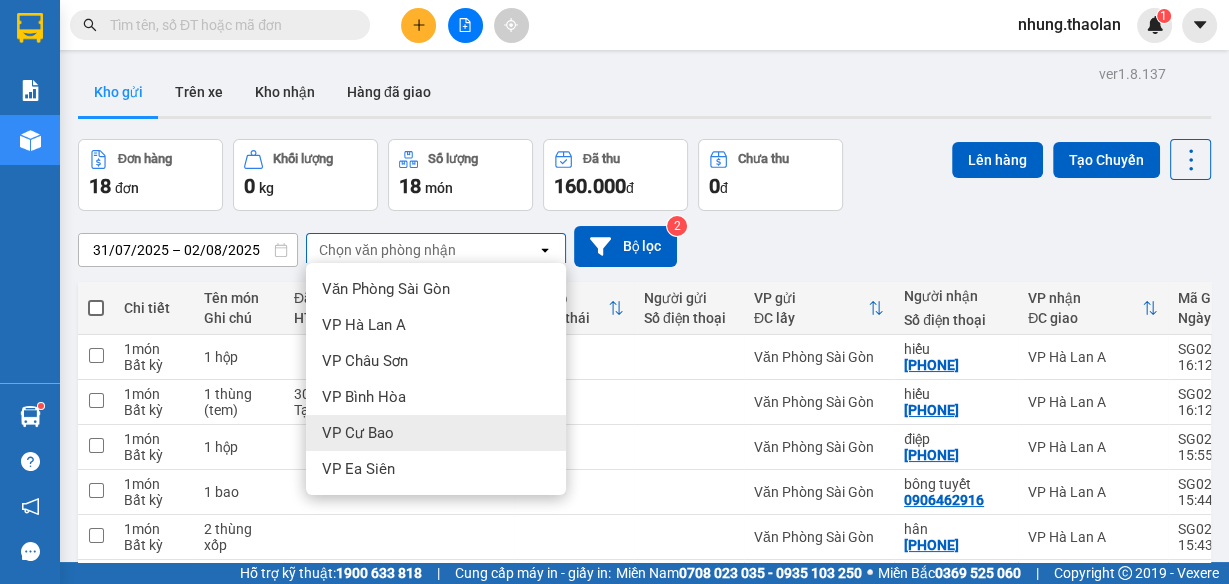 click on "VP Cư Bao" at bounding box center (358, 433) 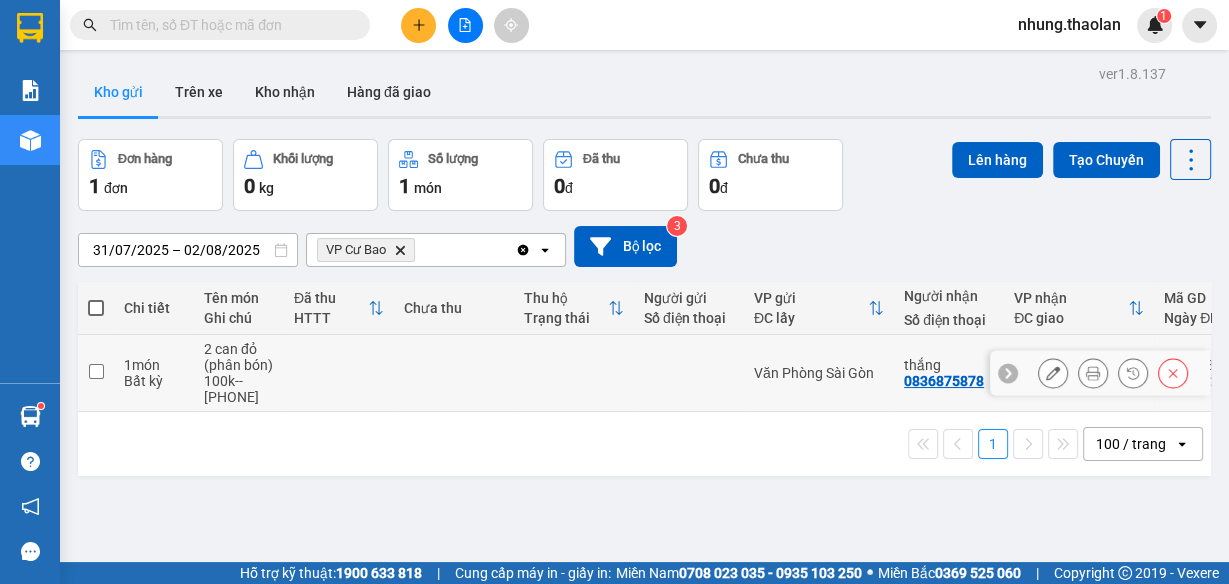 click at bounding box center (454, 373) 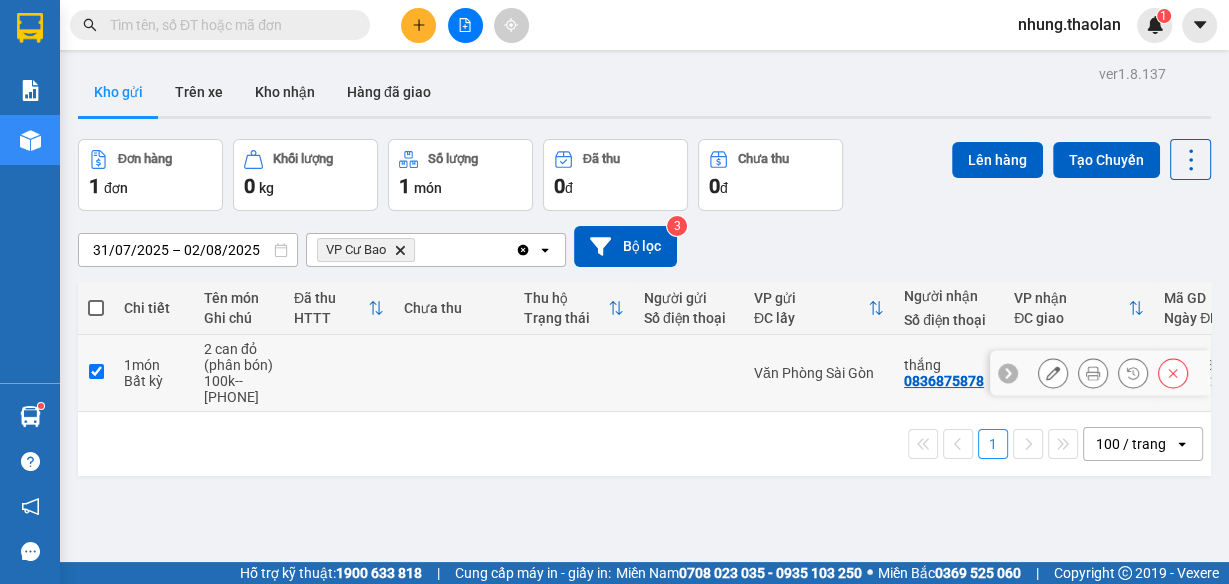 checkbox on "true" 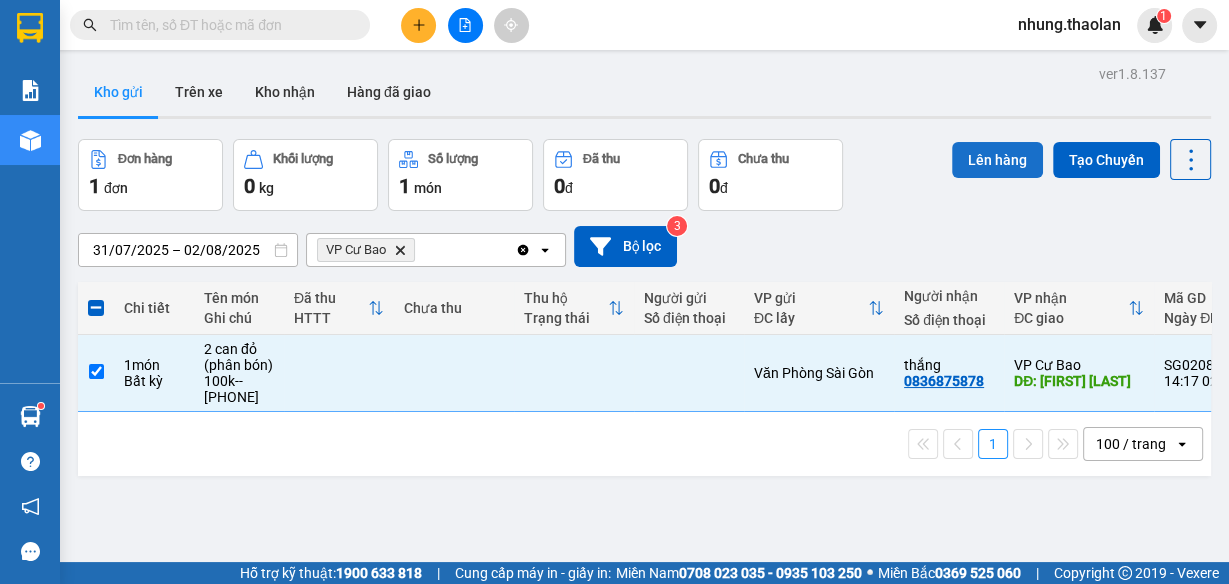 click on "Lên hàng" at bounding box center [997, 160] 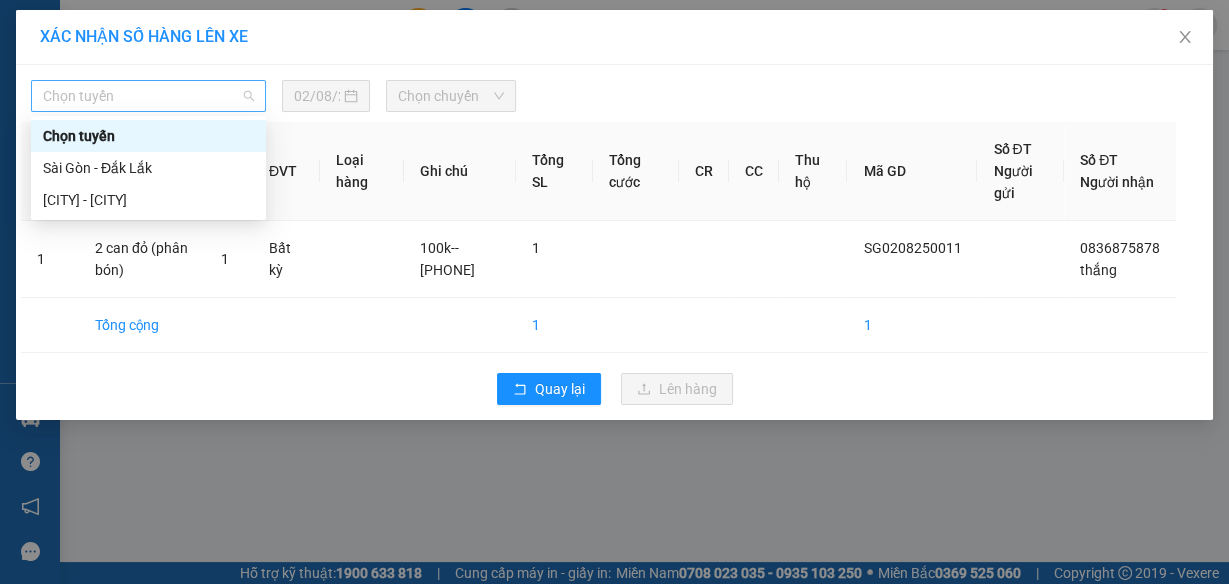 click on "Chọn tuyến" at bounding box center (148, 96) 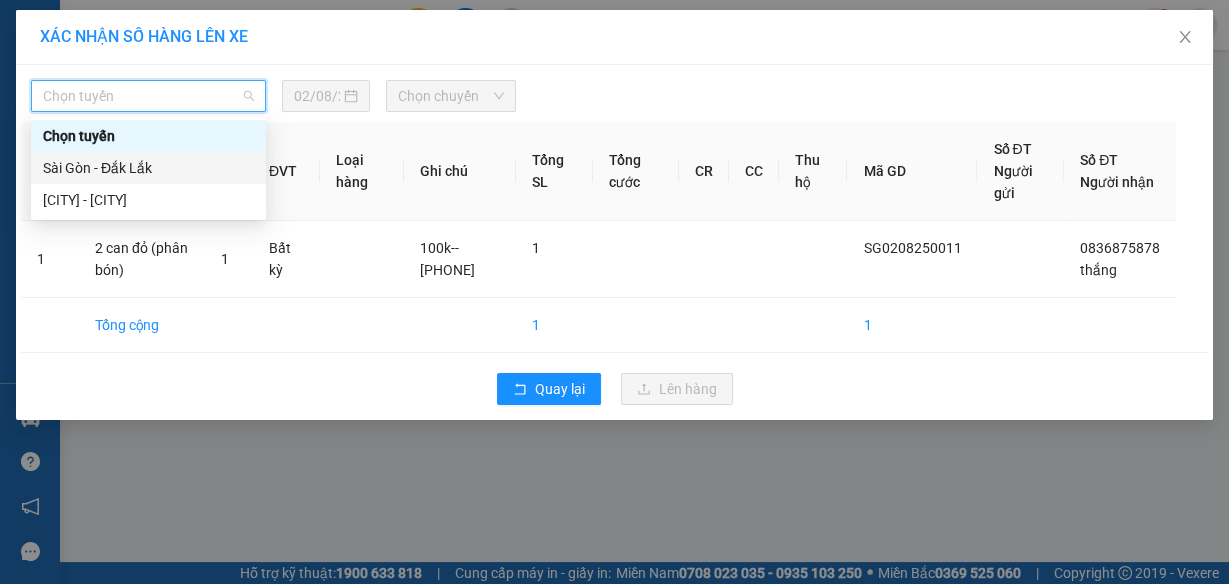 click on "Sài Gòn - Đắk Lắk" at bounding box center [148, 168] 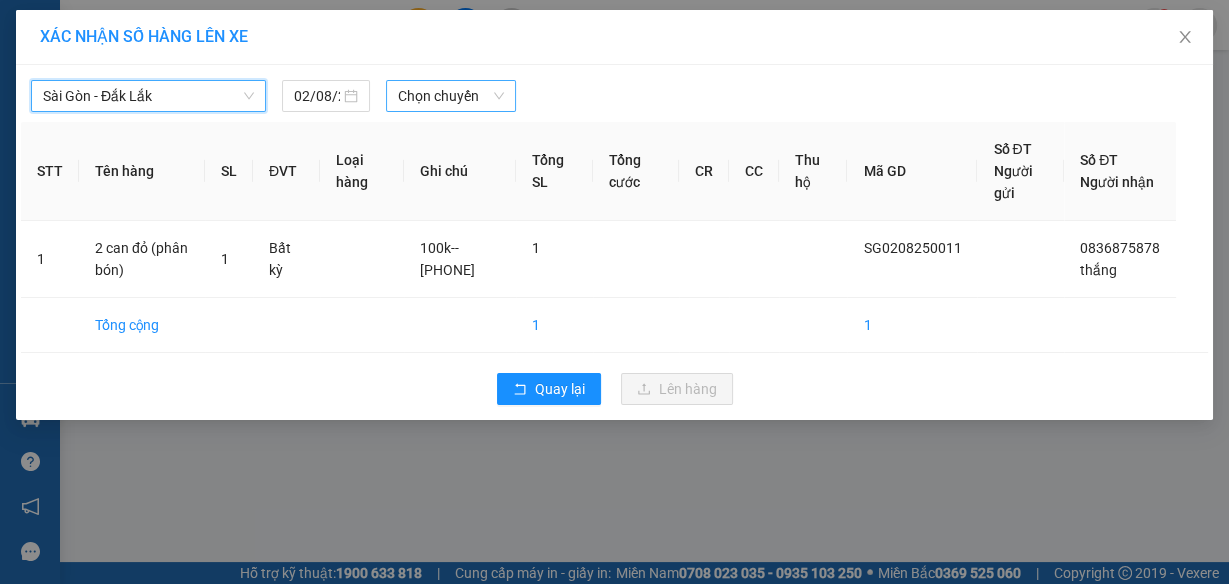 click on "Chọn chuyến" at bounding box center (451, 96) 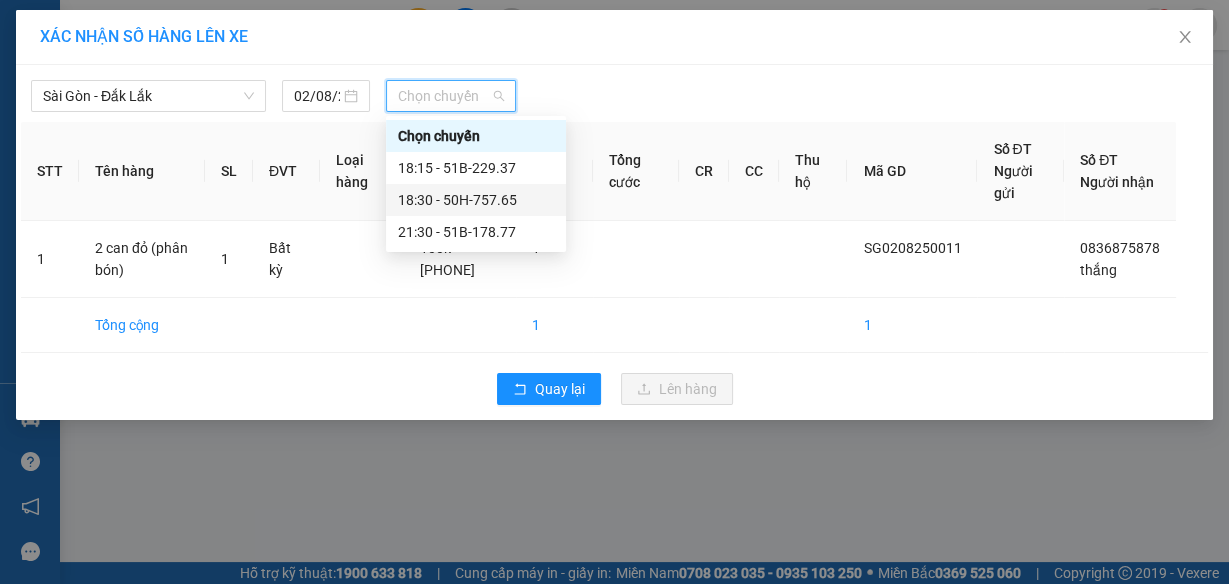 click on "18:30     - 50H-757.65" at bounding box center [476, 200] 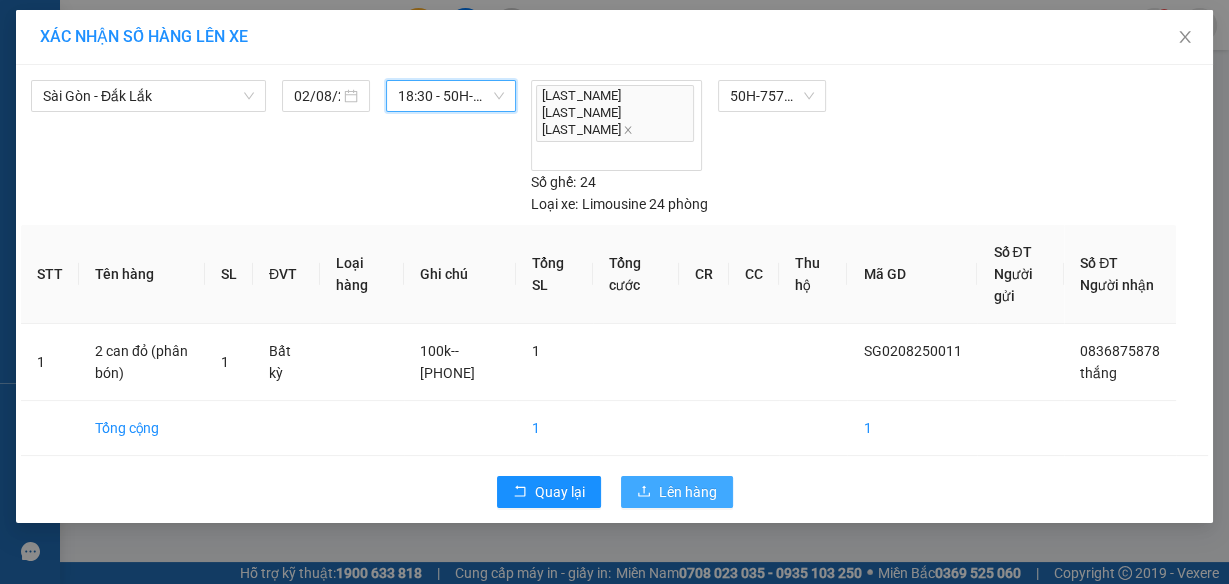 click on "Lên hàng" at bounding box center [688, 492] 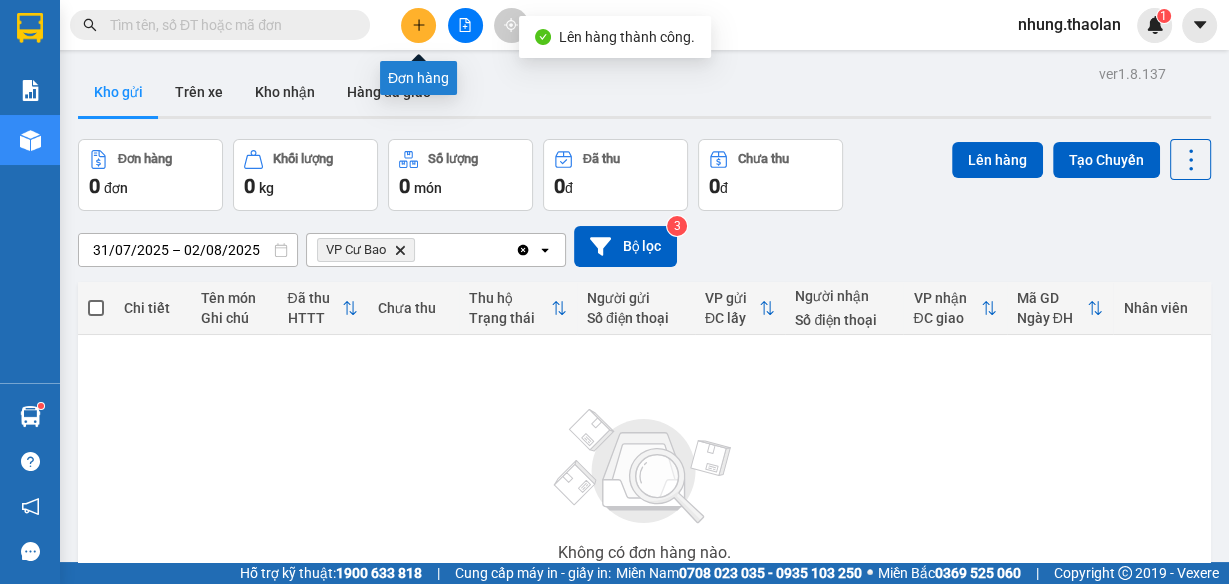 click 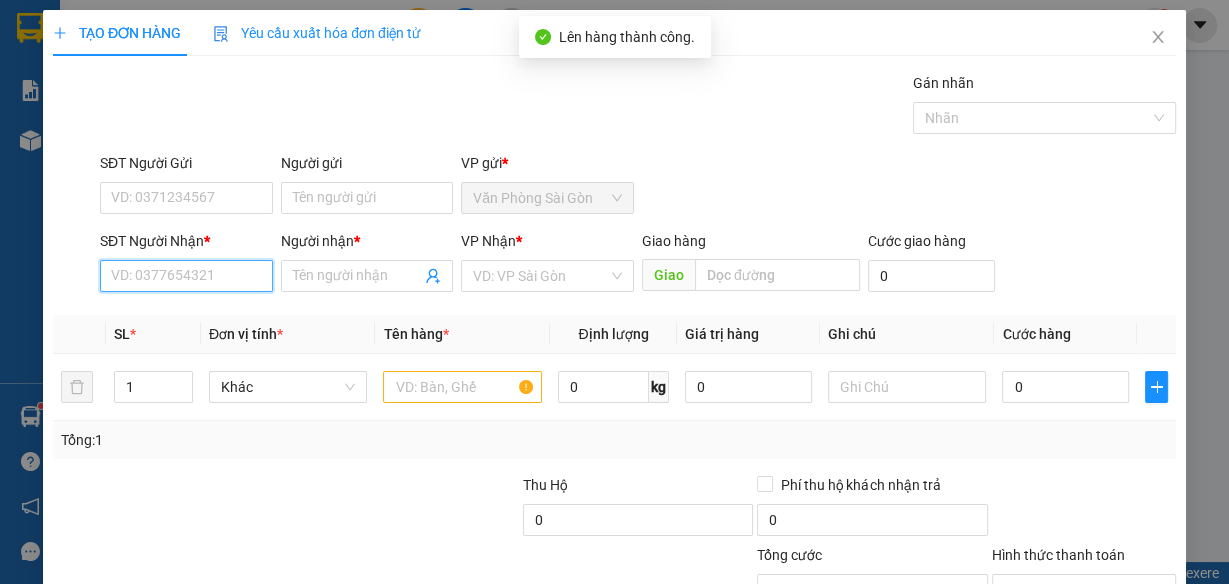 click on "SĐT Người Nhận  *" at bounding box center [186, 276] 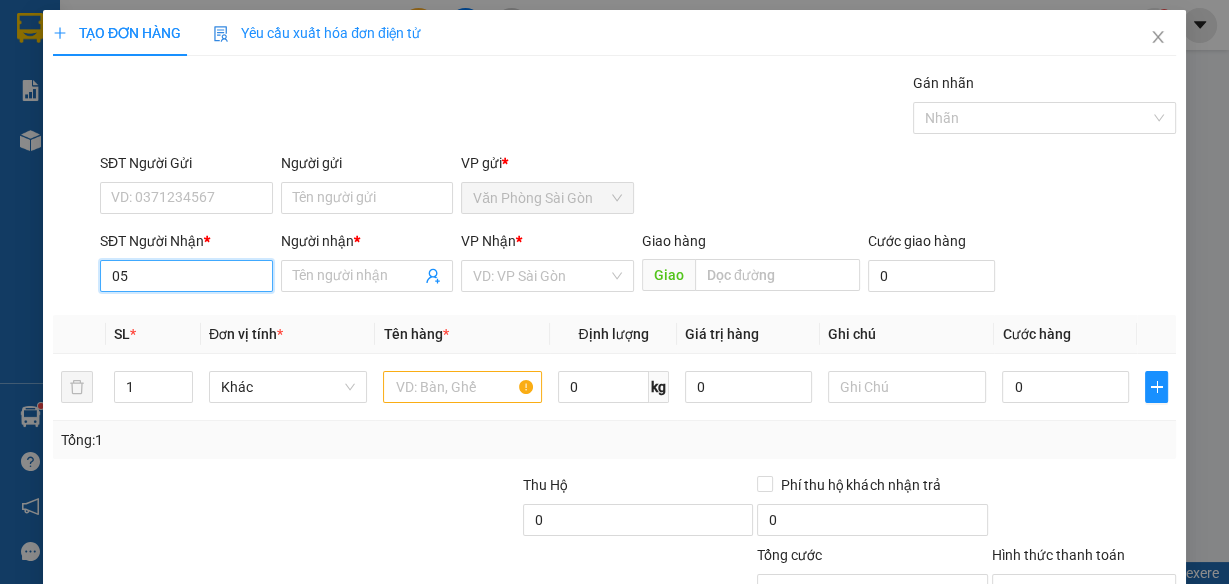 type on "0" 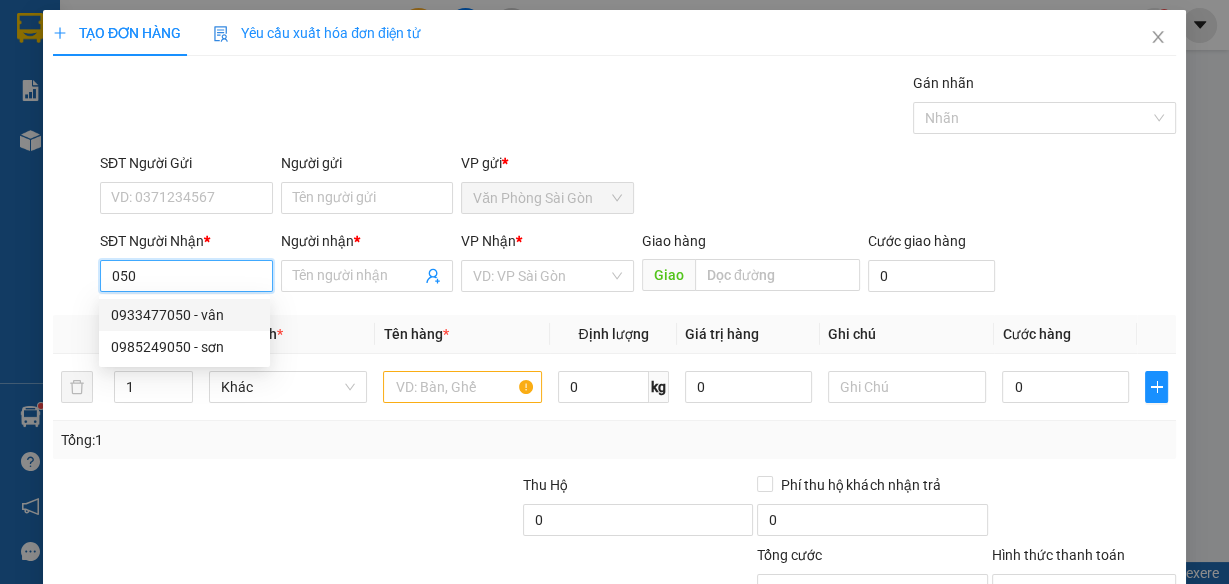 click on "0933477050 - vân" at bounding box center [184, 315] 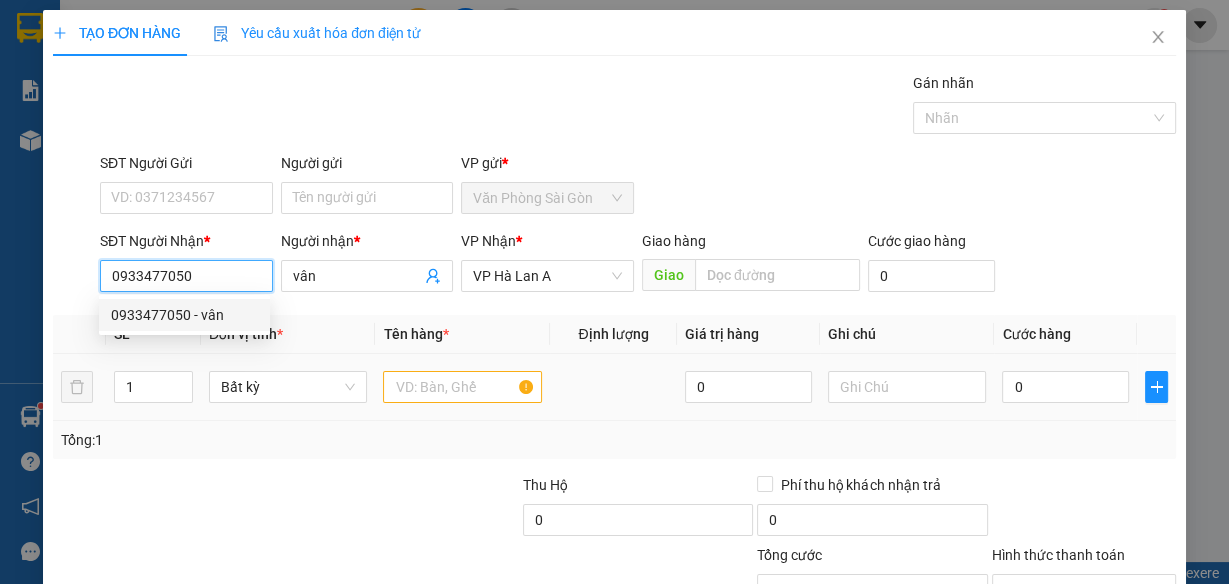 type on "0933477050" 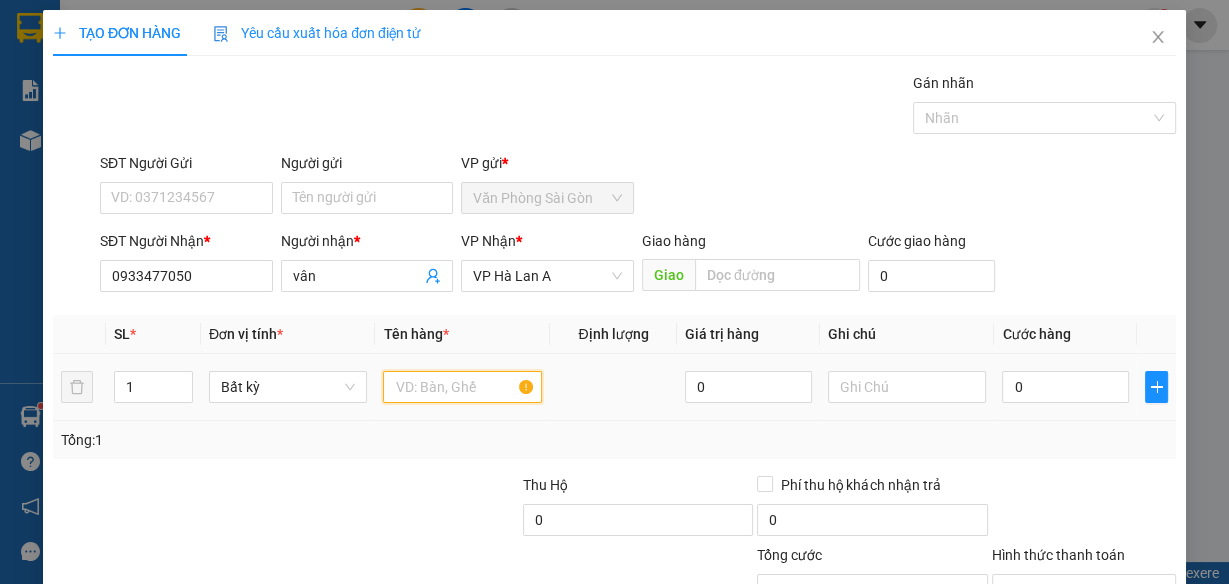 click at bounding box center (462, 387) 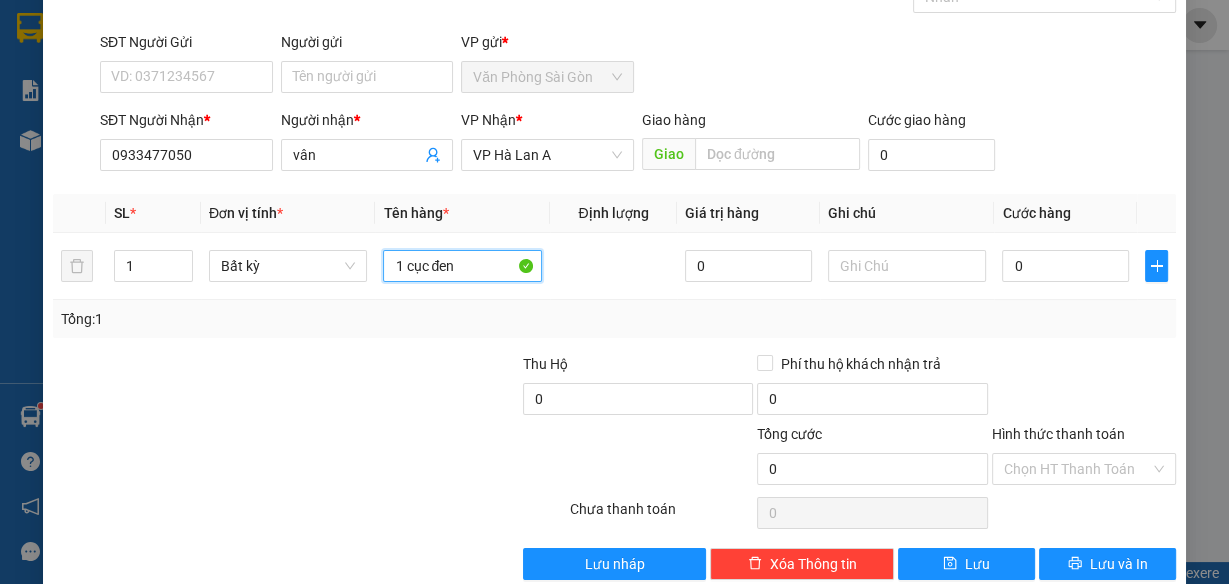 scroll, scrollTop: 153, scrollLeft: 0, axis: vertical 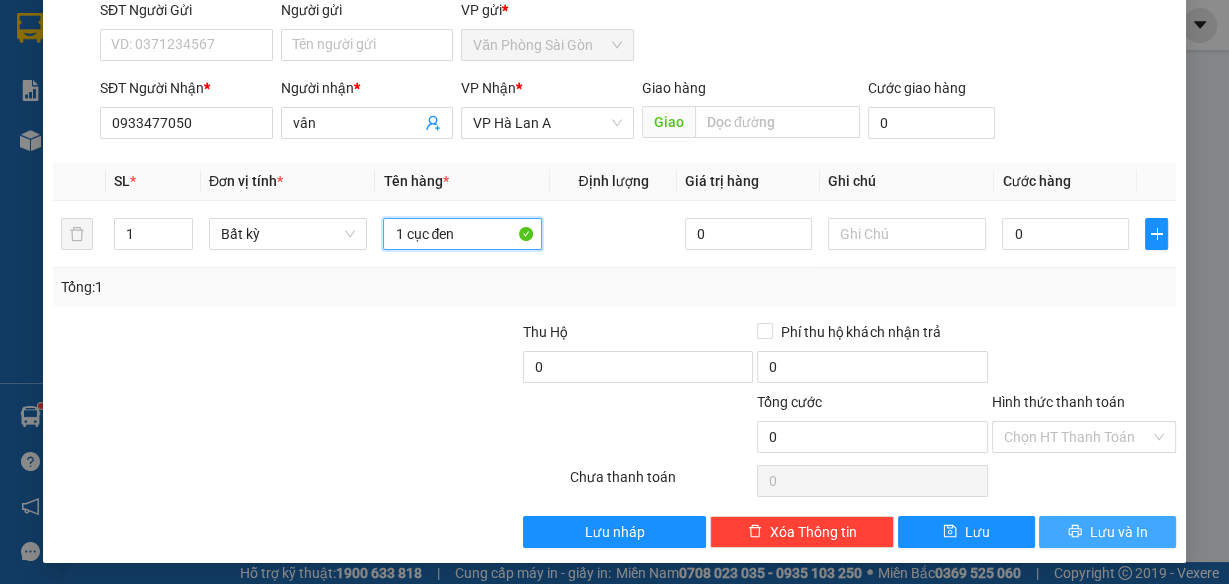 type on "1 cục đen" 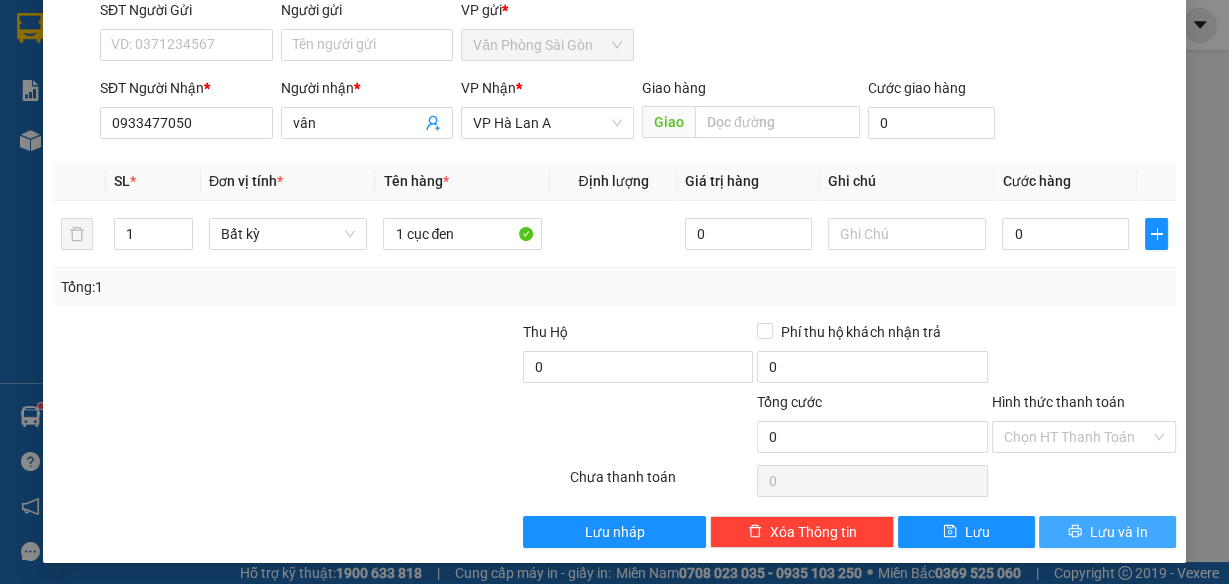 click on "Lưu và In" at bounding box center (1119, 532) 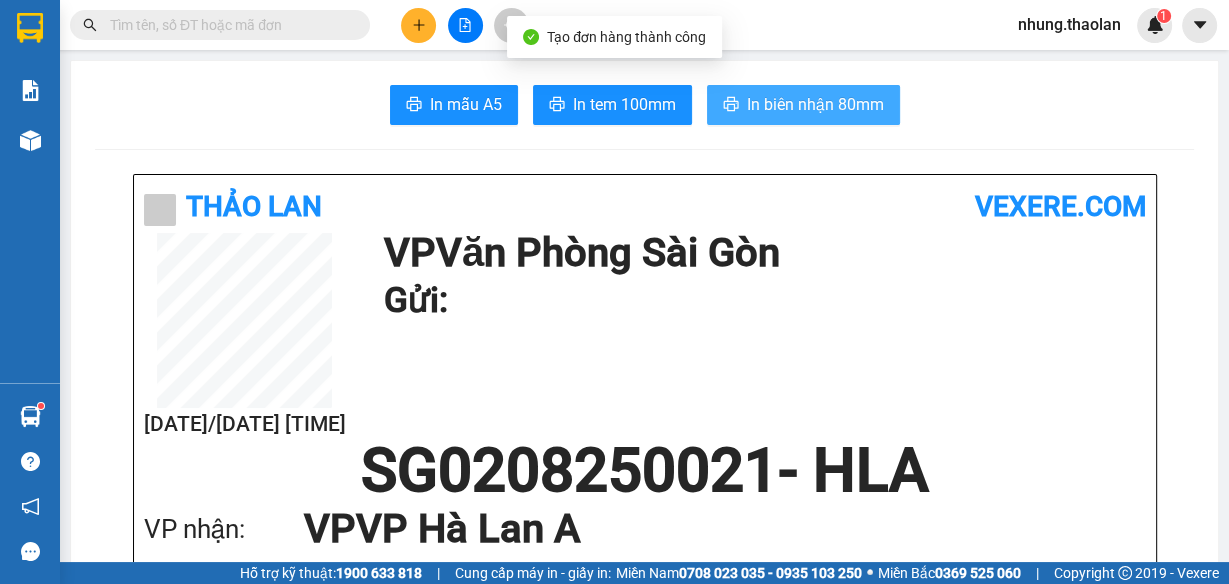 click on "In biên nhận 80mm" at bounding box center [815, 104] 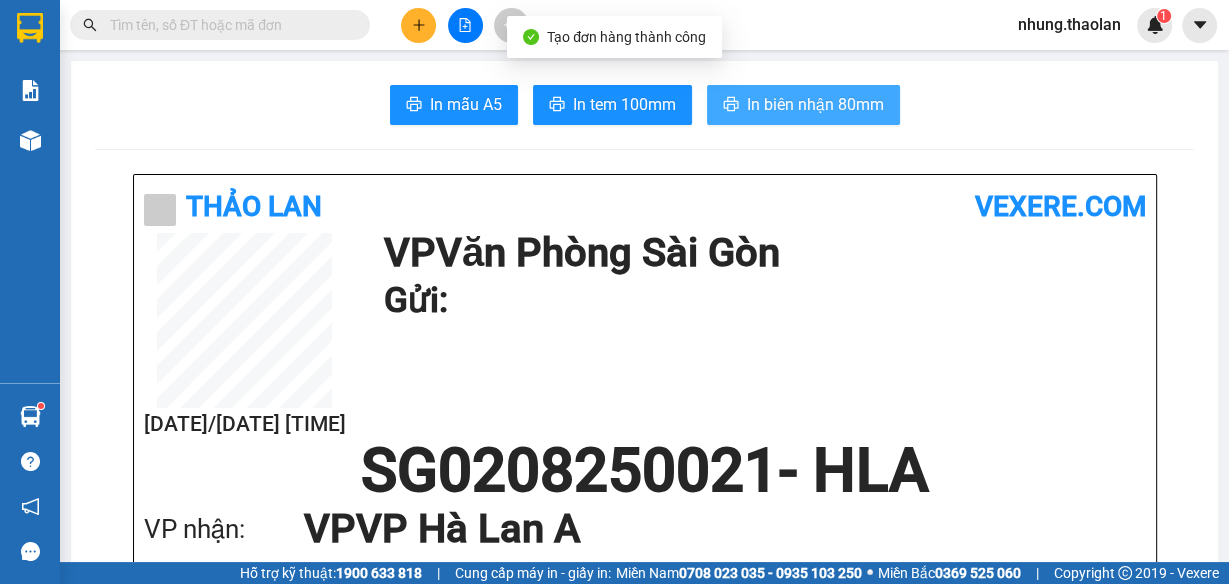 scroll, scrollTop: 0, scrollLeft: 0, axis: both 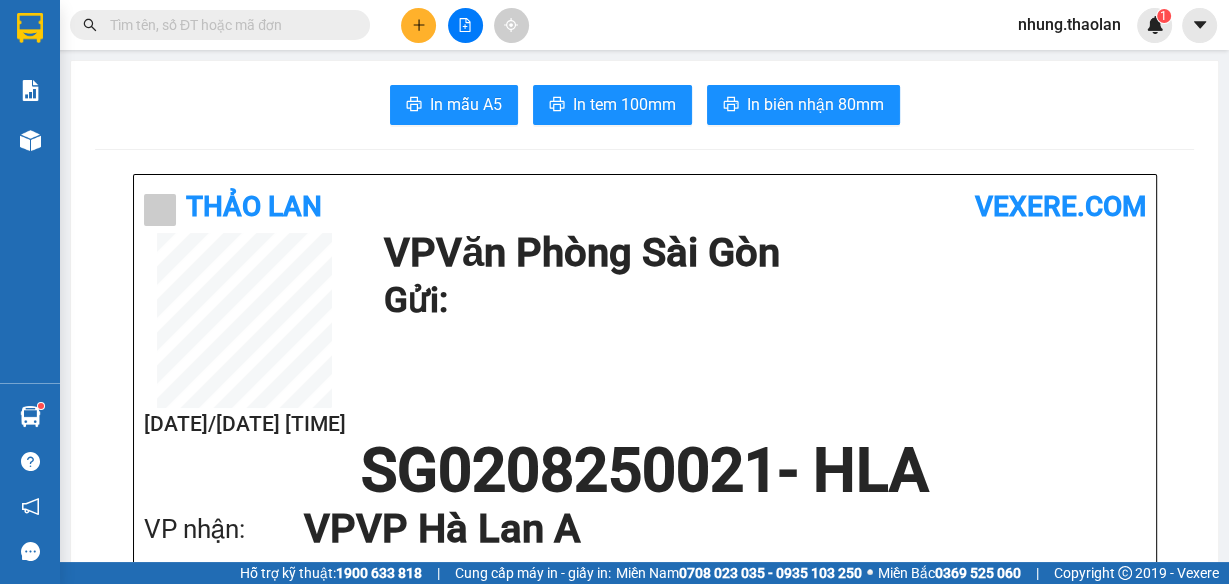 click at bounding box center (228, 25) 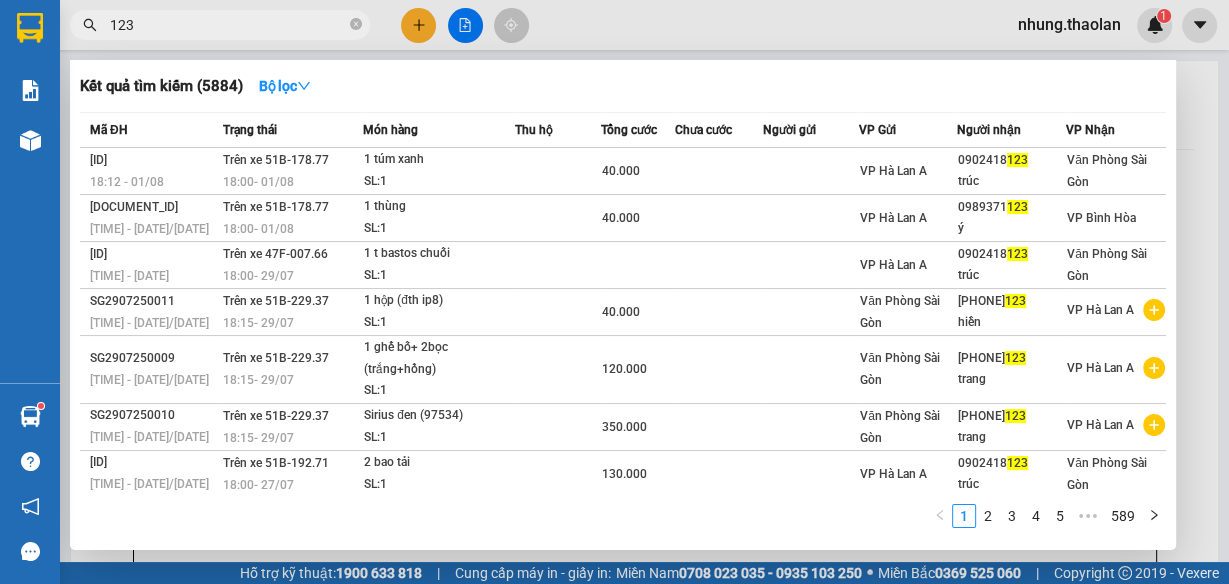 type on "123" 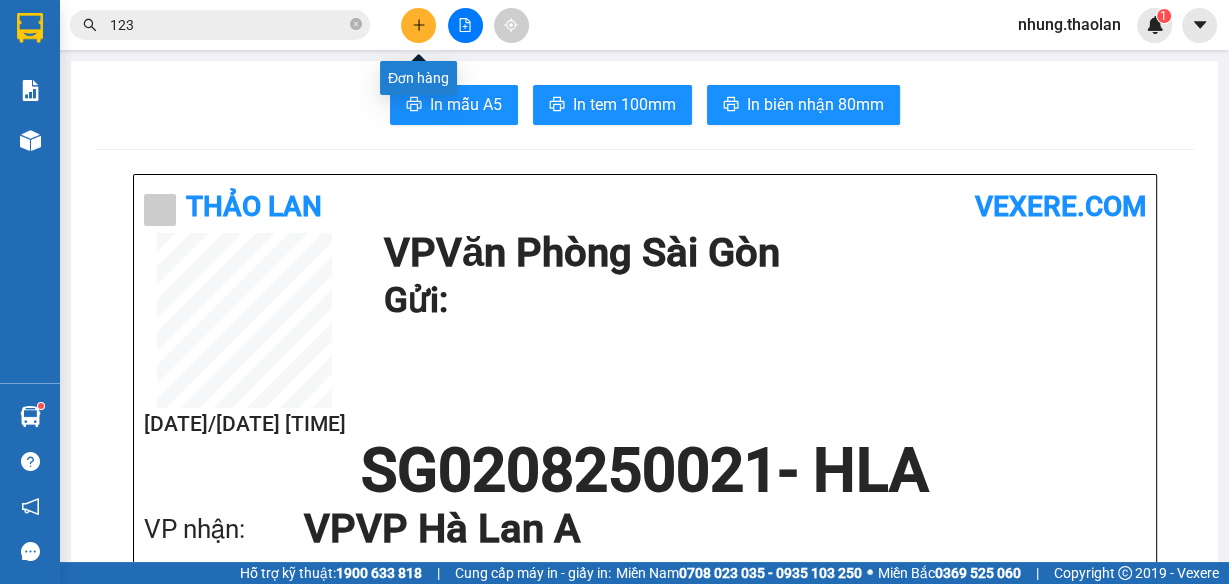 click at bounding box center (418, 25) 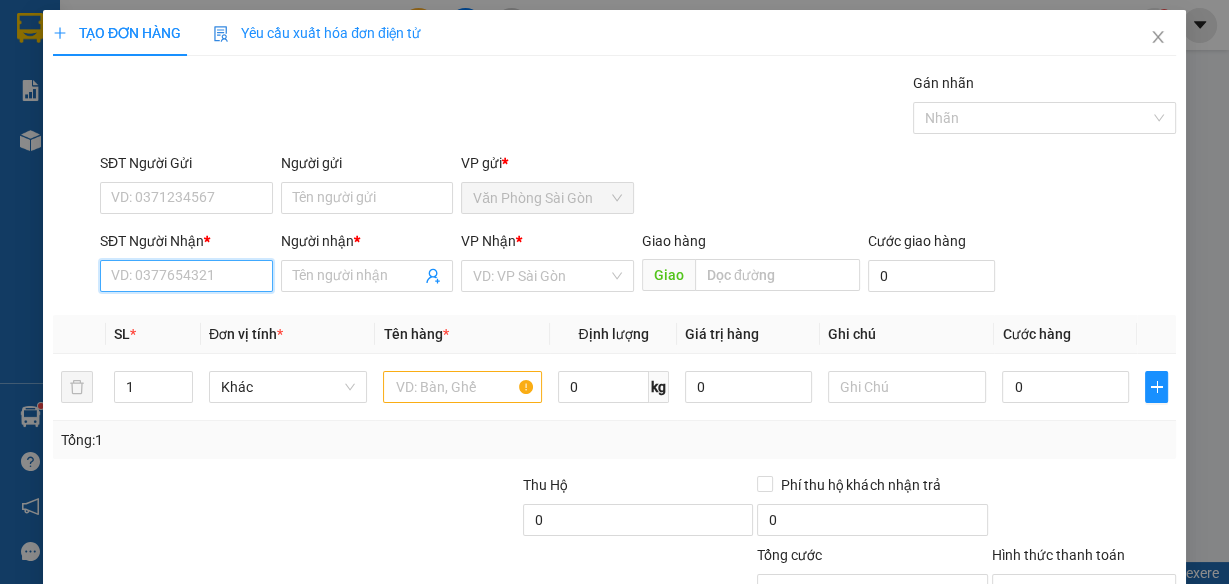 click on "SĐT Người Nhận  *" at bounding box center [186, 276] 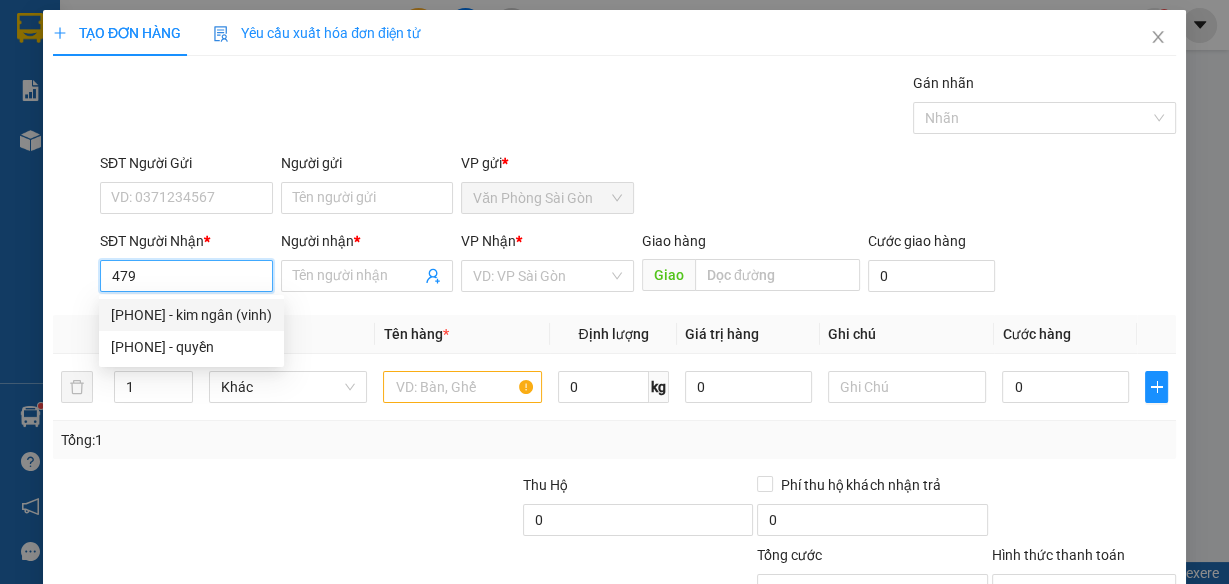 drag, startPoint x: 236, startPoint y: 315, endPoint x: 257, endPoint y: 318, distance: 21.213203 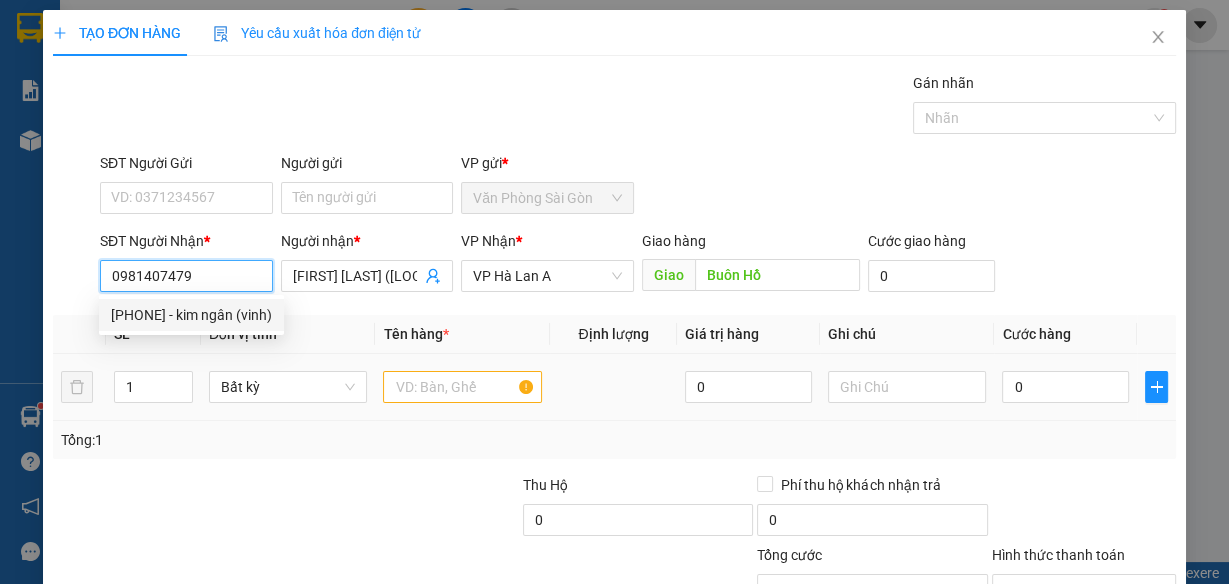 type on "0981407479" 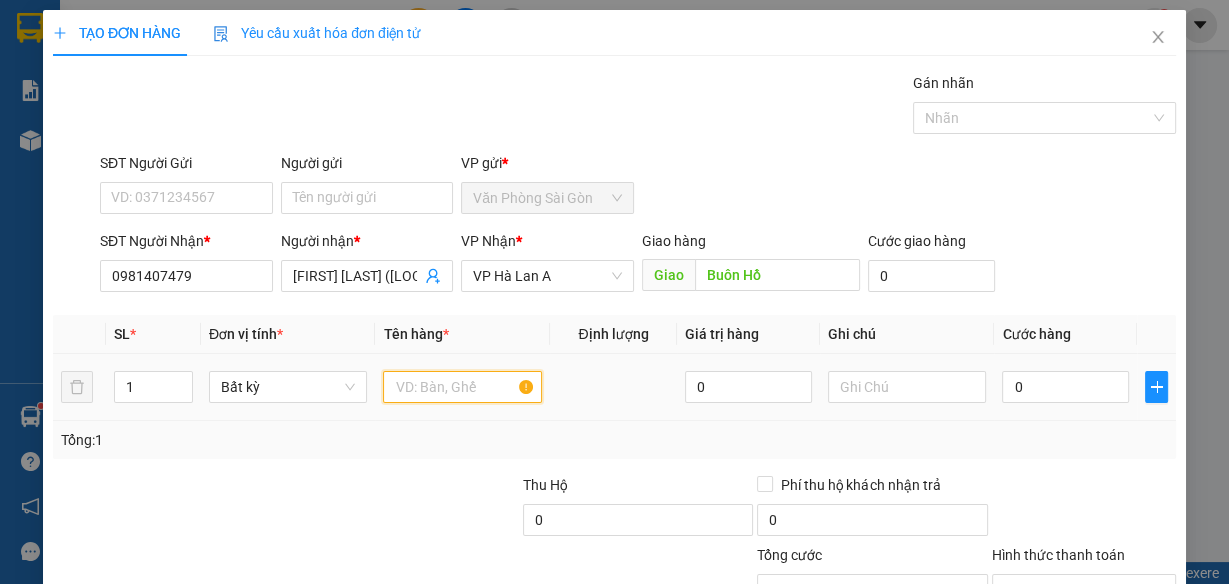 click at bounding box center (462, 387) 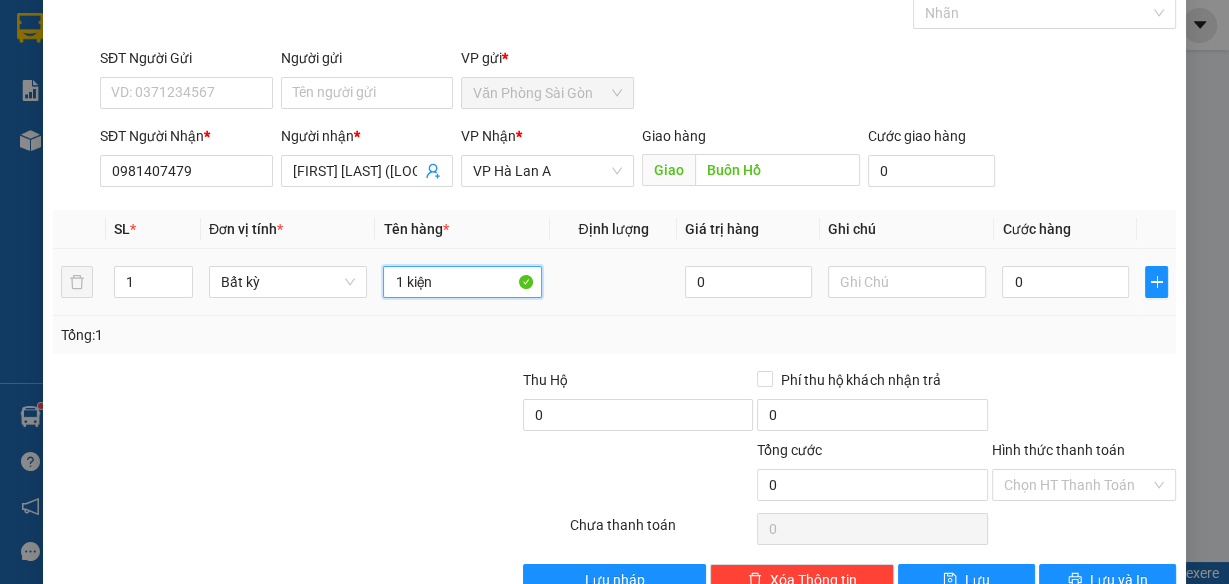 scroll, scrollTop: 153, scrollLeft: 0, axis: vertical 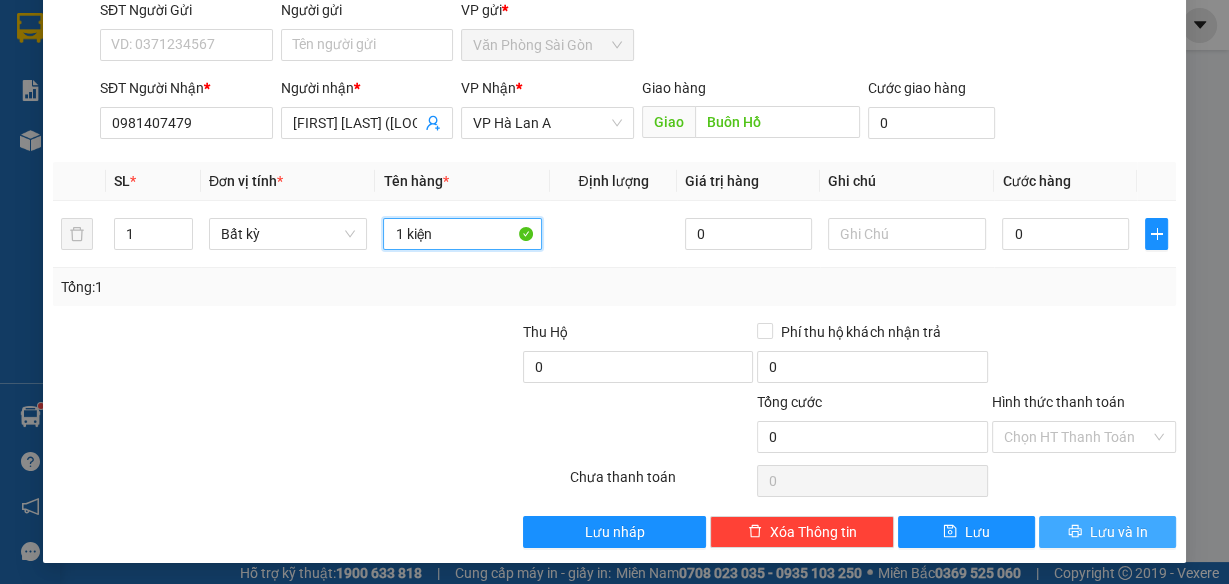 type on "1 kiện" 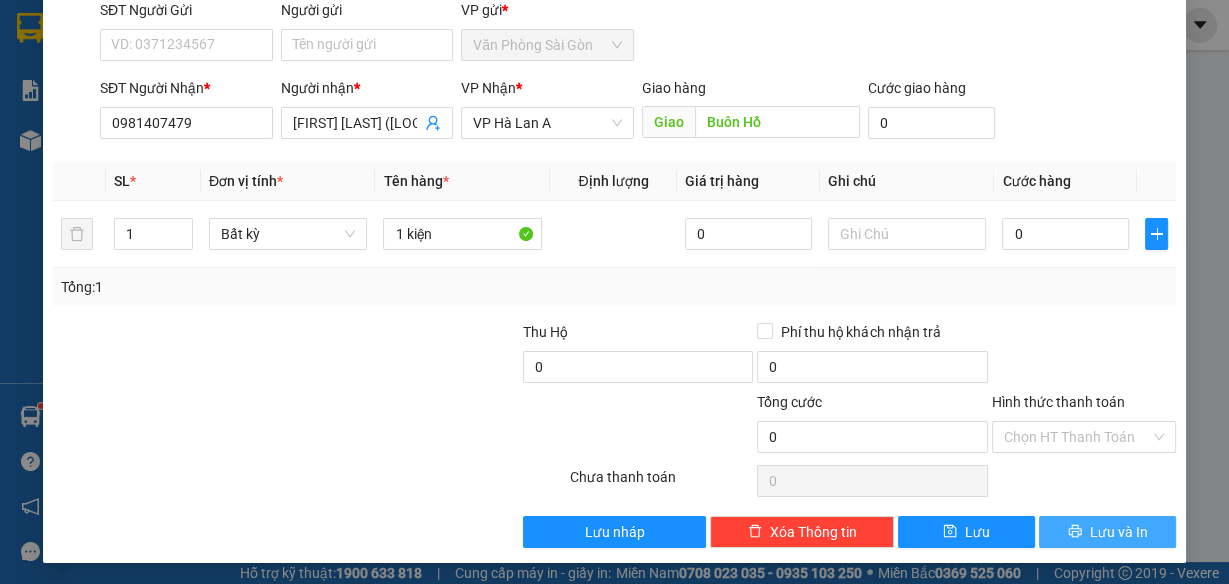 click on "Lưu và In" at bounding box center (1107, 532) 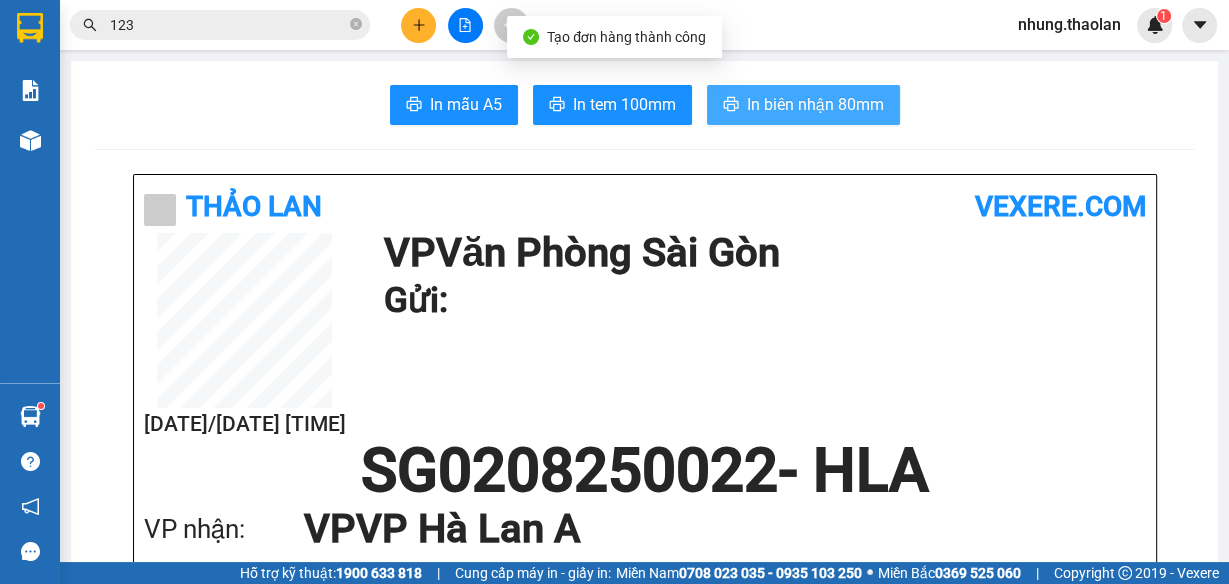 click on "In biên nhận 80mm" at bounding box center [815, 104] 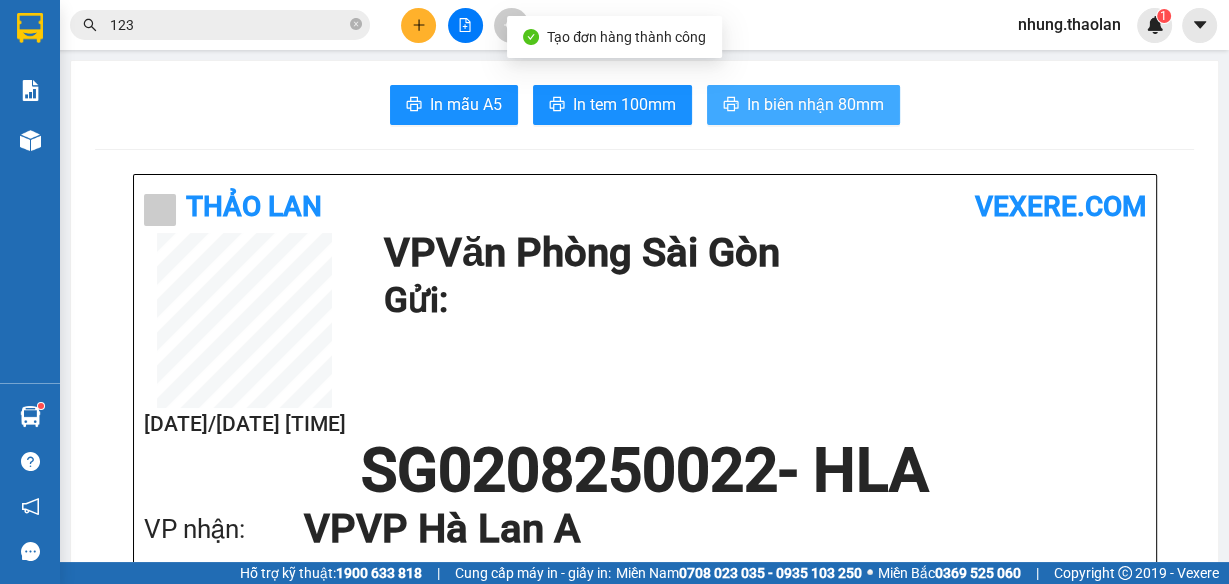 scroll, scrollTop: 0, scrollLeft: 0, axis: both 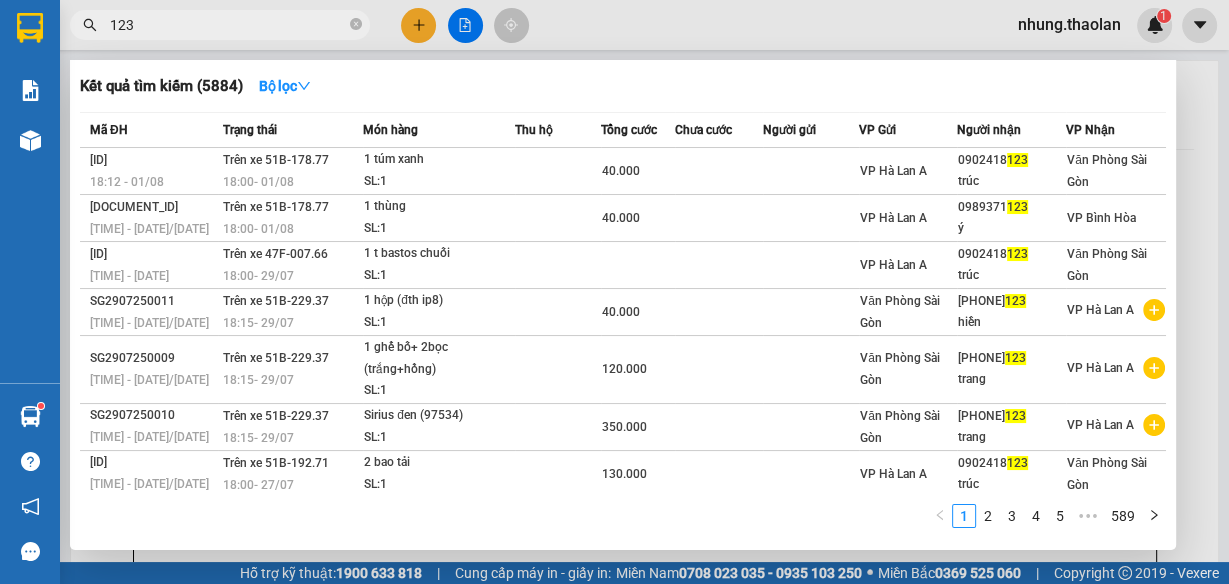click on "123" at bounding box center [228, 25] 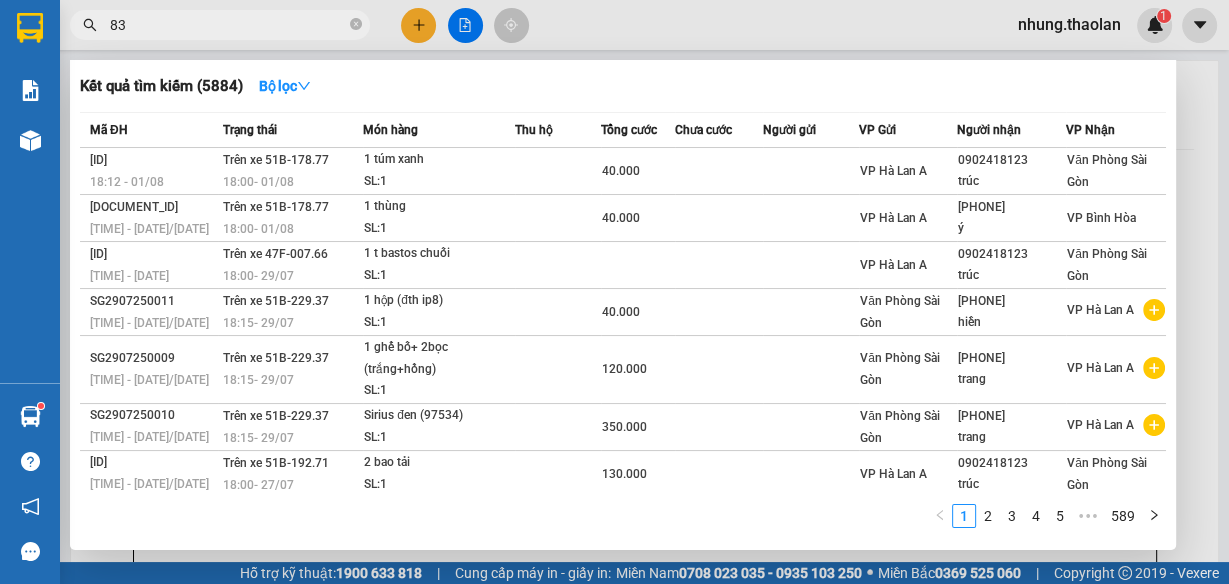 type on "836" 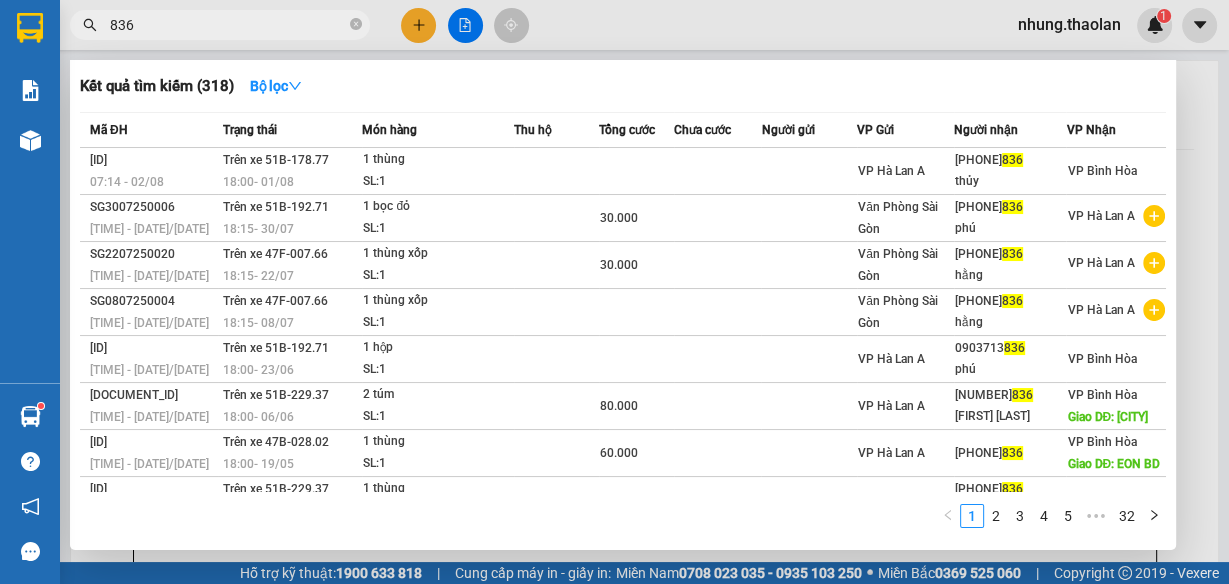 click 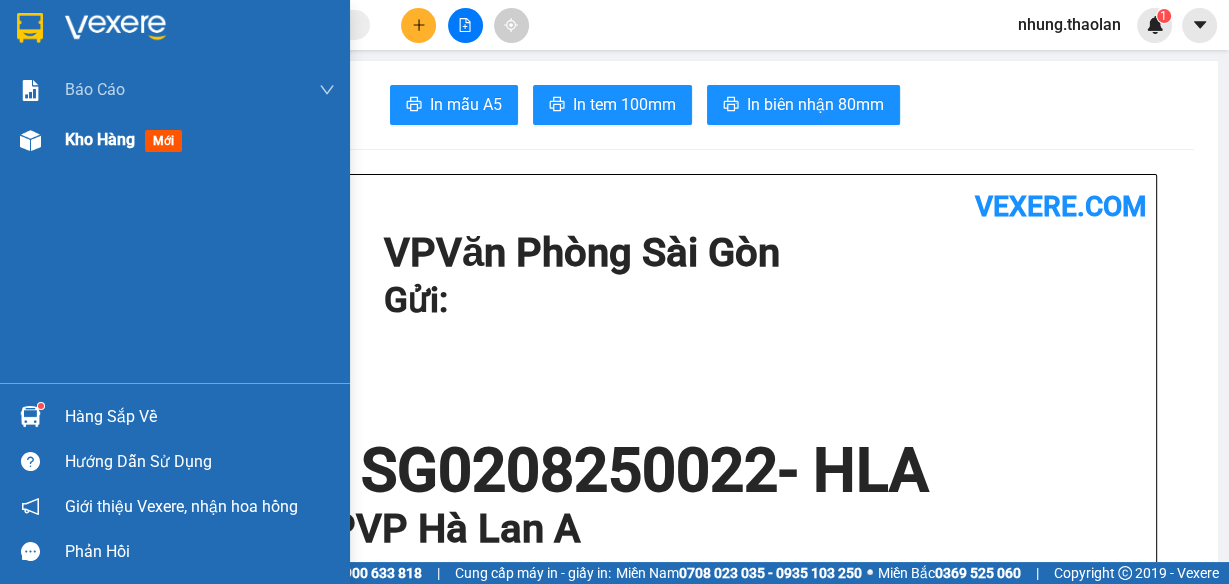 type 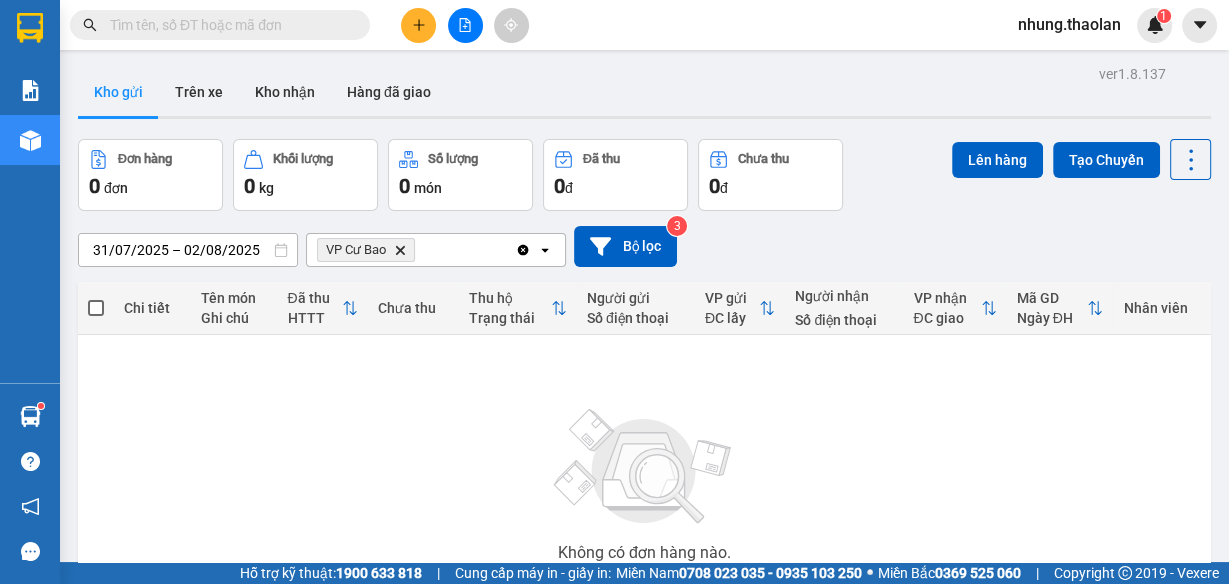 click on "Clear all" 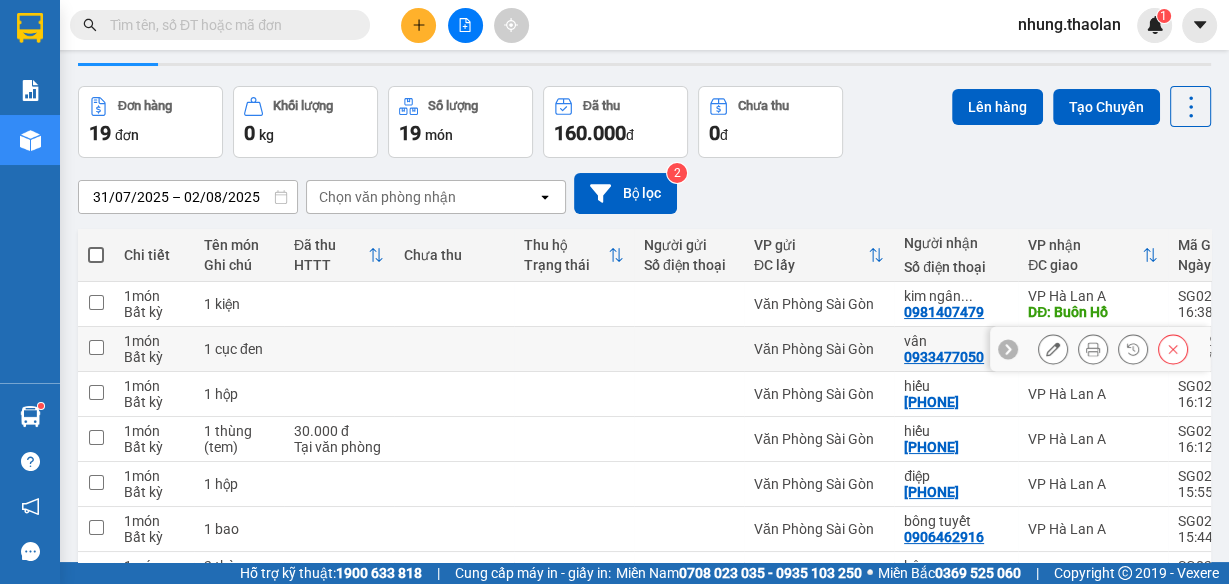 scroll, scrollTop: 80, scrollLeft: 0, axis: vertical 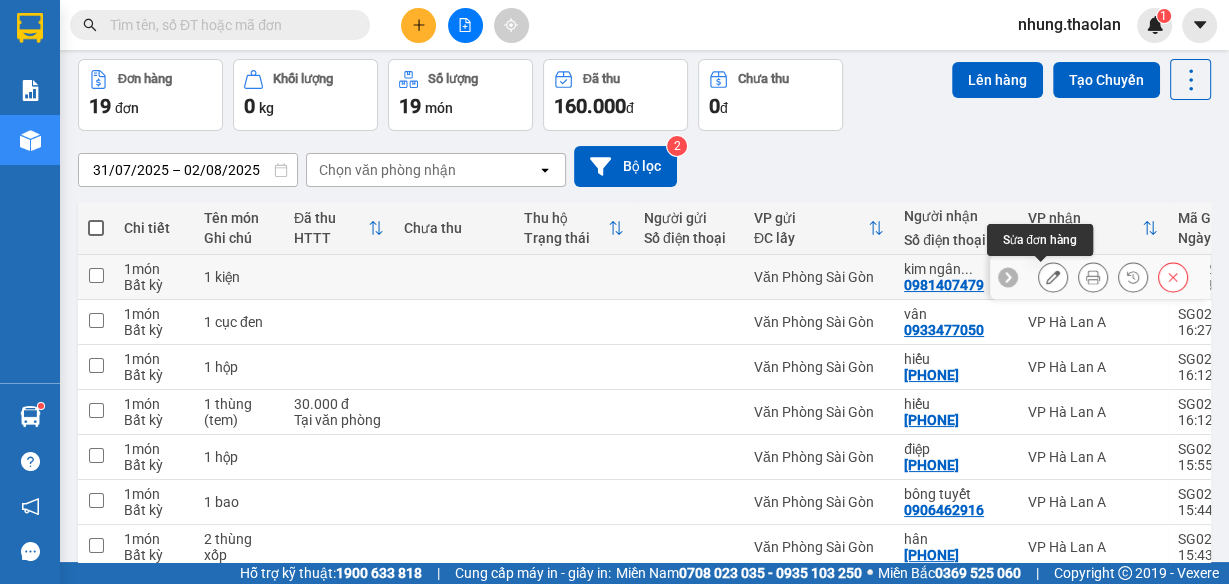 click 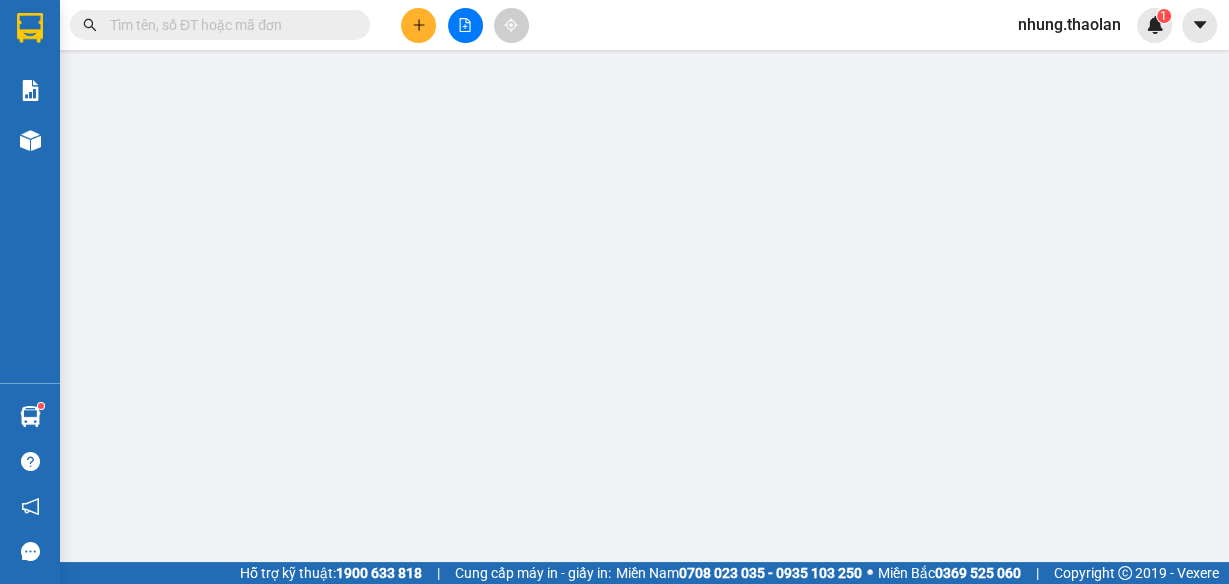 scroll, scrollTop: 0, scrollLeft: 0, axis: both 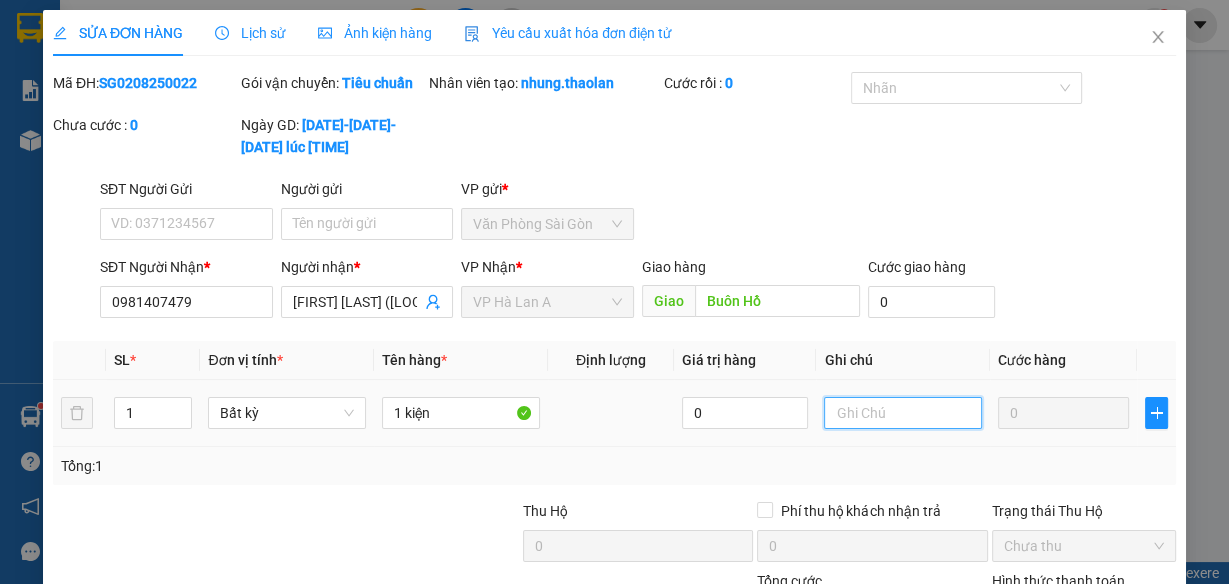 click at bounding box center (903, 413) 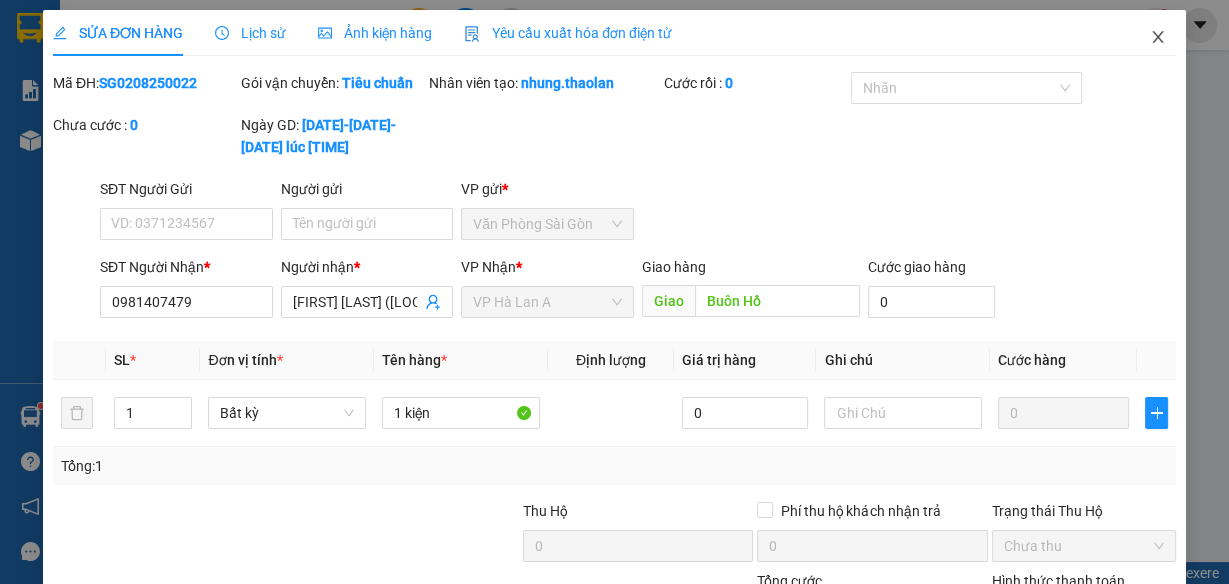 click at bounding box center [1158, 38] 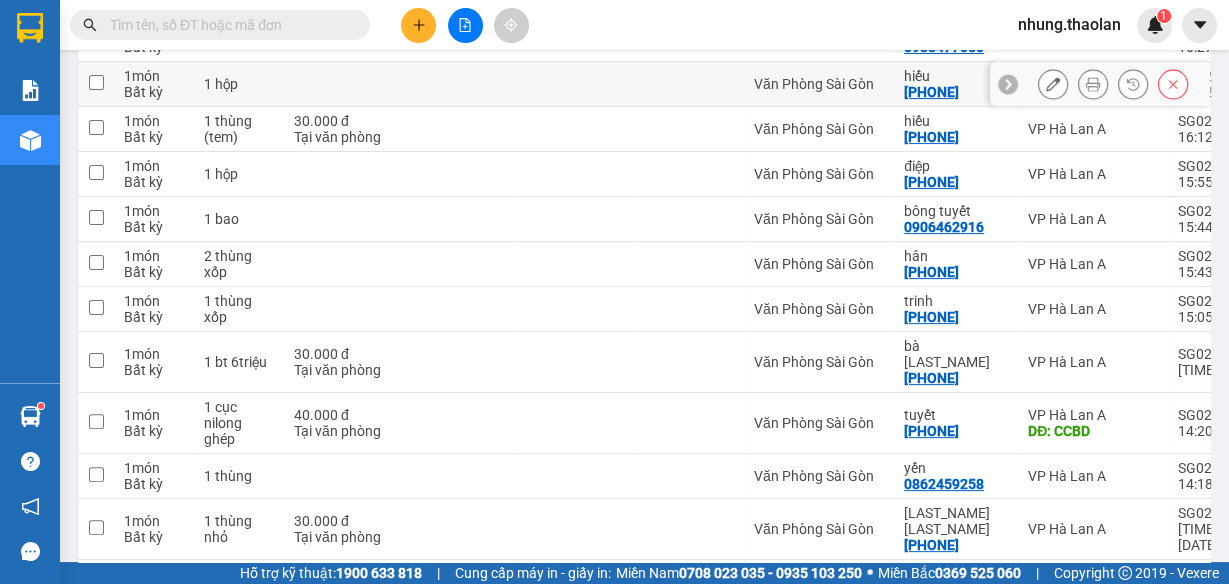 scroll, scrollTop: 400, scrollLeft: 0, axis: vertical 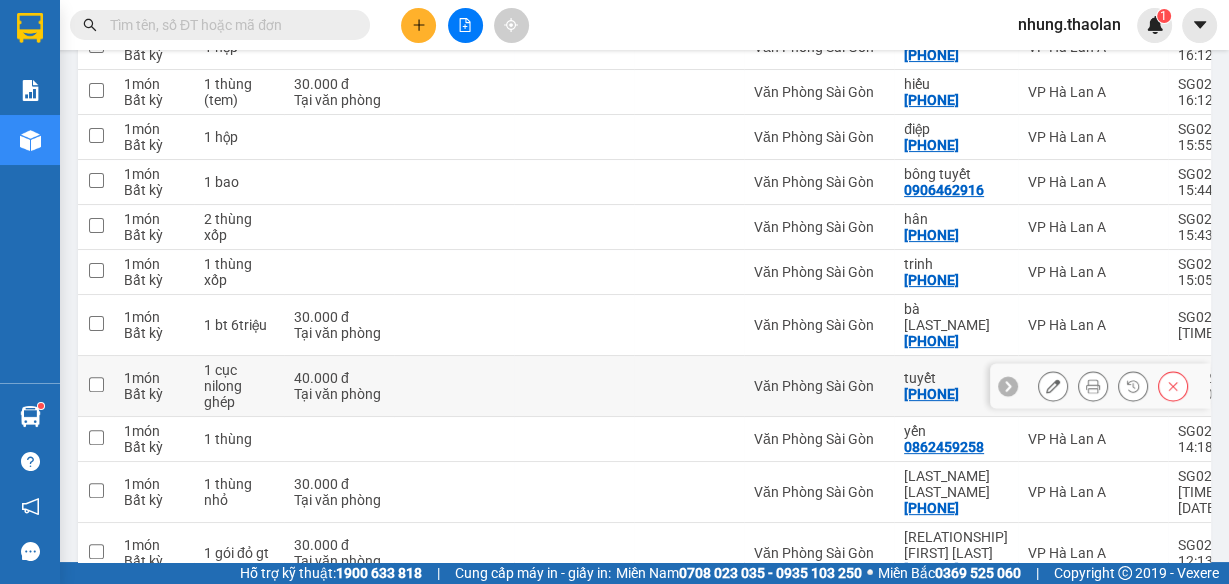 click at bounding box center (689, 386) 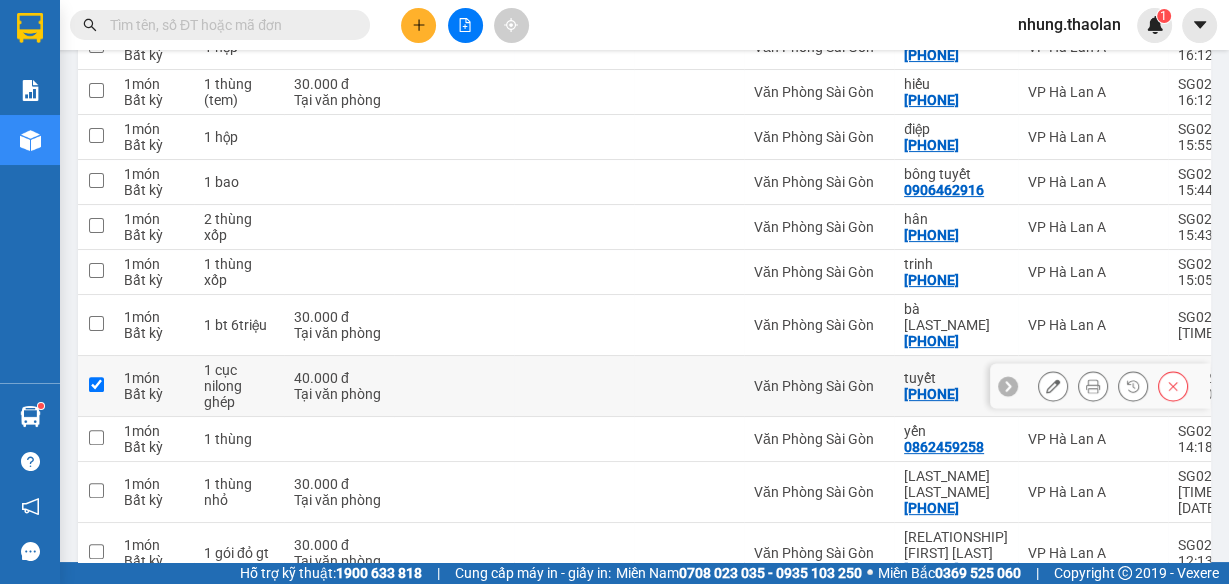 checkbox on "true" 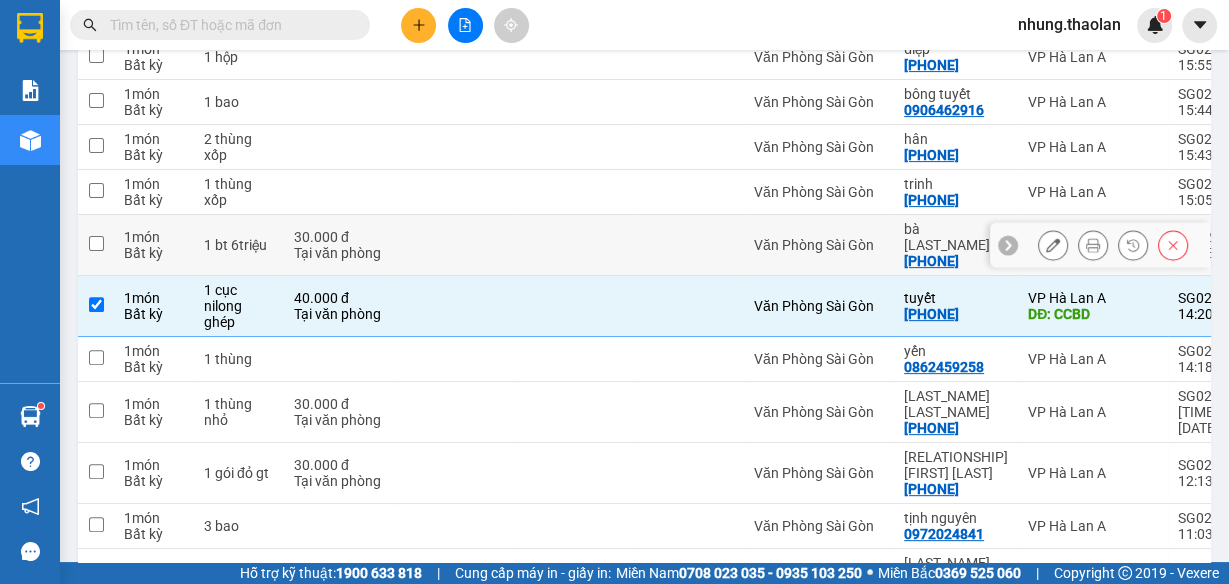 scroll, scrollTop: 80, scrollLeft: 0, axis: vertical 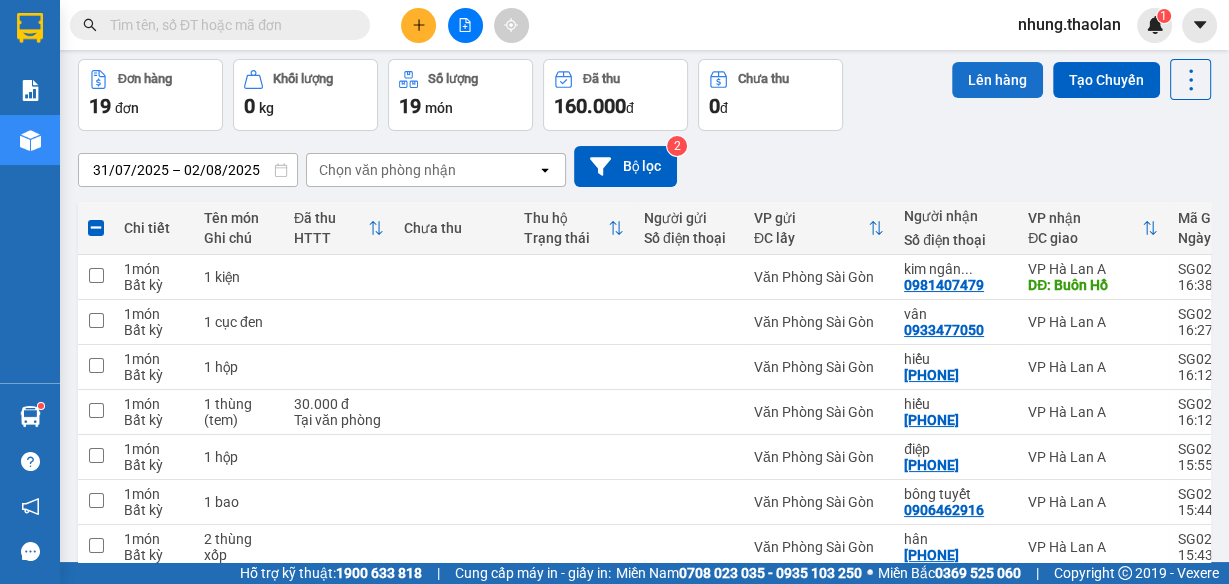 click on "Lên hàng" at bounding box center [997, 80] 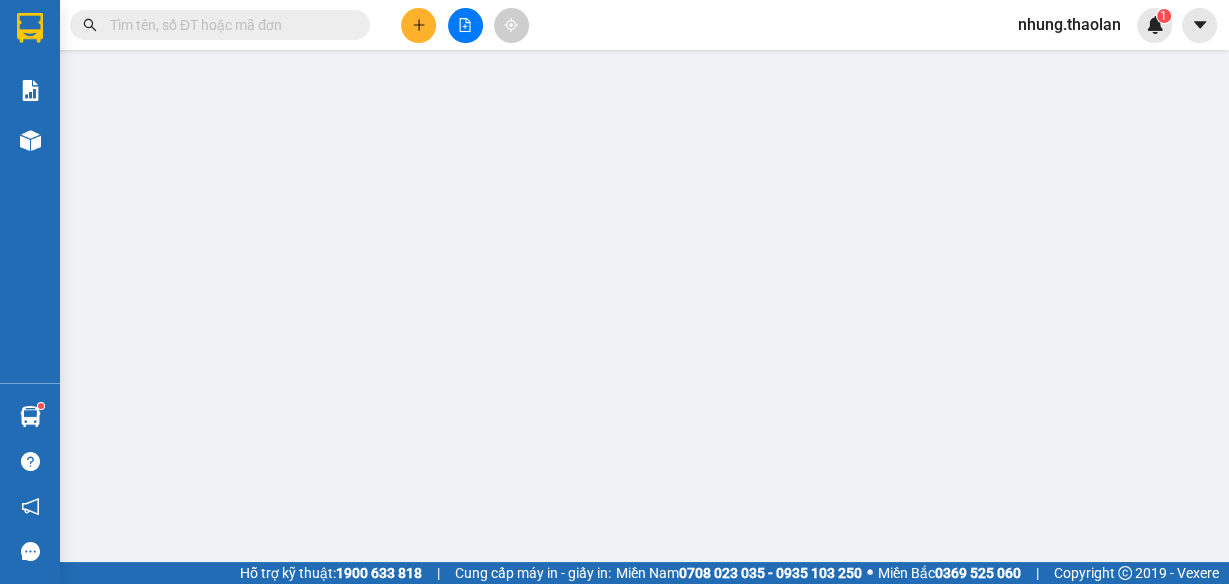 scroll, scrollTop: 0, scrollLeft: 0, axis: both 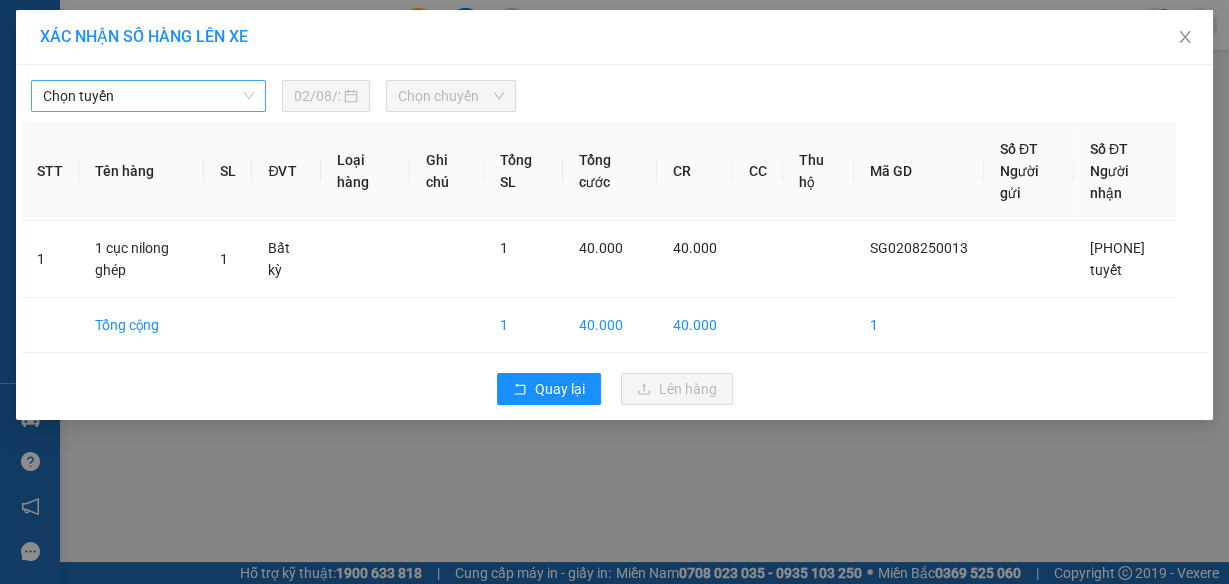drag, startPoint x: 179, startPoint y: 84, endPoint x: 226, endPoint y: 109, distance: 53.235325 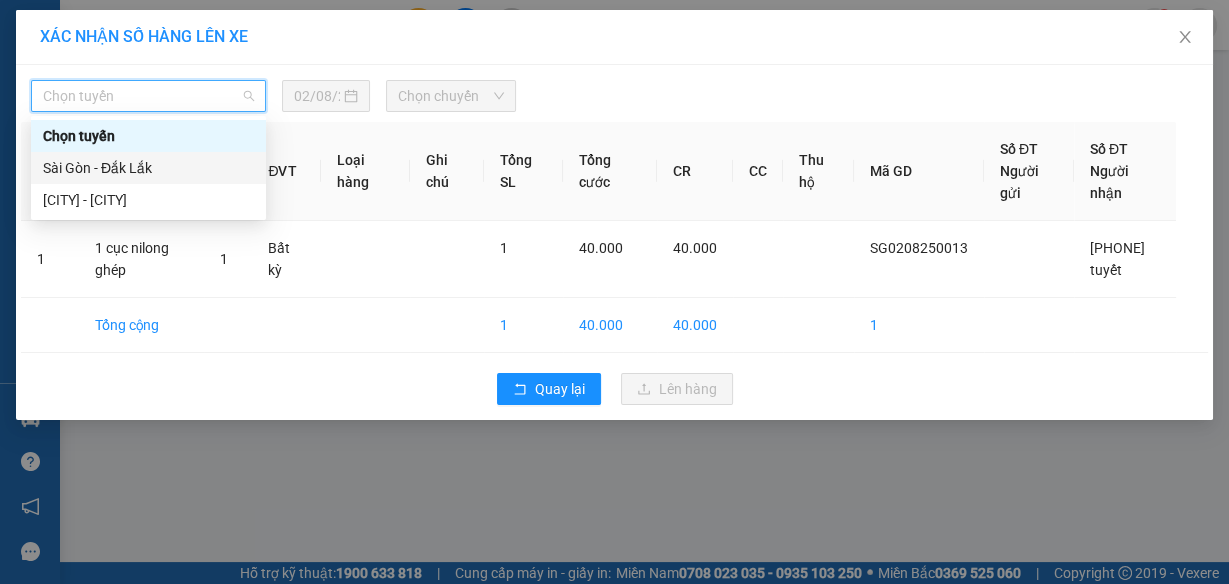click on "Sài Gòn - Đắk Lắk" at bounding box center [148, 168] 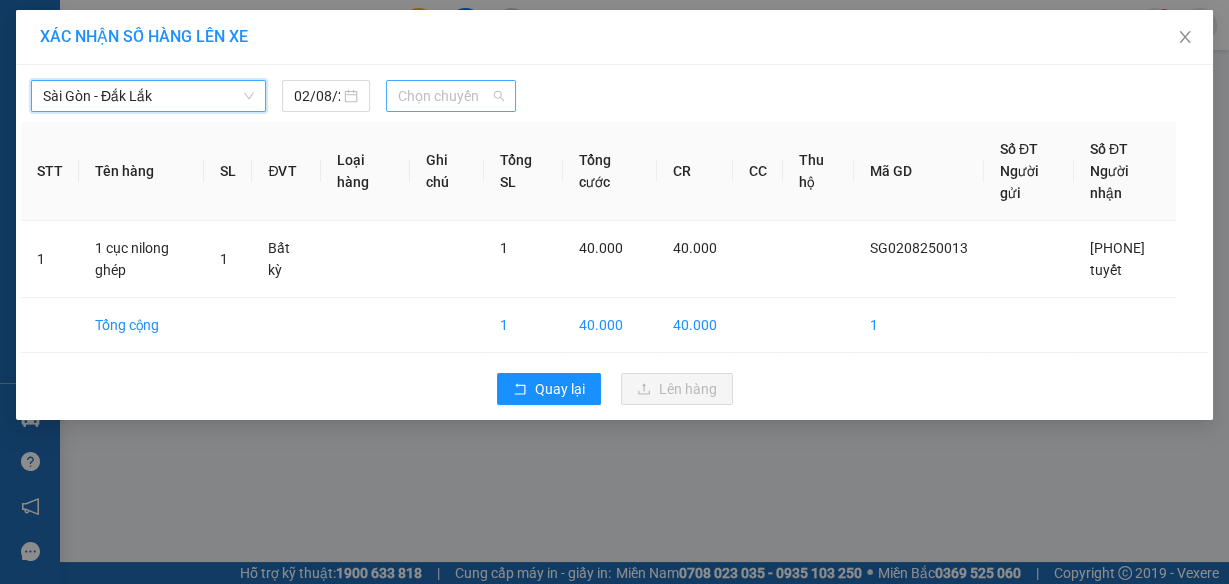 click on "Chọn chuyến" at bounding box center (451, 96) 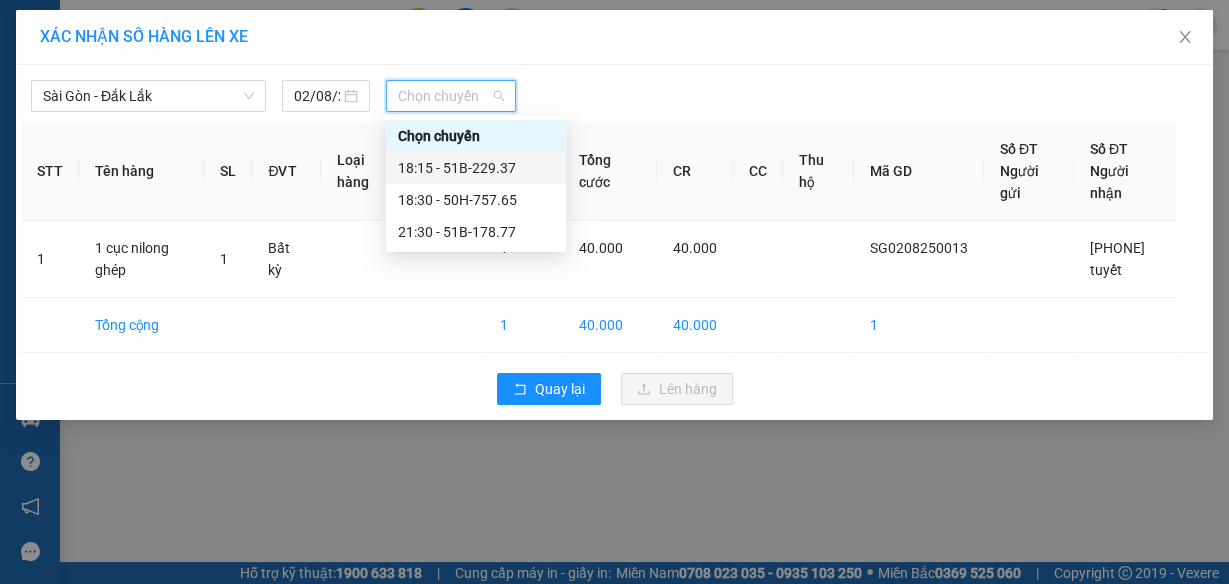 click on "18:15     - 51B-229.37" at bounding box center (476, 168) 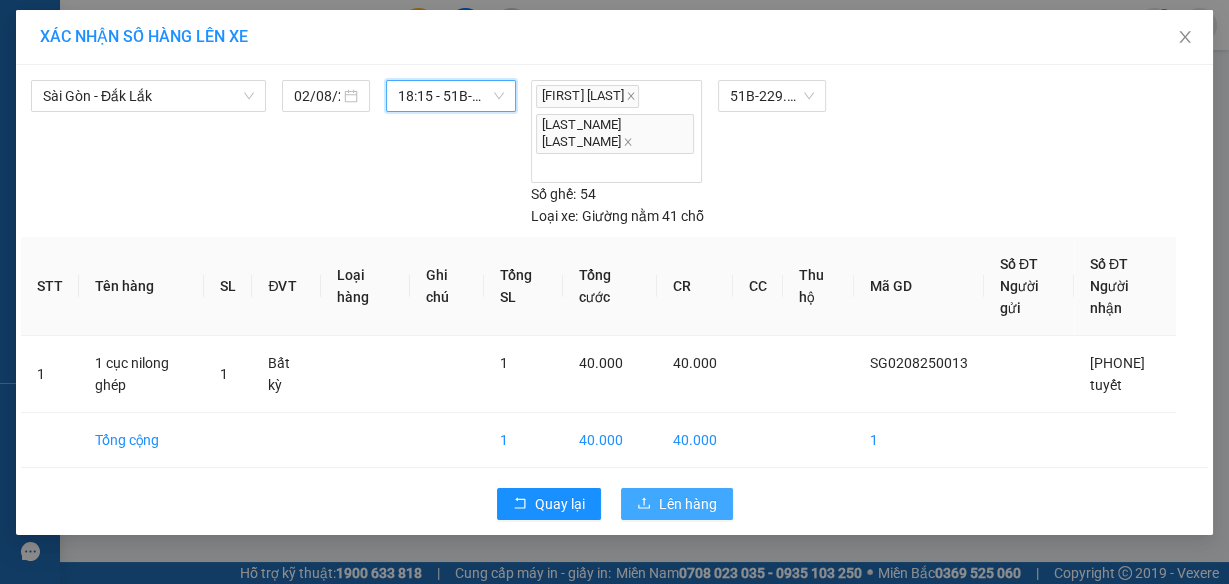 click on "Lên hàng" at bounding box center (688, 504) 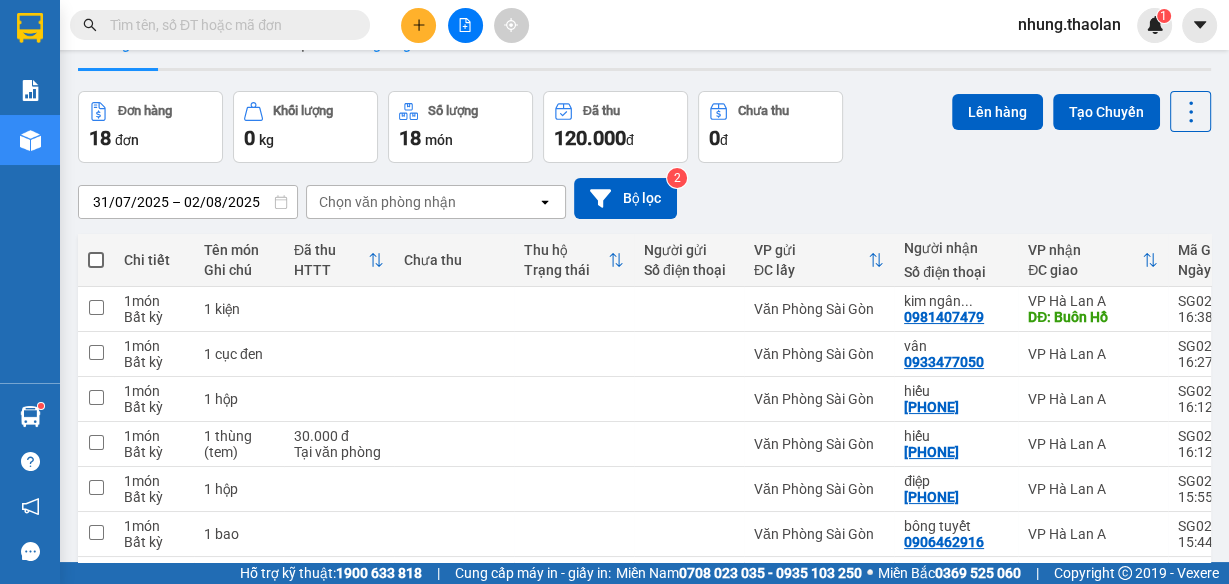 scroll, scrollTop: 0, scrollLeft: 0, axis: both 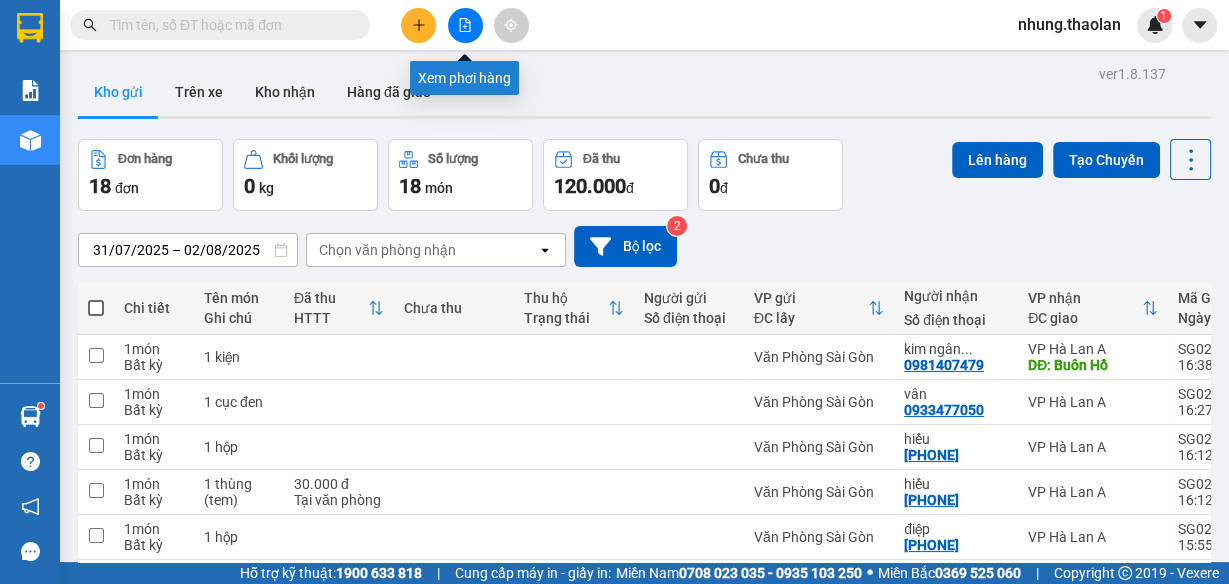 click 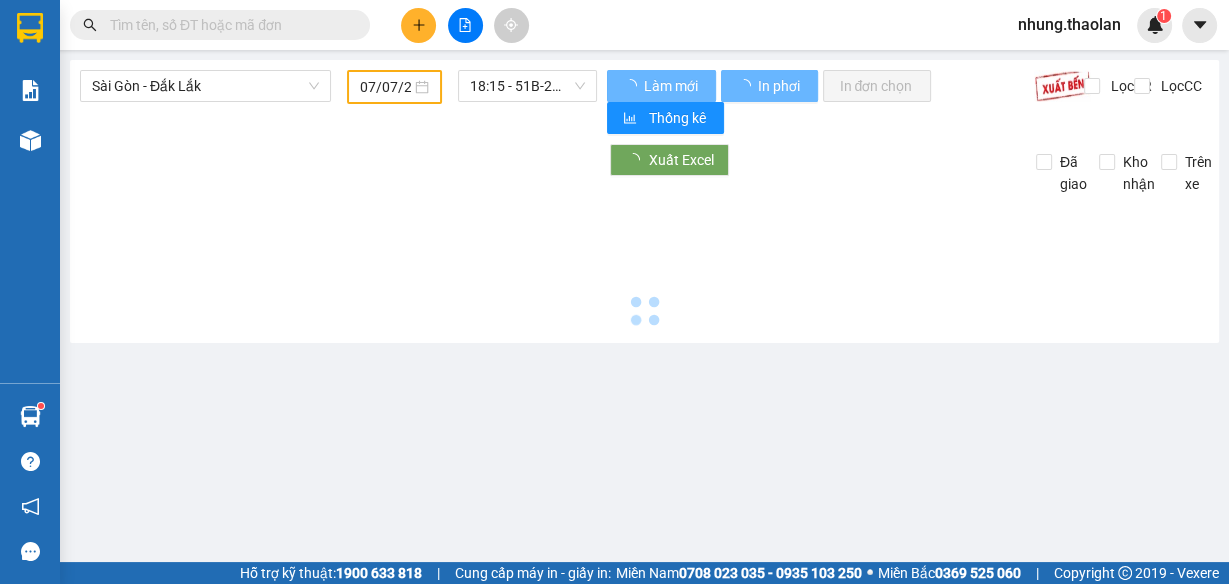 type on "02/08/2025" 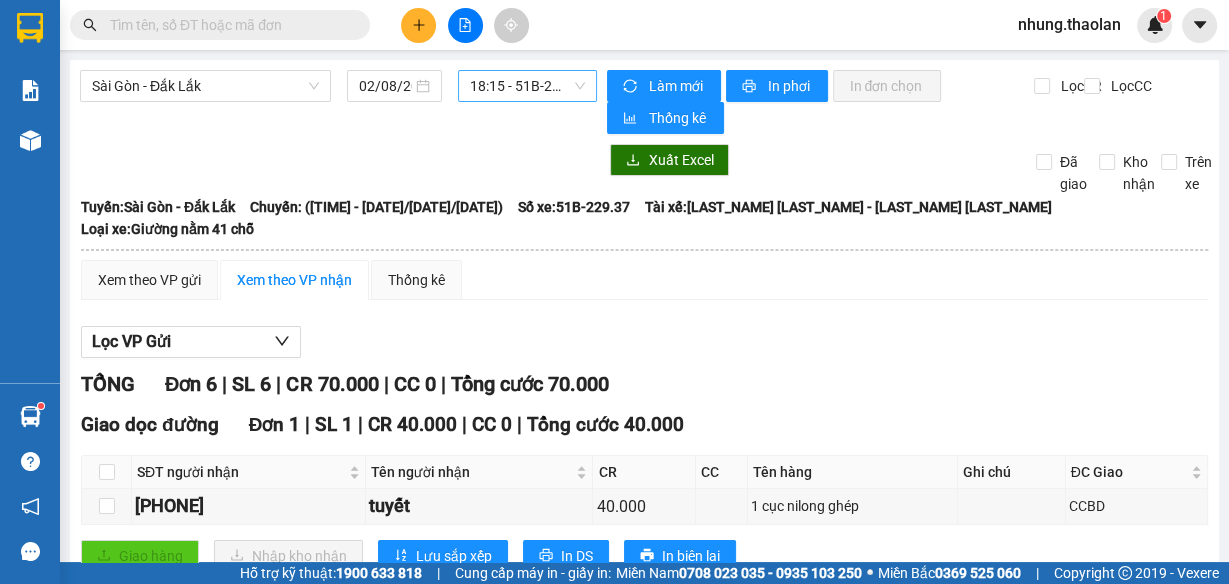click on "18:15     - 51B-229.37" at bounding box center [528, 86] 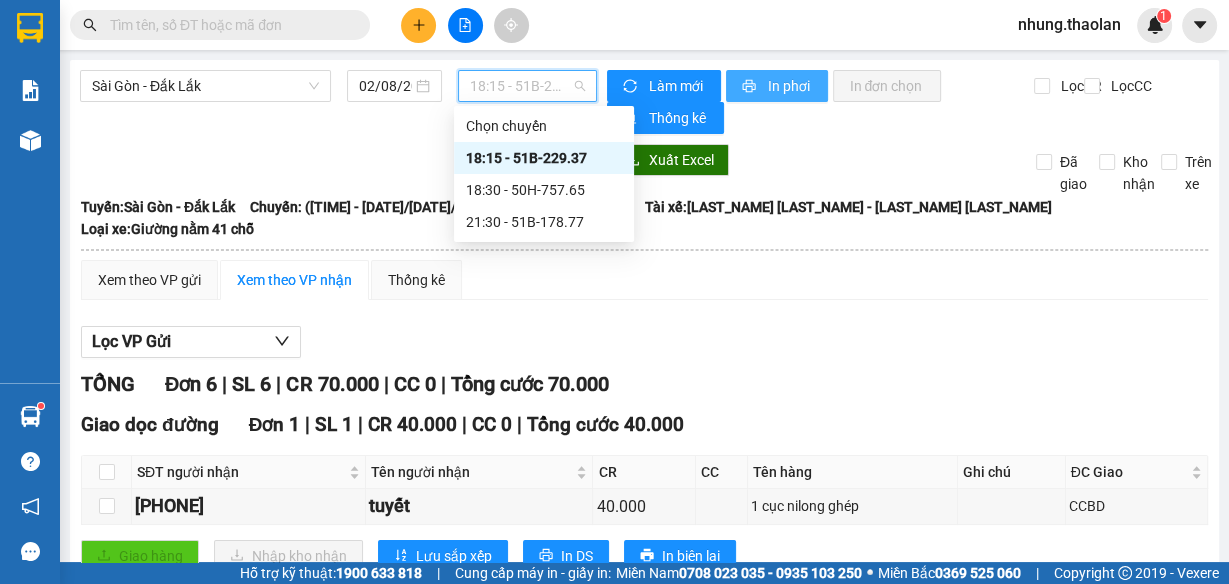 click on "In phơi" at bounding box center (777, 86) 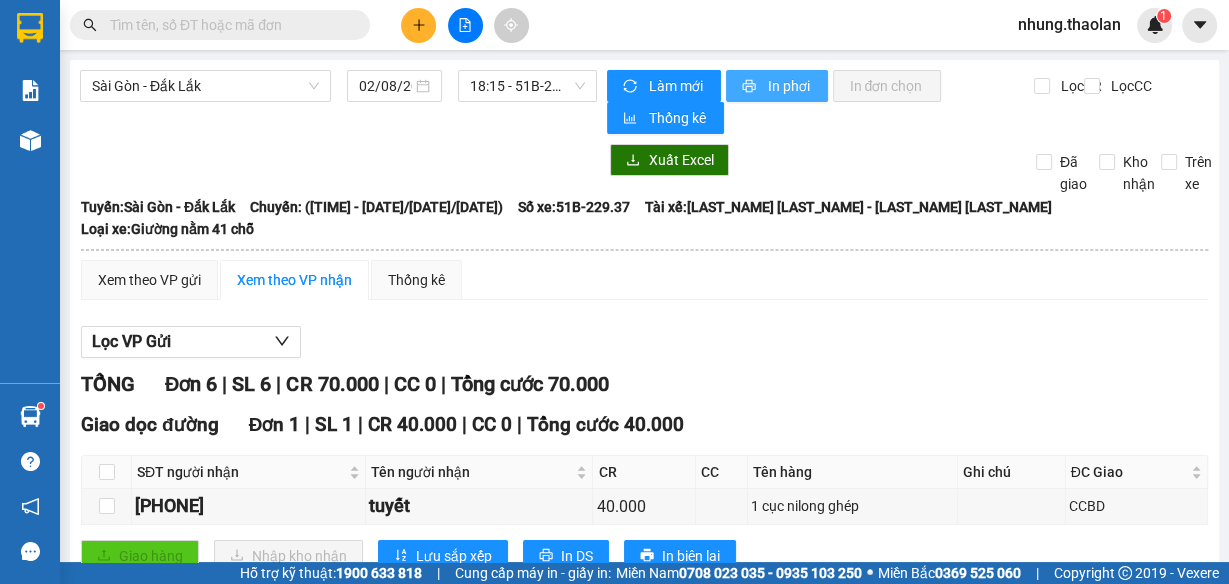 scroll, scrollTop: 0, scrollLeft: 0, axis: both 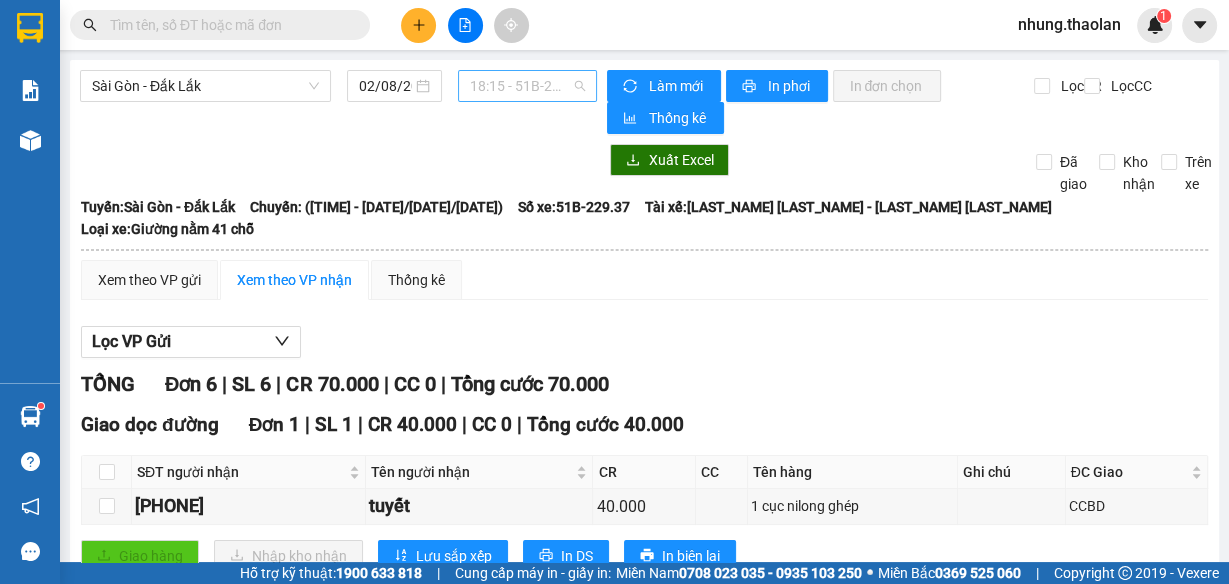 click on "18:15     - 51B-229.37" at bounding box center (528, 86) 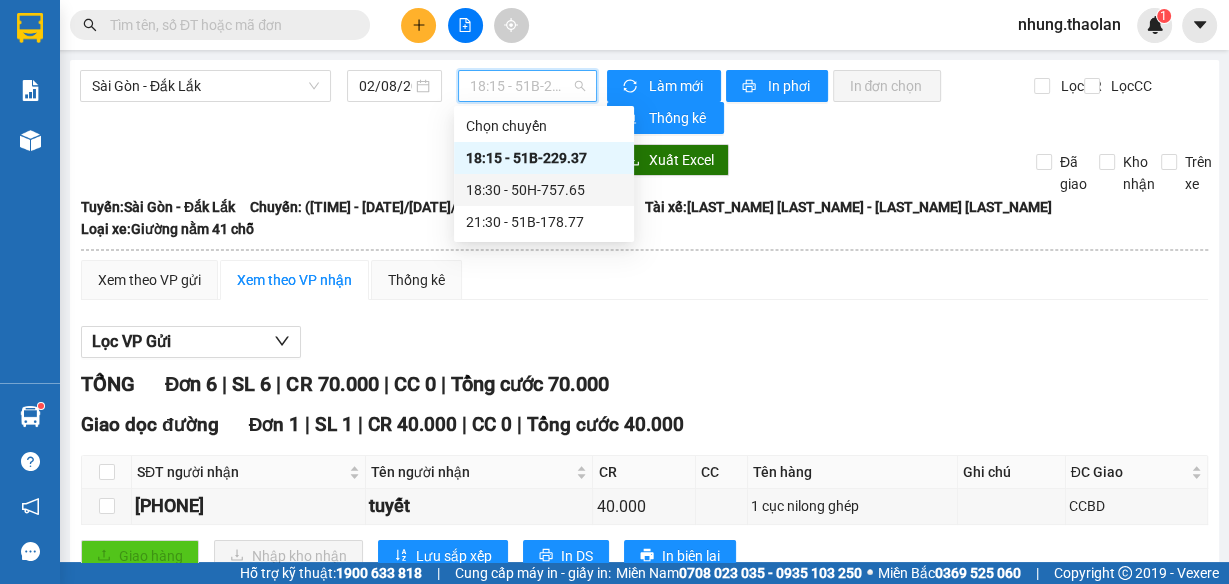 click on "18:30     - 50H-757.65" at bounding box center (544, 190) 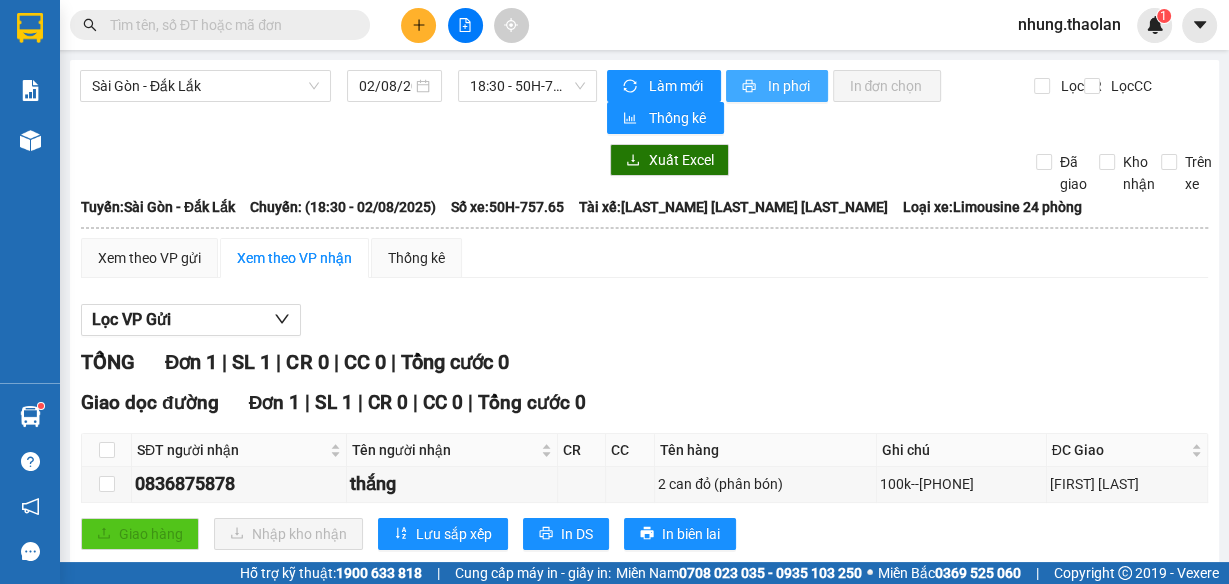 click on "In phơi" at bounding box center (789, 86) 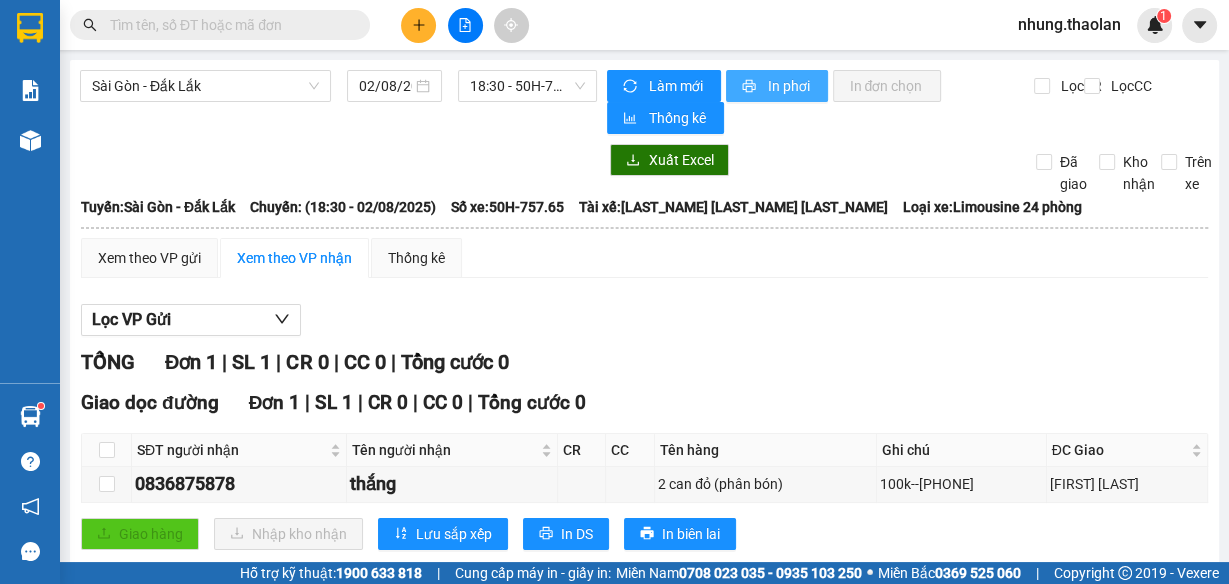 scroll, scrollTop: 0, scrollLeft: 0, axis: both 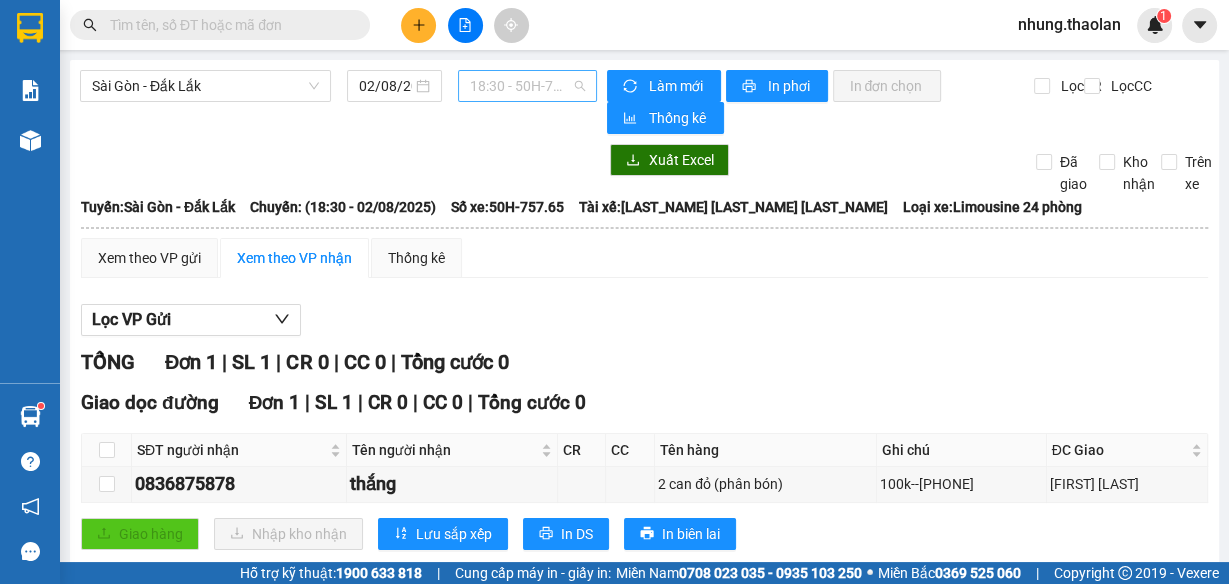 click on "18:30     - 50H-757.65" at bounding box center (528, 86) 